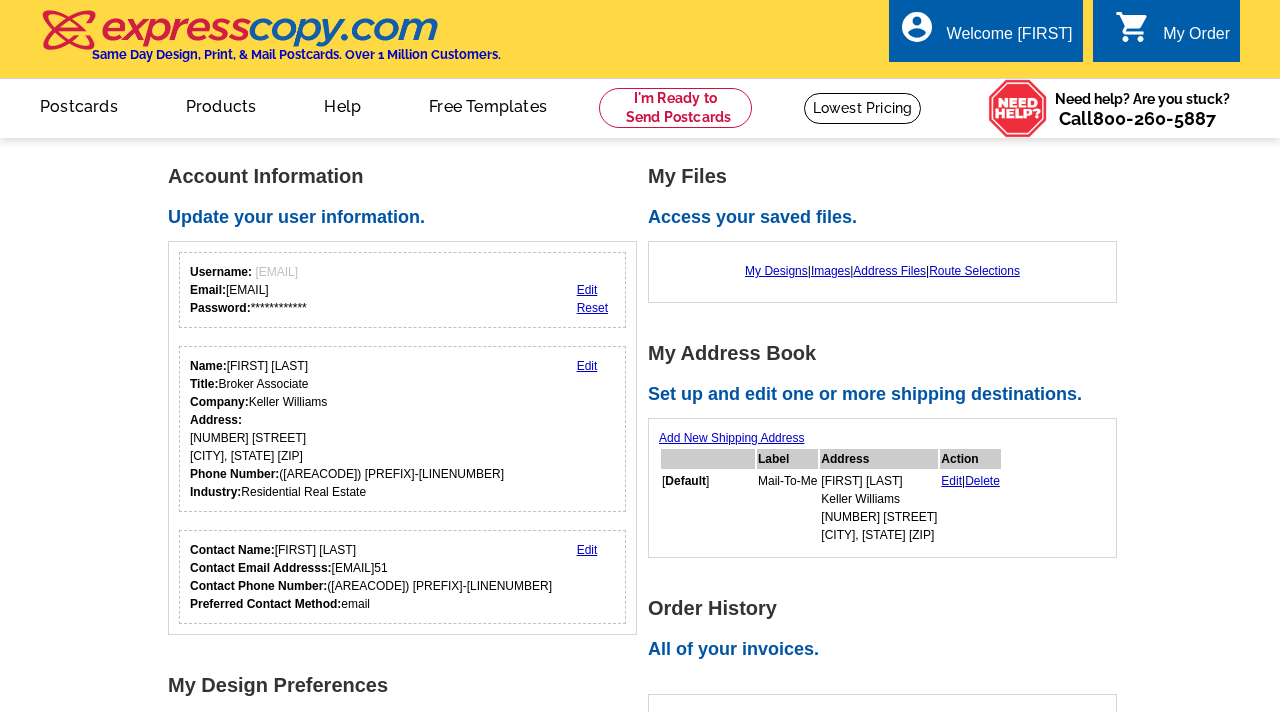 scroll, scrollTop: 0, scrollLeft: 0, axis: both 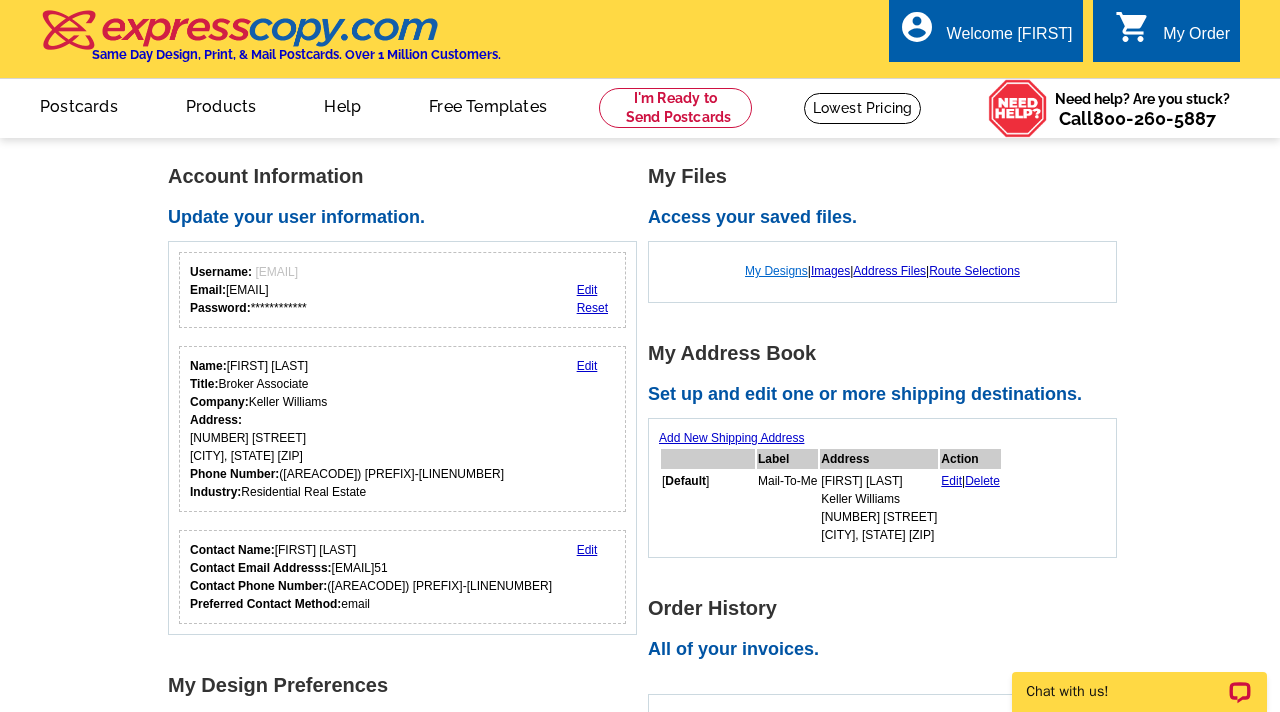 click on "My Designs" at bounding box center [776, 271] 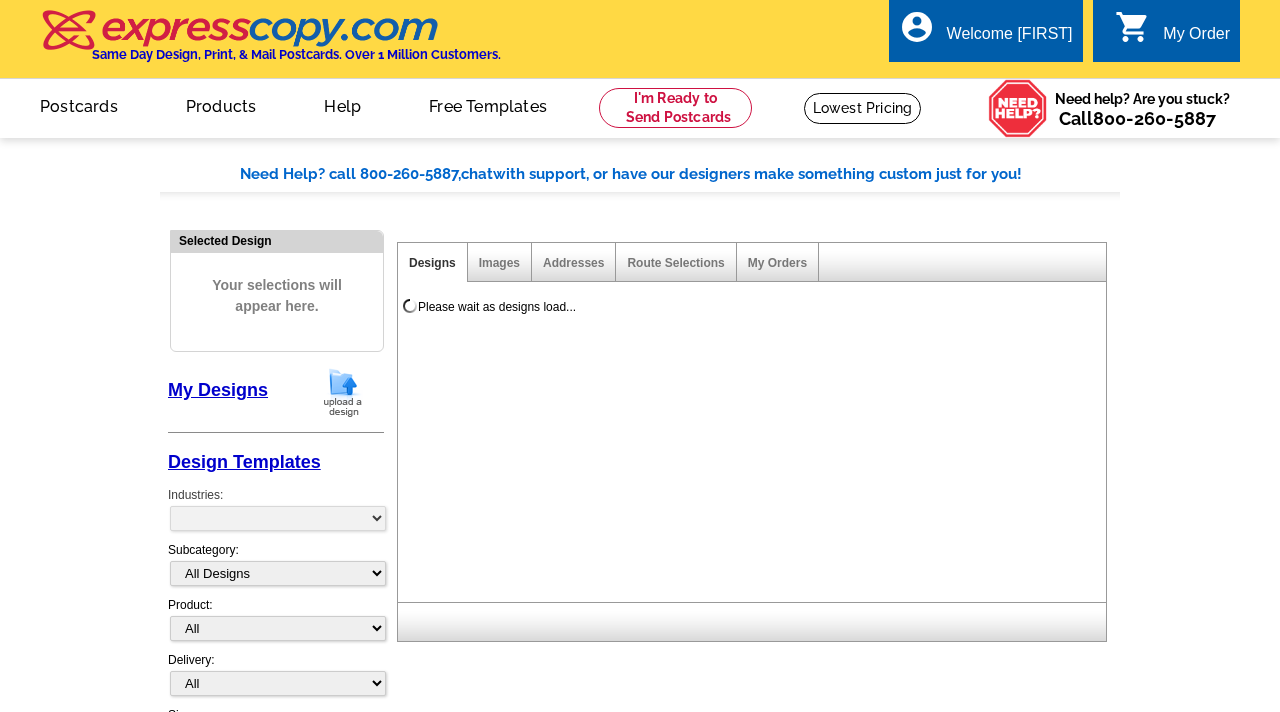 scroll, scrollTop: 0, scrollLeft: 0, axis: both 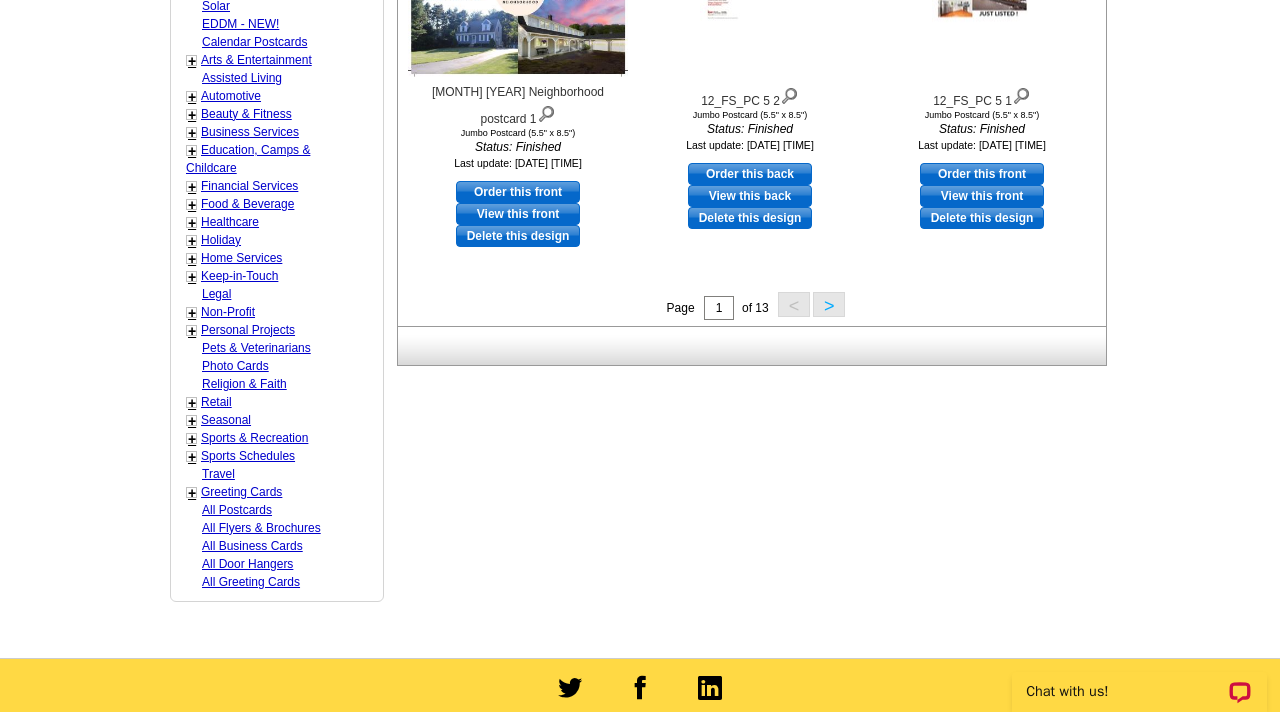 click on ">" at bounding box center (829, 304) 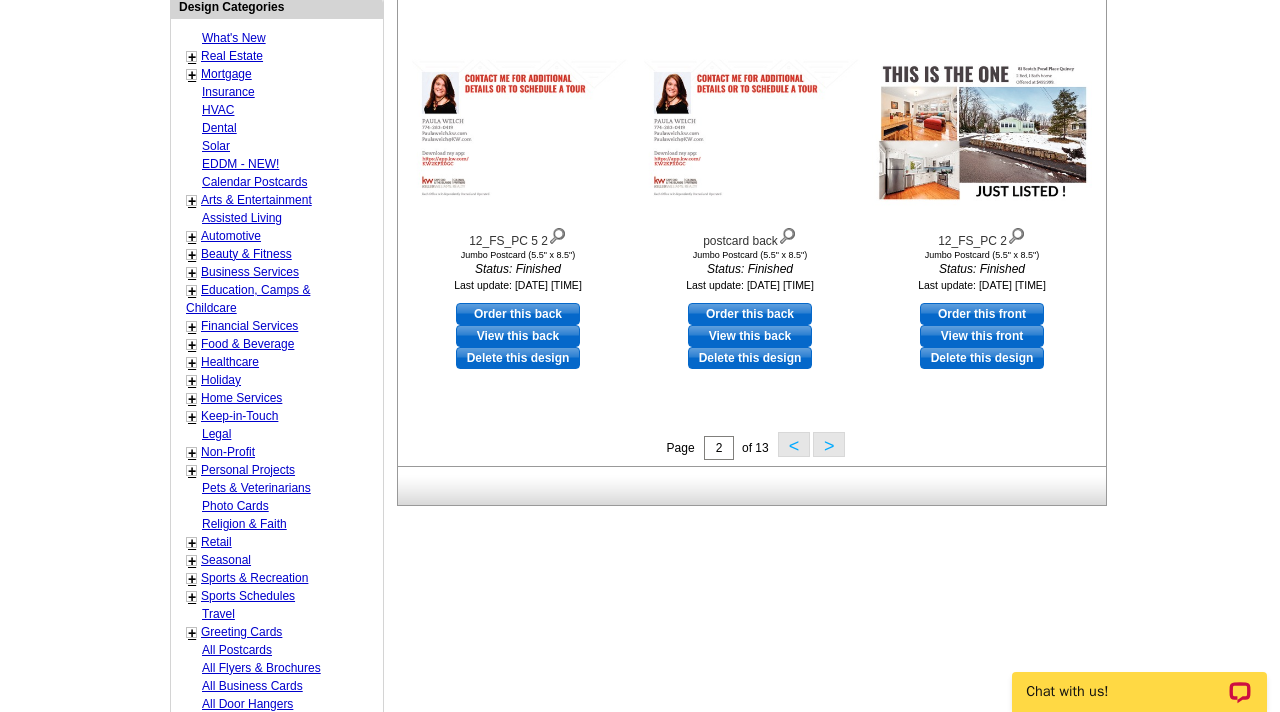 scroll, scrollTop: 750, scrollLeft: 0, axis: vertical 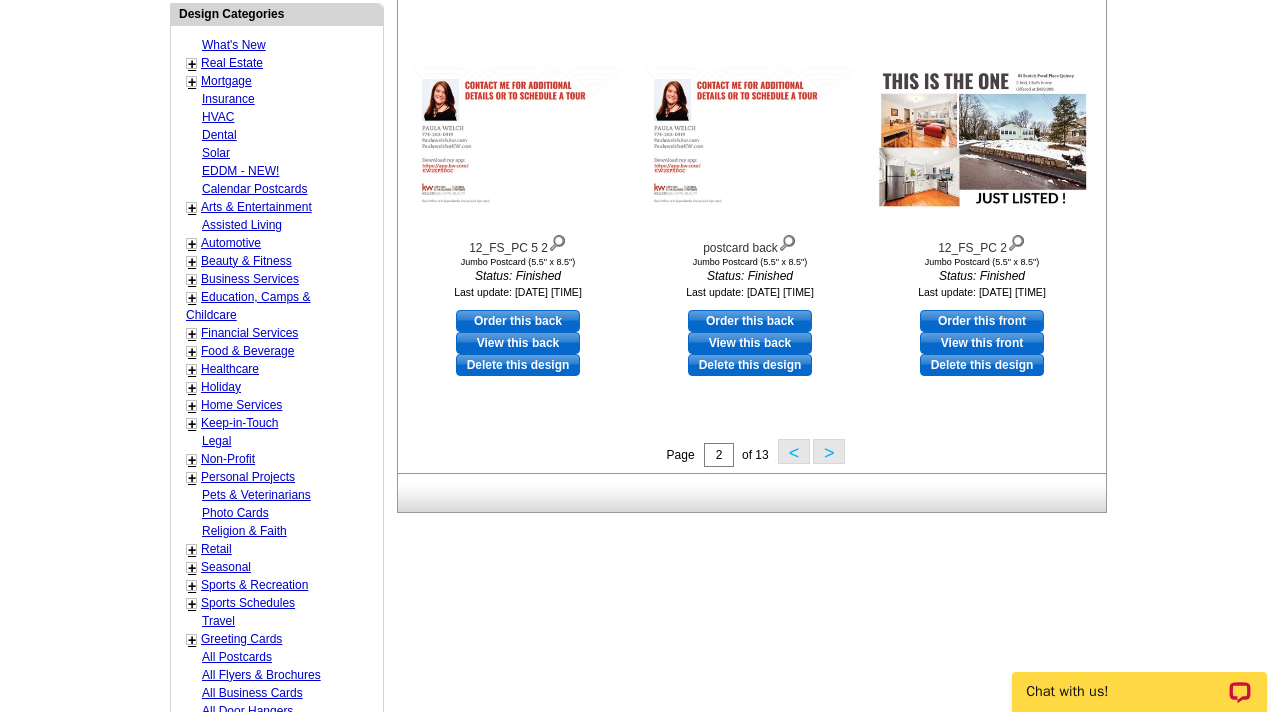 click on "Real Estate" at bounding box center (232, 63) 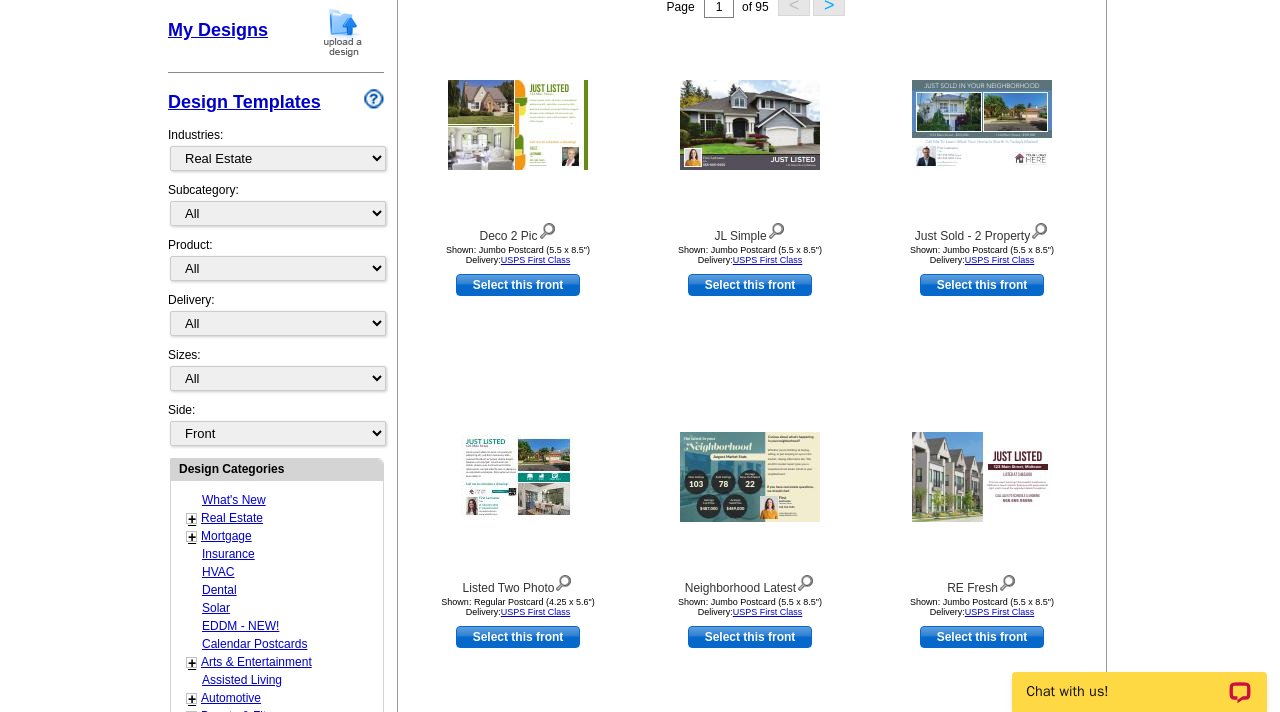 scroll, scrollTop: 294, scrollLeft: 0, axis: vertical 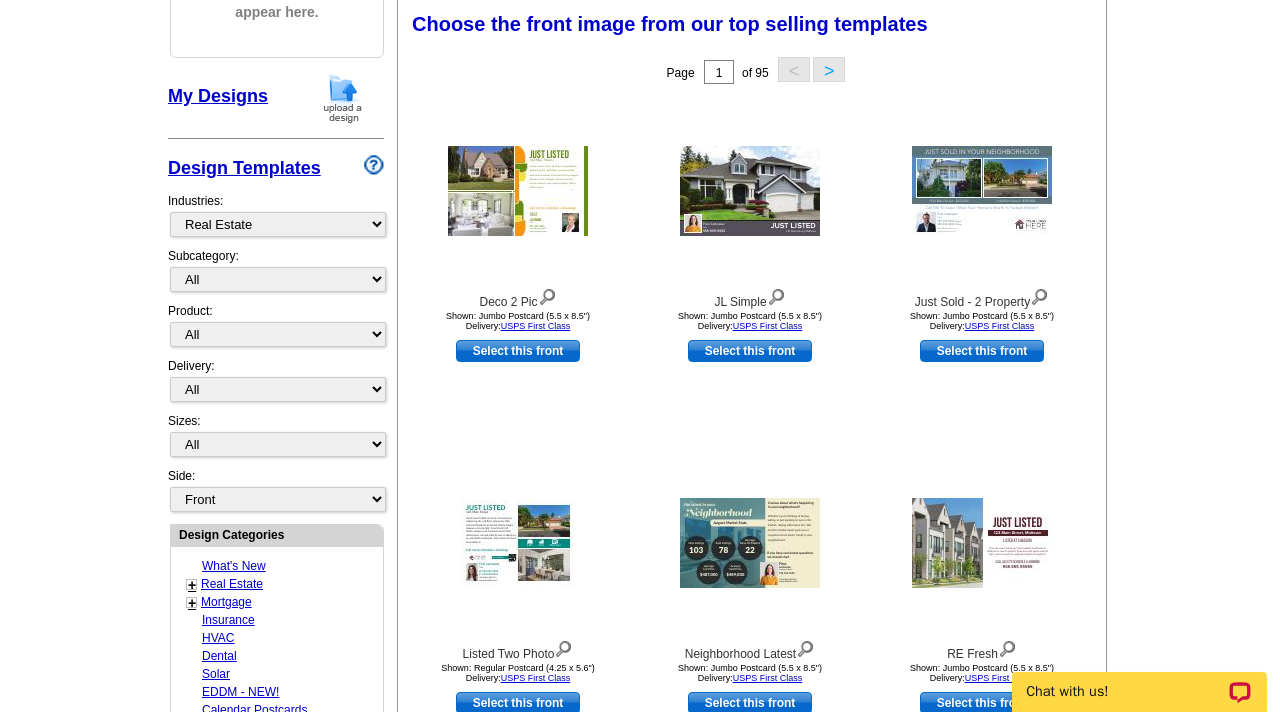 click on "+" at bounding box center [192, 585] 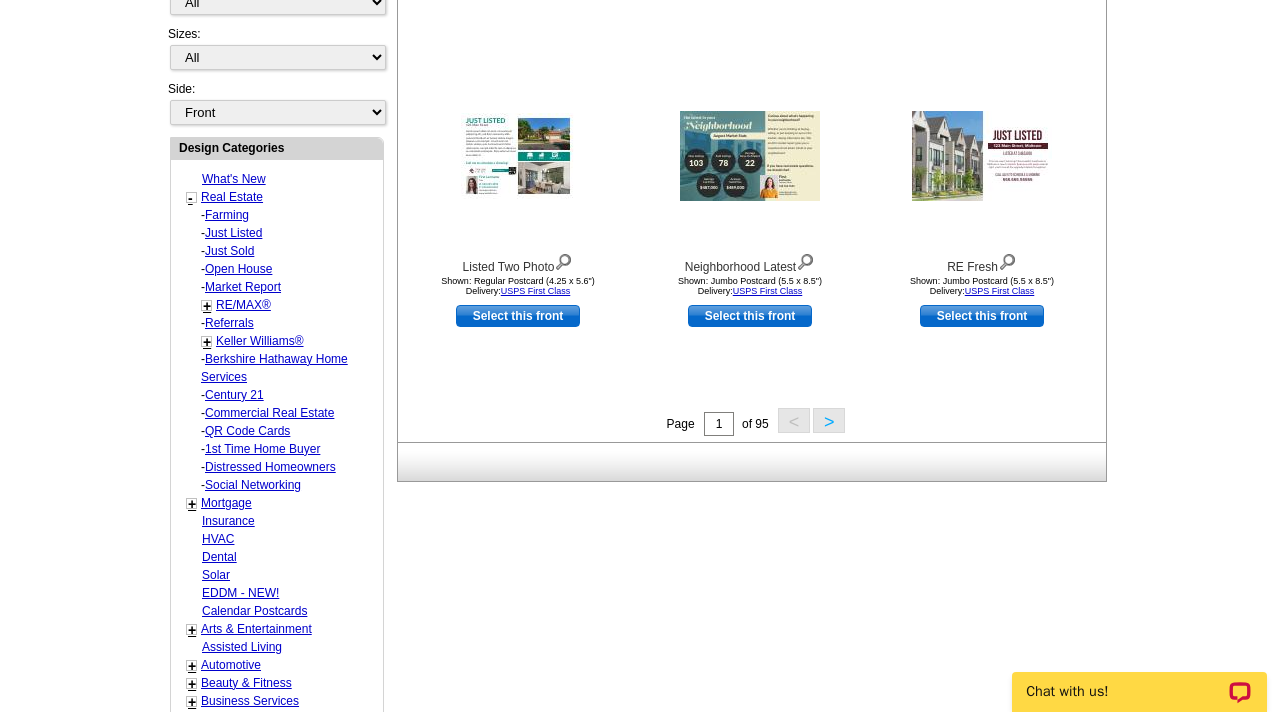 scroll, scrollTop: 703, scrollLeft: 0, axis: vertical 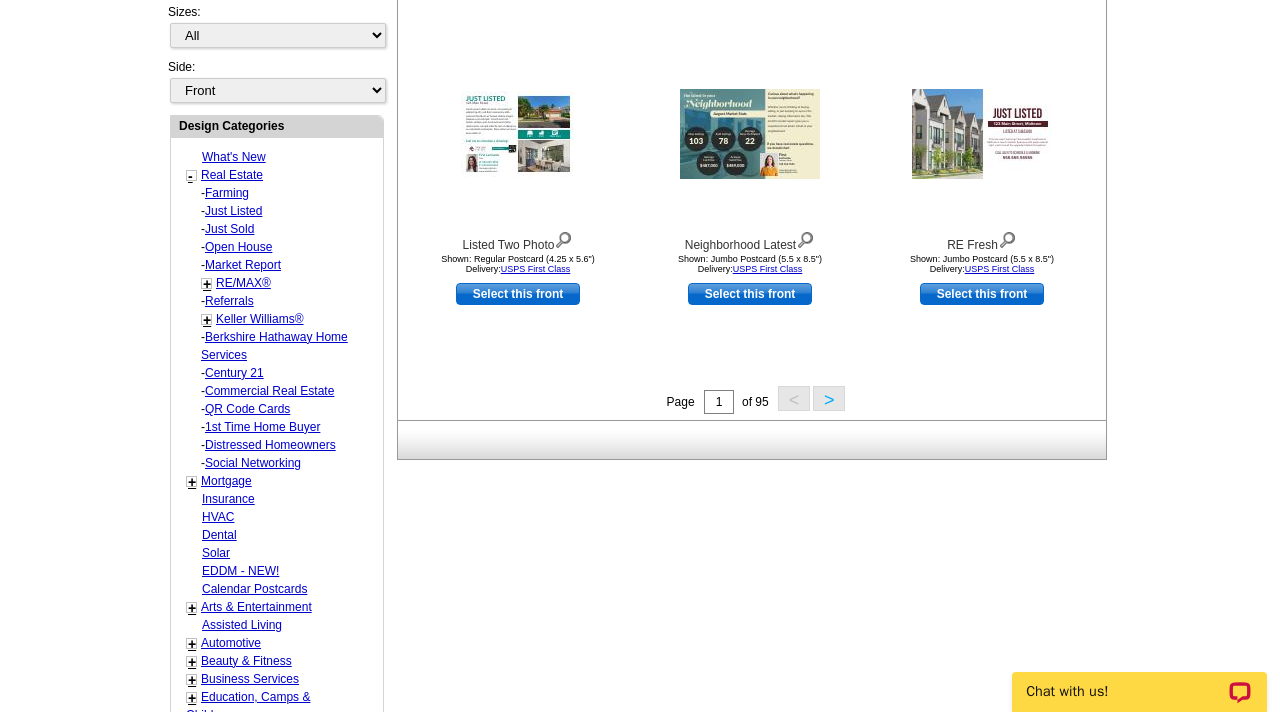 click on "Just Sold" at bounding box center (227, 193) 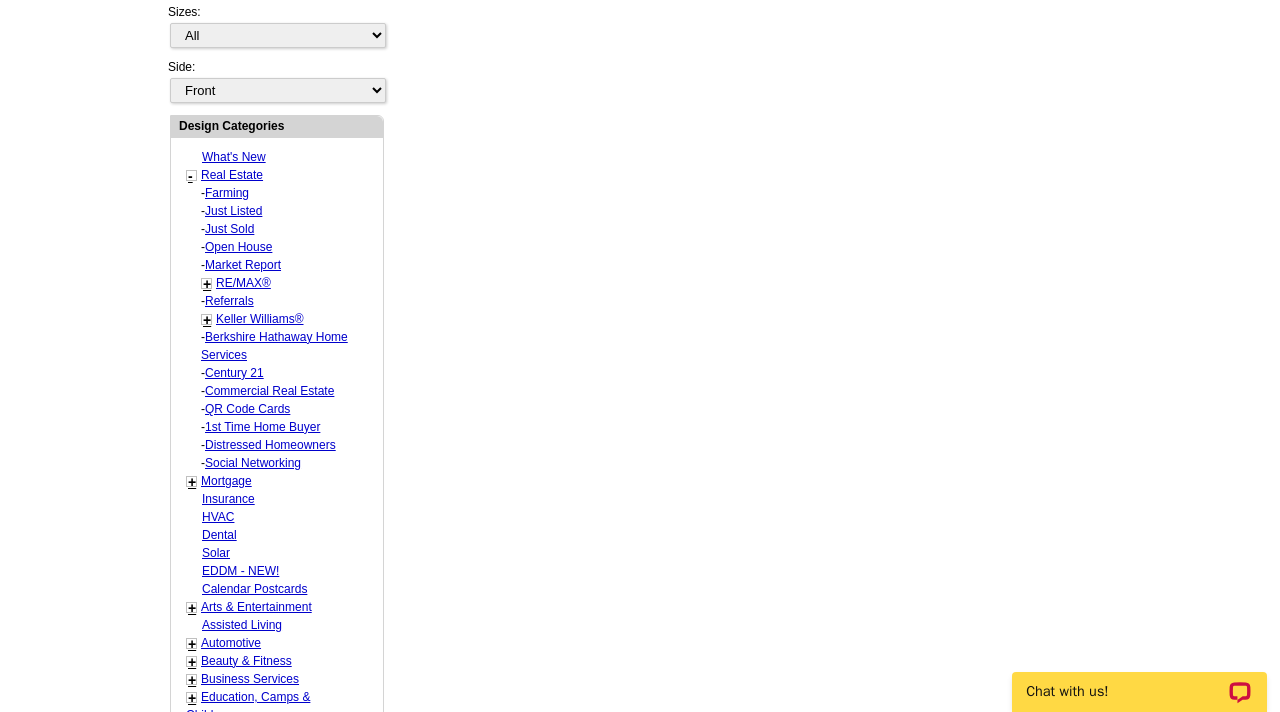 select on "789" 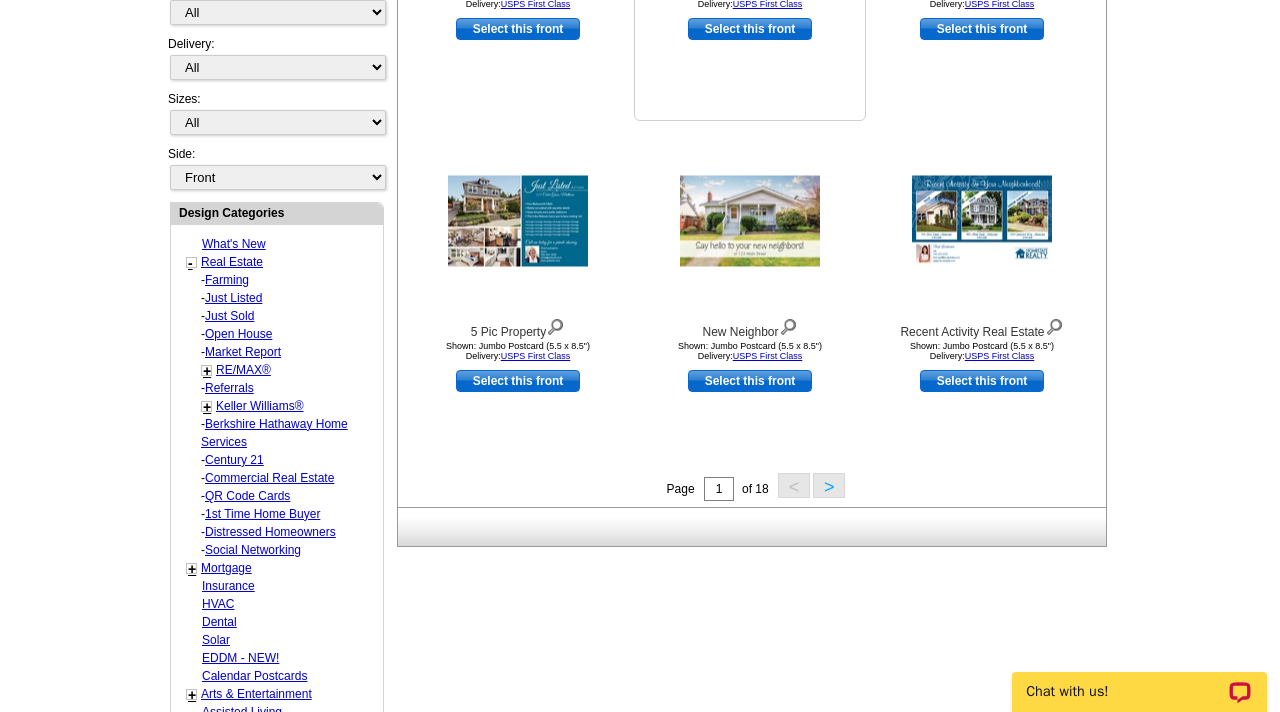 scroll, scrollTop: 618, scrollLeft: 0, axis: vertical 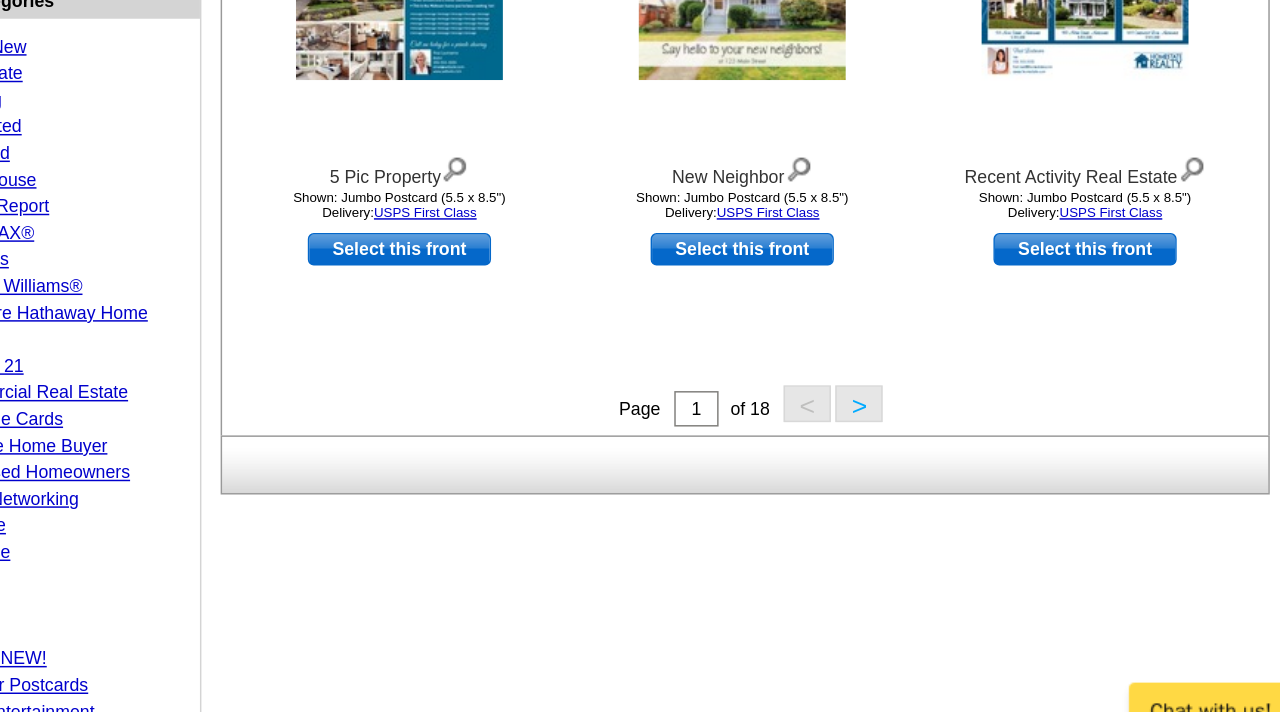 click on ">" at bounding box center (829, 483) 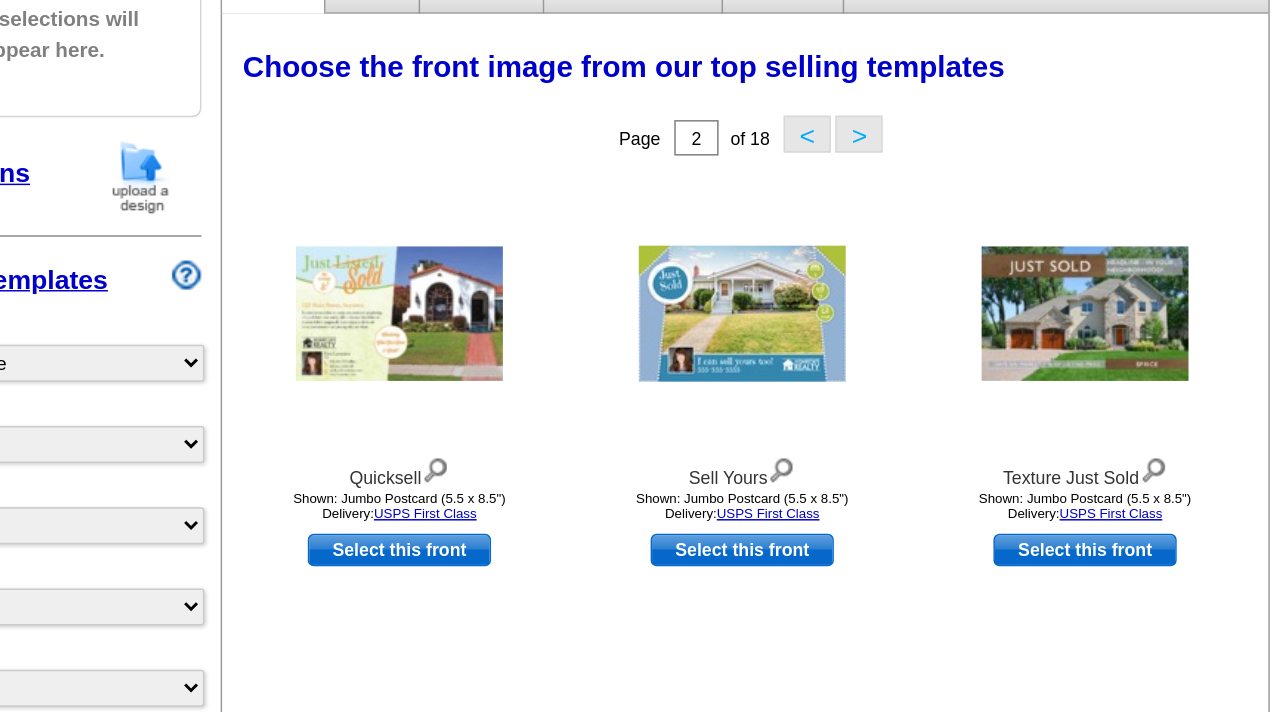 scroll, scrollTop: 262, scrollLeft: 0, axis: vertical 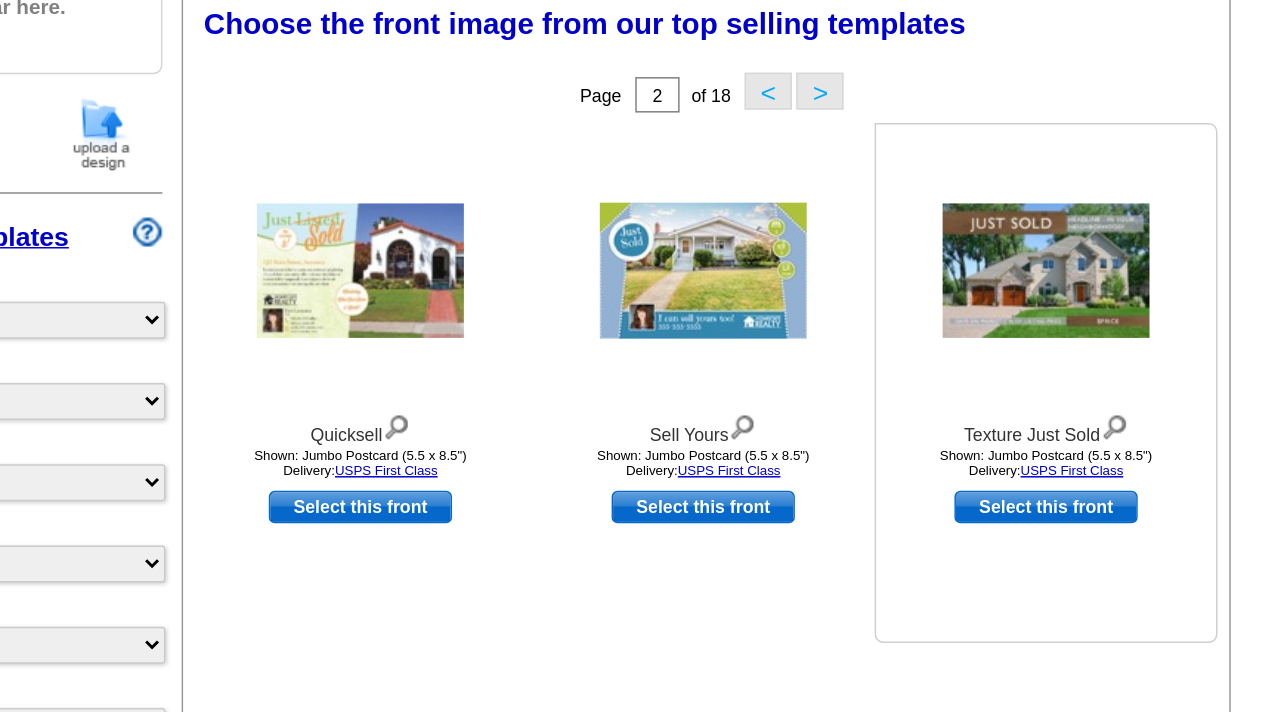 click on "Select this front" at bounding box center (982, 383) 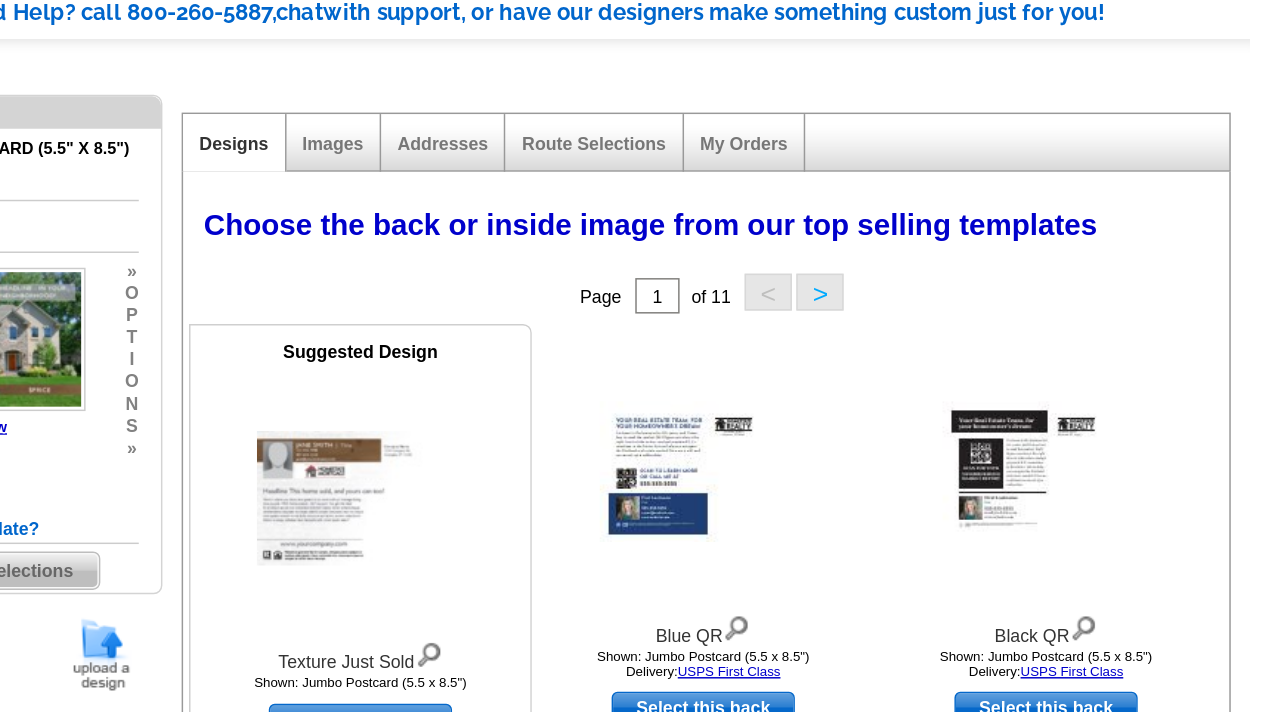 scroll, scrollTop: 159, scrollLeft: 0, axis: vertical 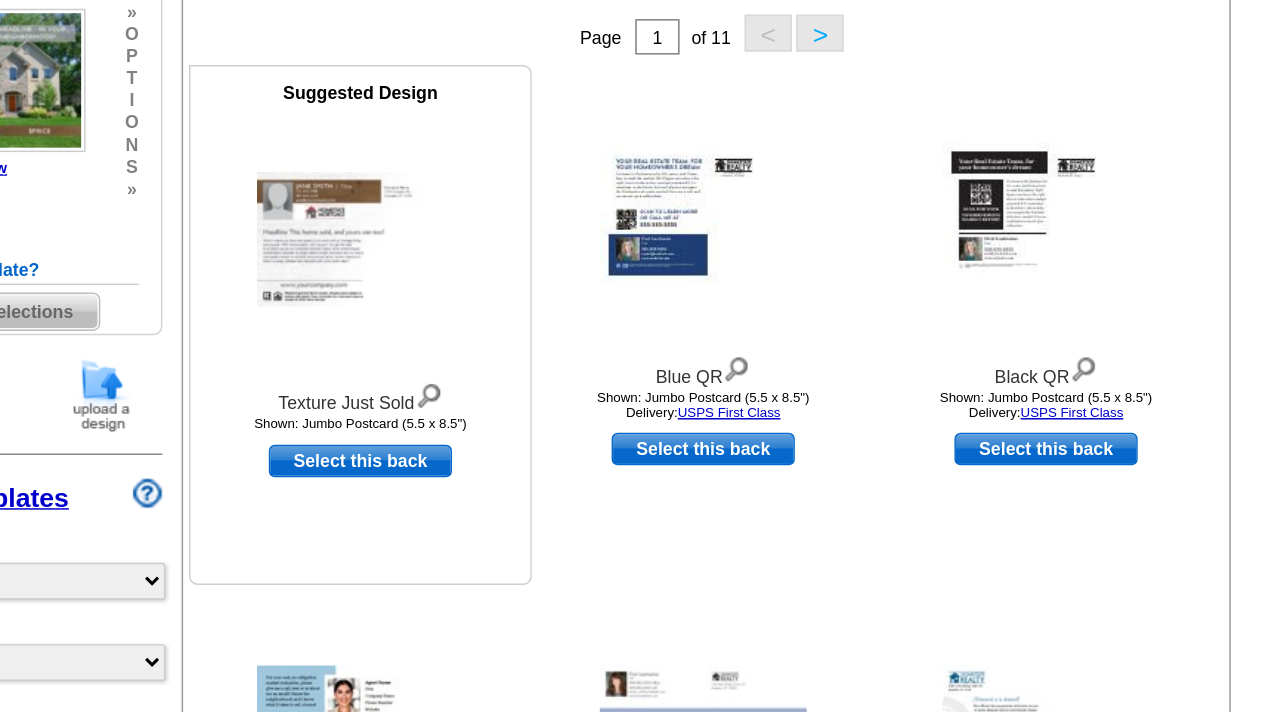 click on "Select this back" at bounding box center (518, 494) 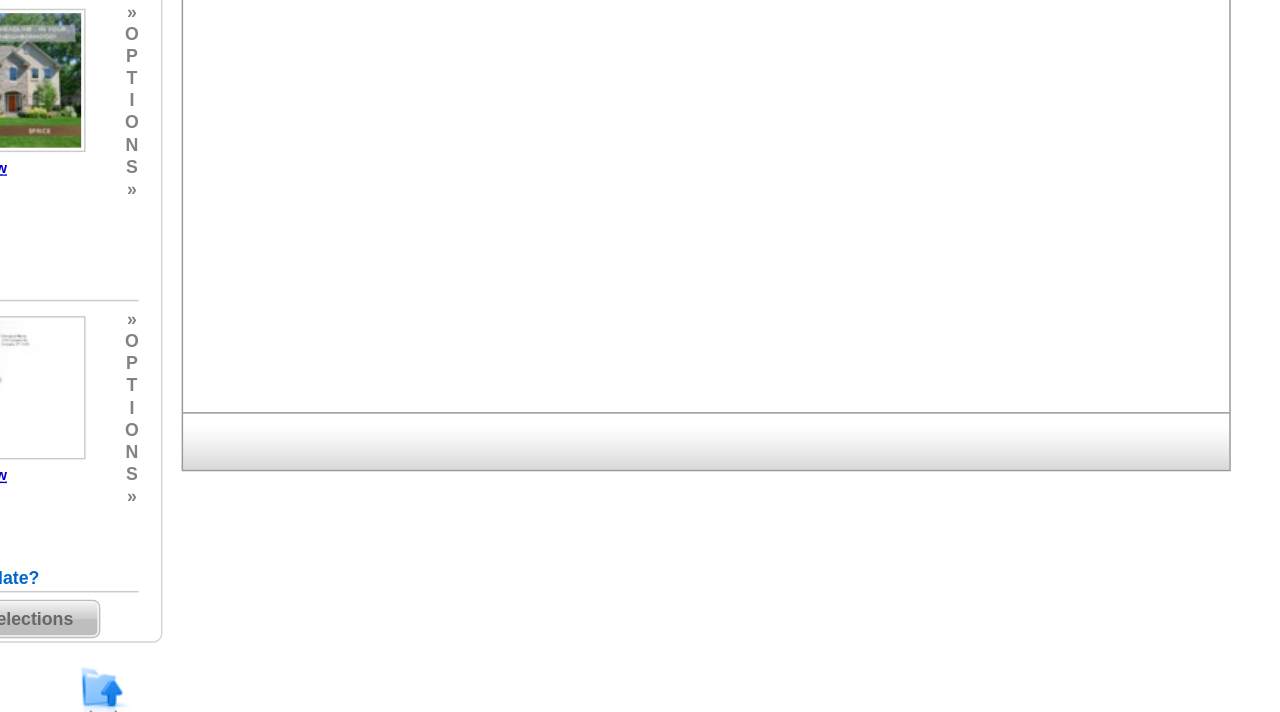 scroll, scrollTop: 0, scrollLeft: 0, axis: both 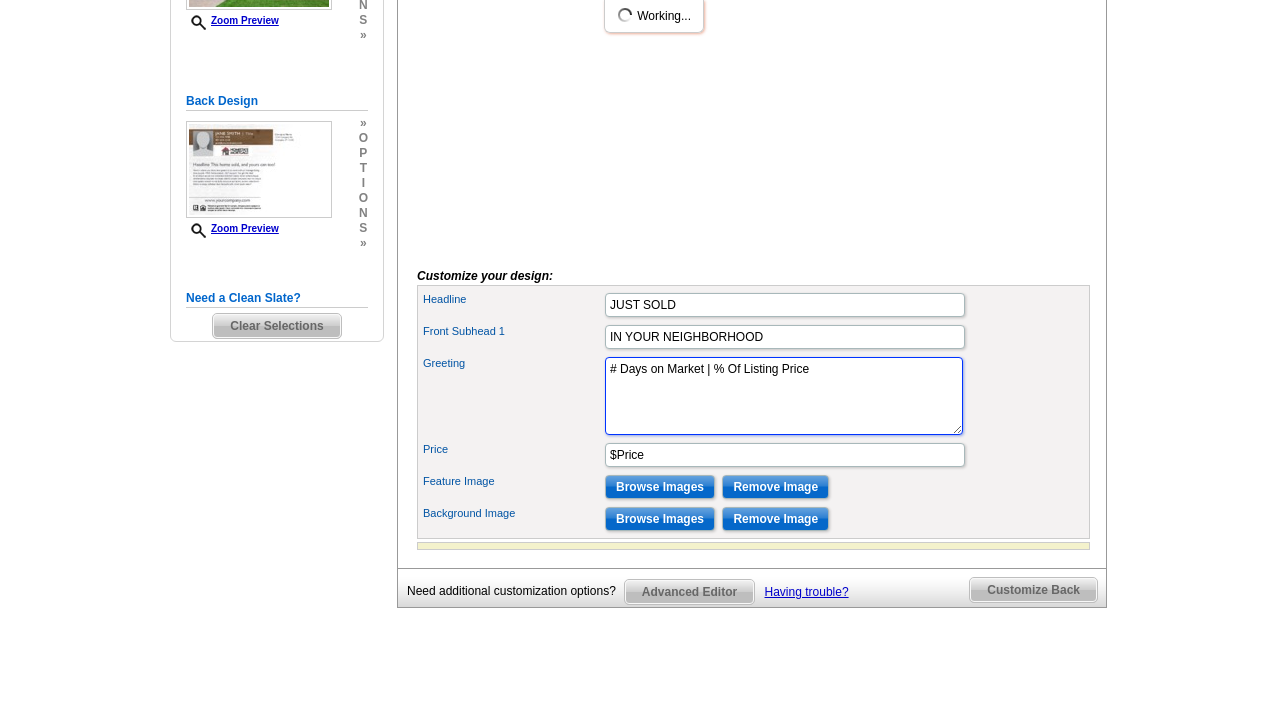 click on "# Days on Market | % Of Listing Price" at bounding box center (784, 396) 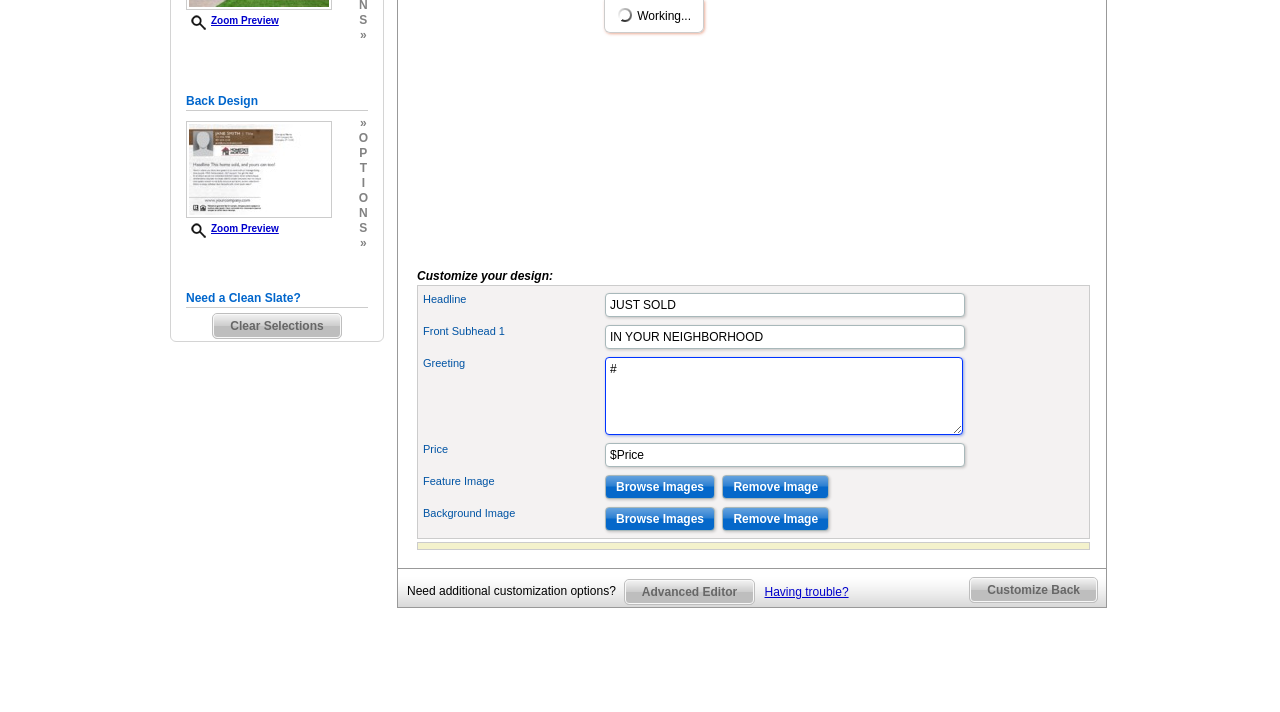 type on "#" 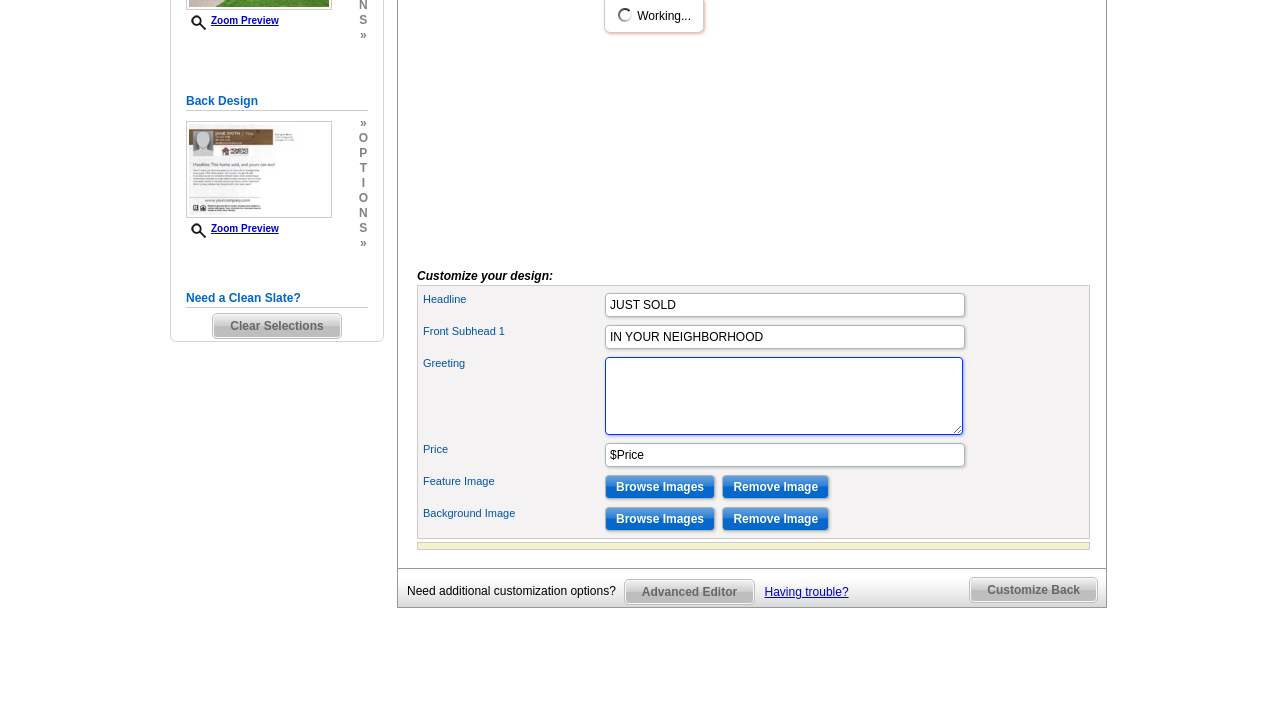 type 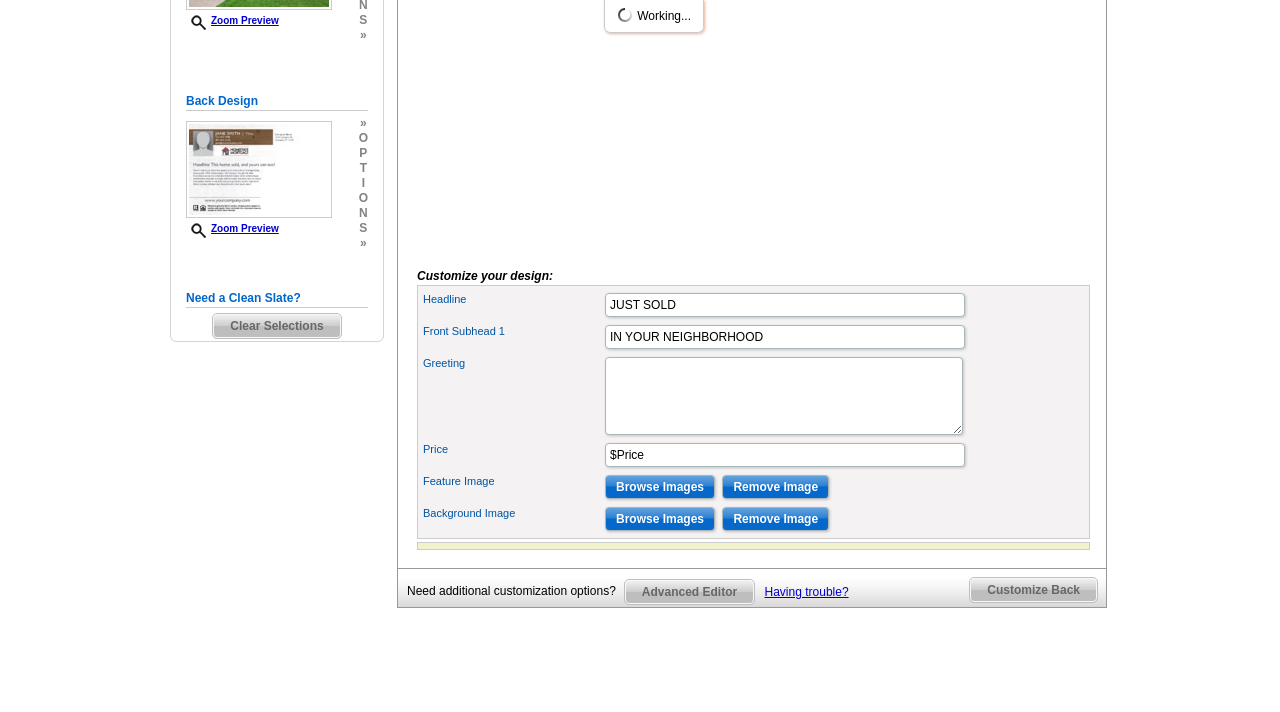 scroll, scrollTop: 0, scrollLeft: 0, axis: both 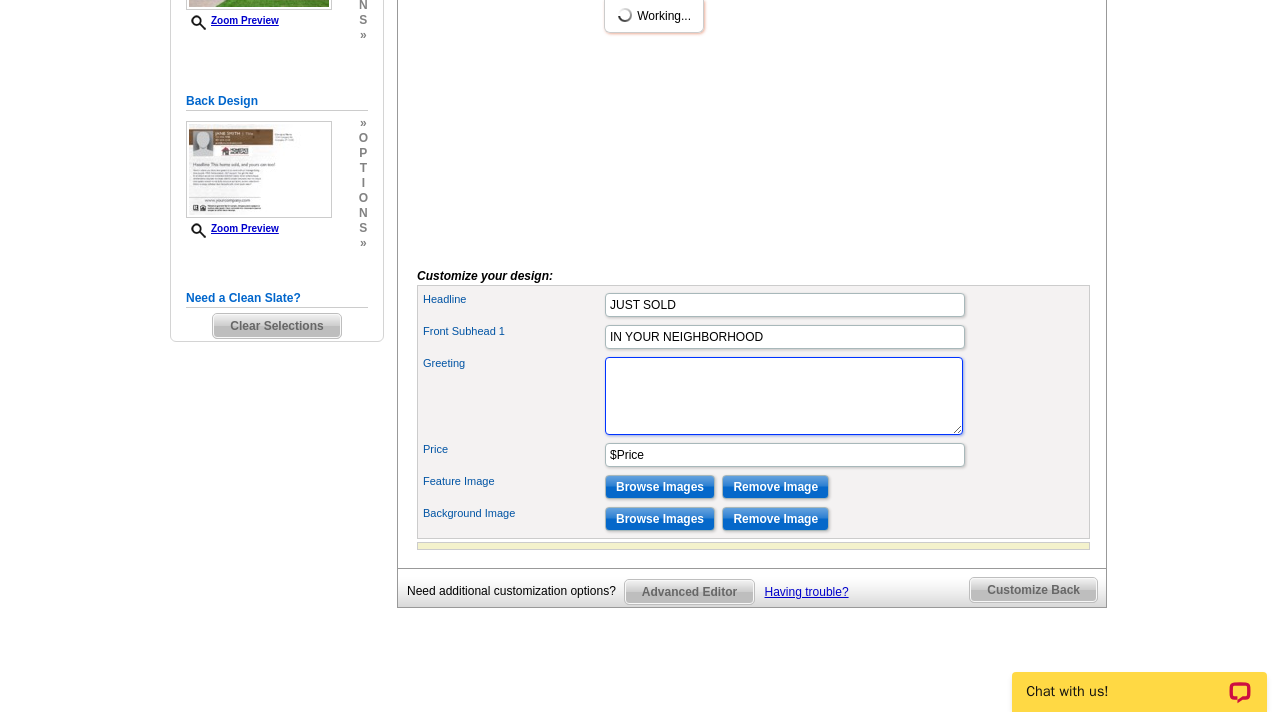 click on "# Days on Market | % Of Listing Price" at bounding box center (784, 396) 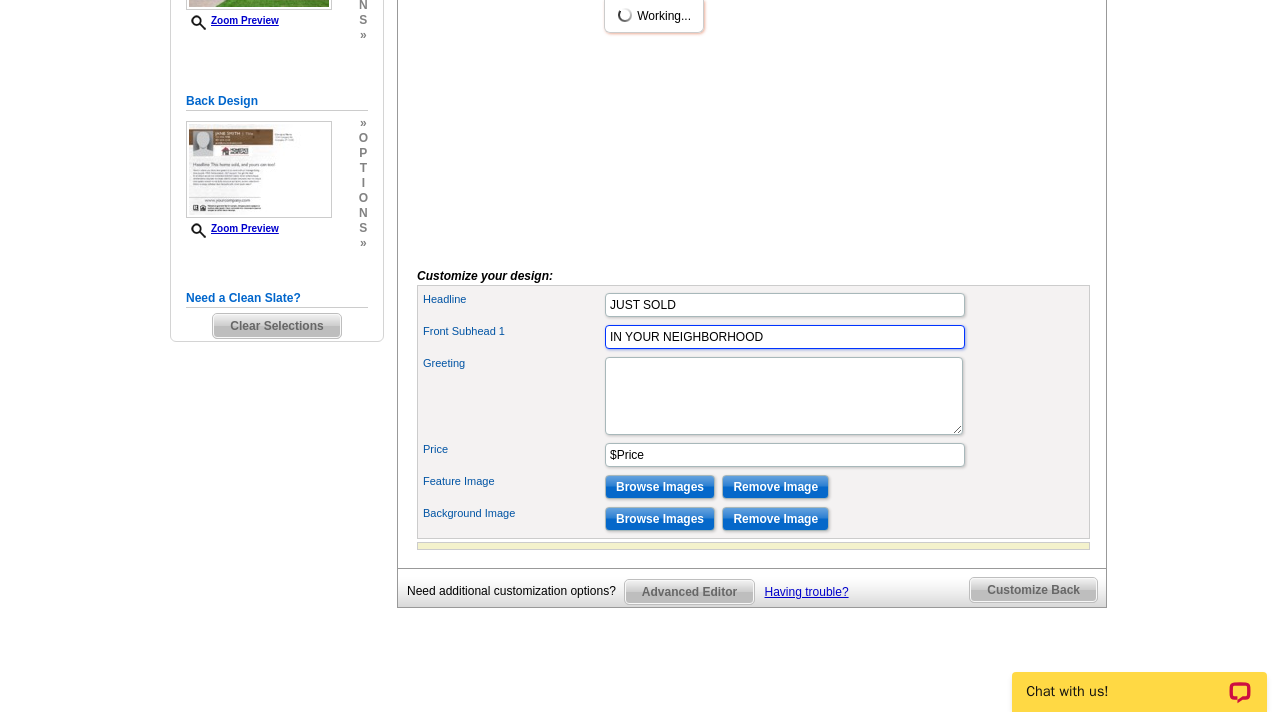 drag, startPoint x: 767, startPoint y: 377, endPoint x: 594, endPoint y: 368, distance: 173.23395 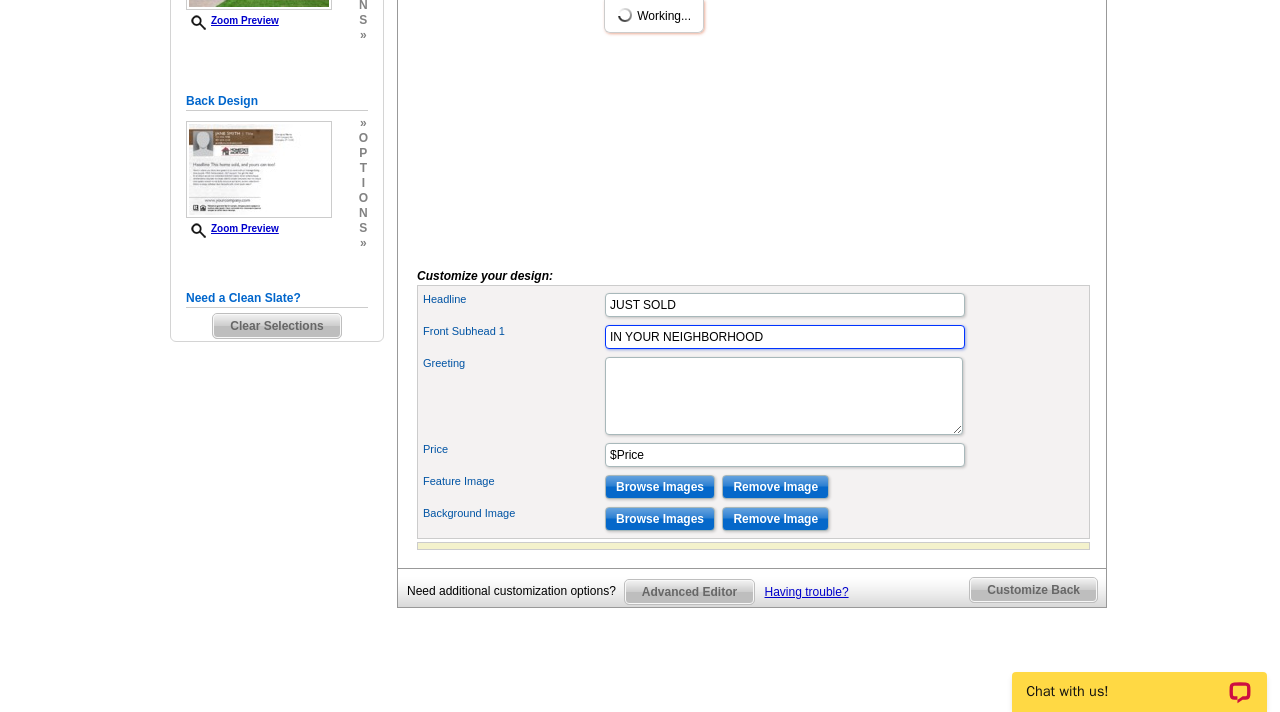 click on "Front Subhead 1
IN YOUR NEIGHBORHOOD" at bounding box center [753, 337] 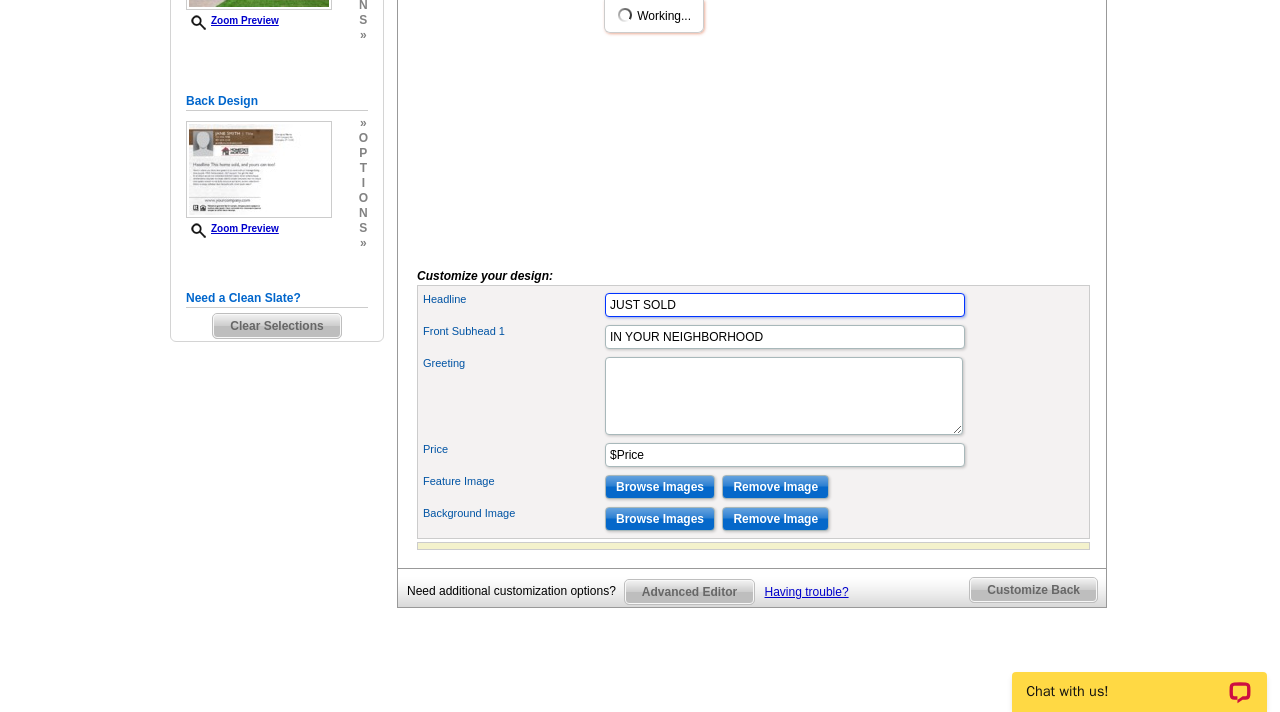 click on "JUST SOLD" at bounding box center (785, 305) 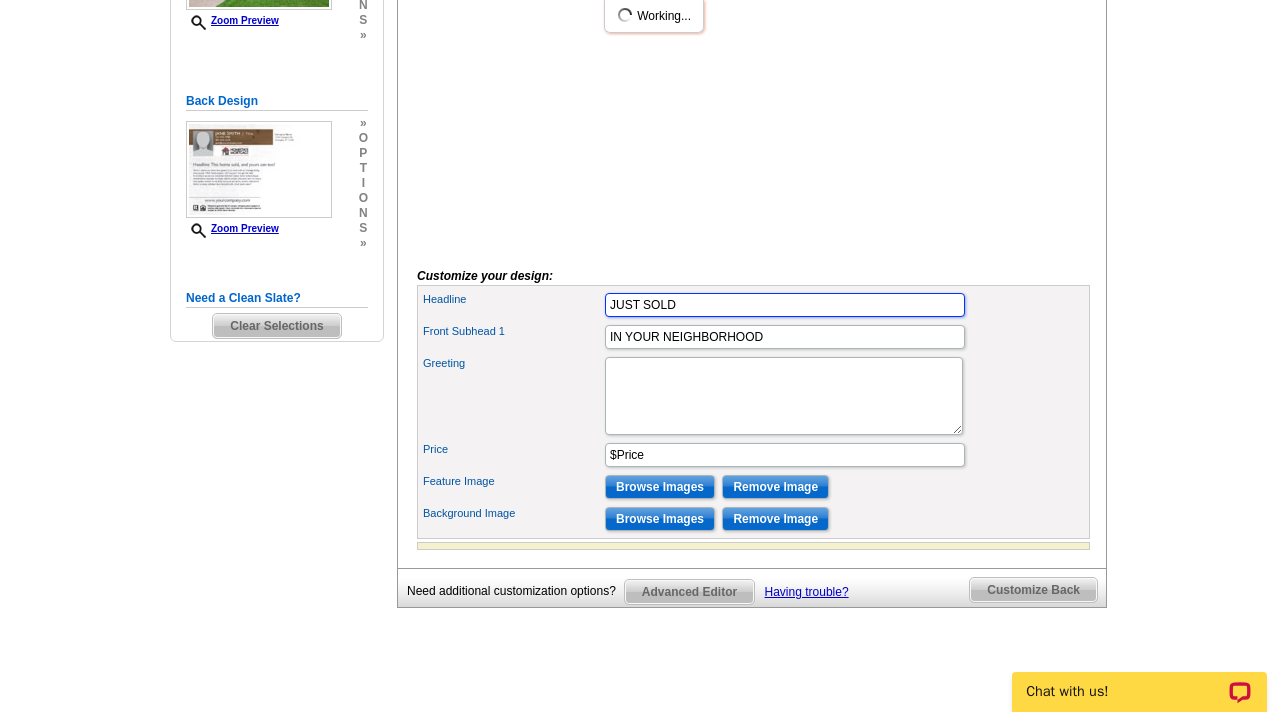 paste on "IN YOUR NEIGHBORHOOD" 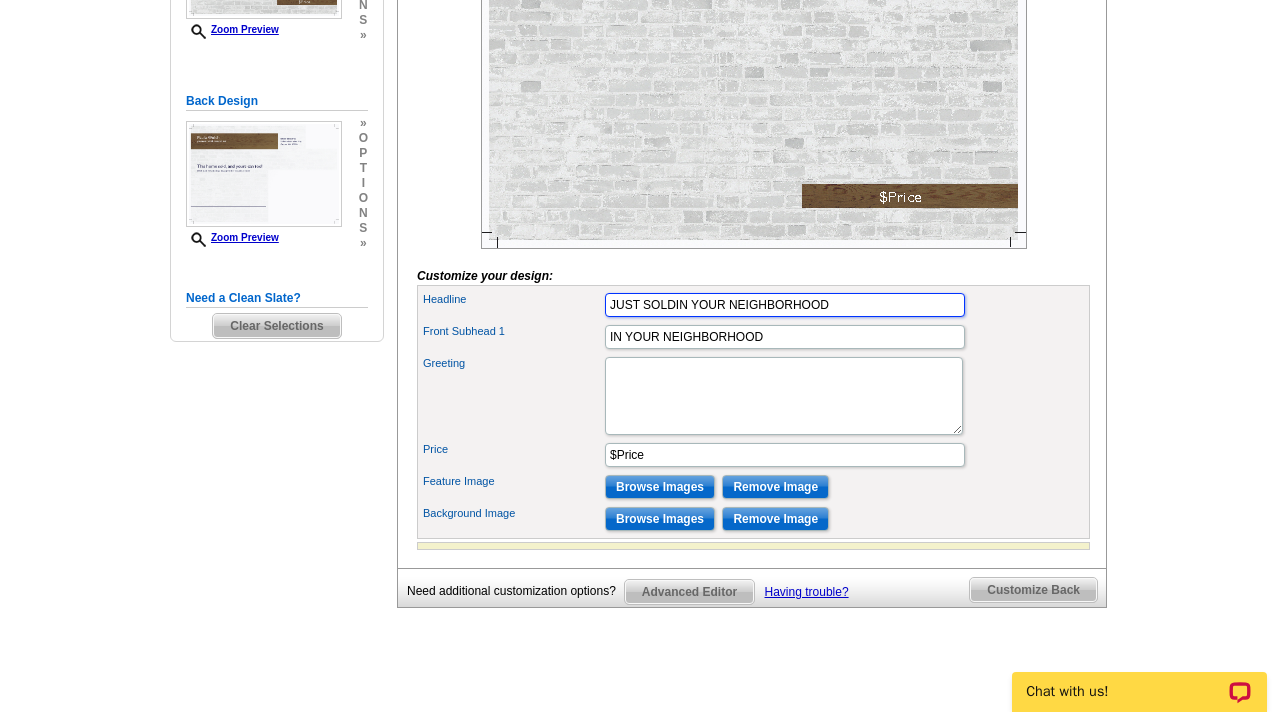 click on "JUST SOLDIN YOUR NEIGHBORHOOD" at bounding box center (785, 305) 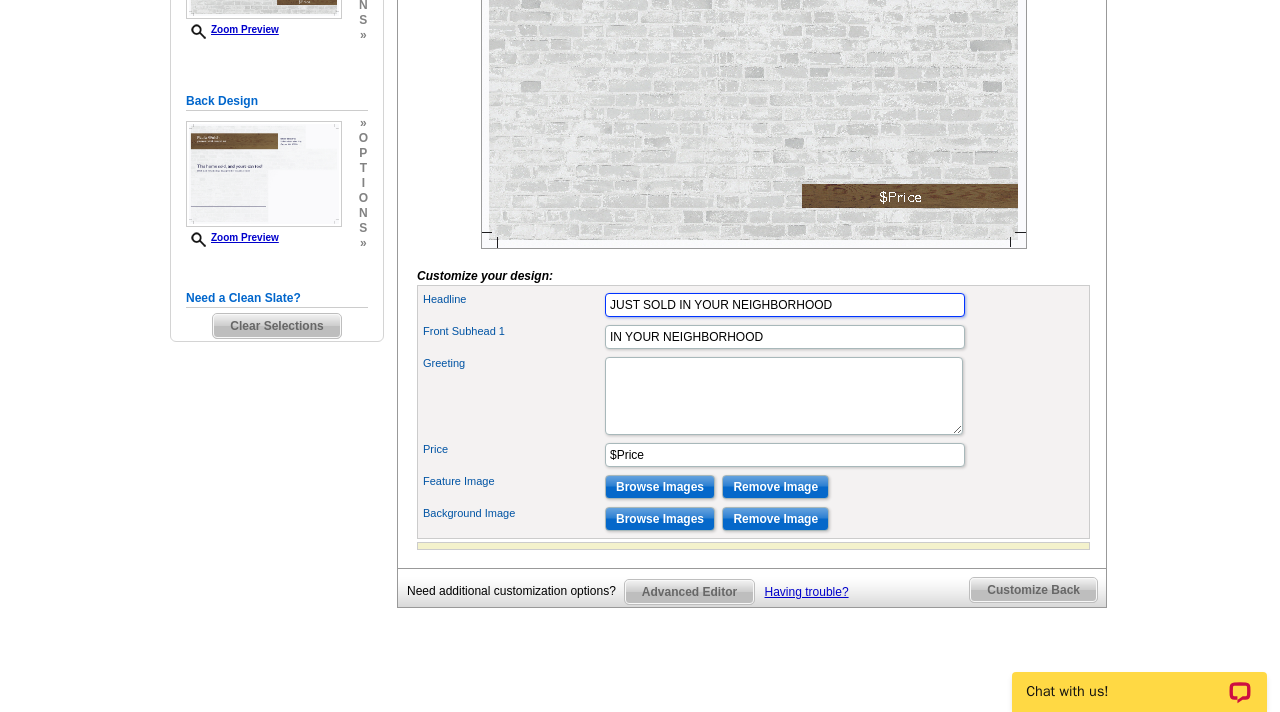 click on "JUST SOLD IN YOUR NEIGHBORHOOD" at bounding box center [785, 305] 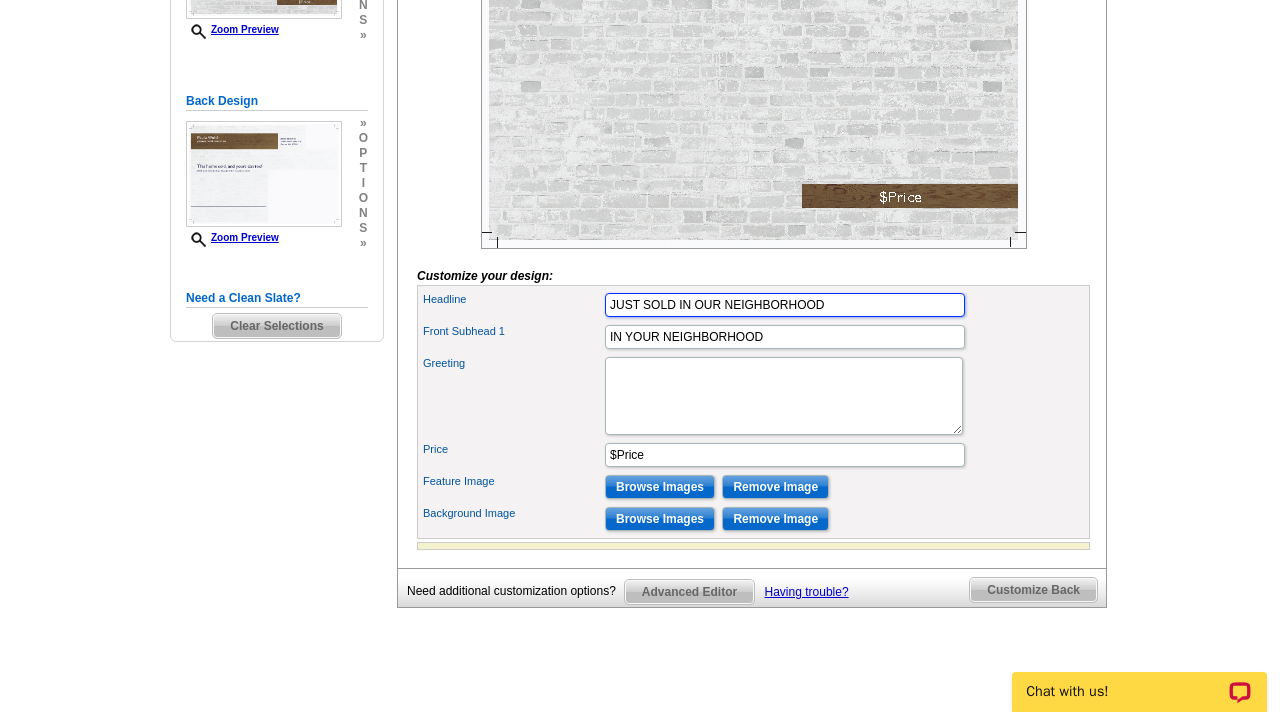 click on "JUST SOLD IN OUR NEIGHBORHOOD" at bounding box center [785, 305] 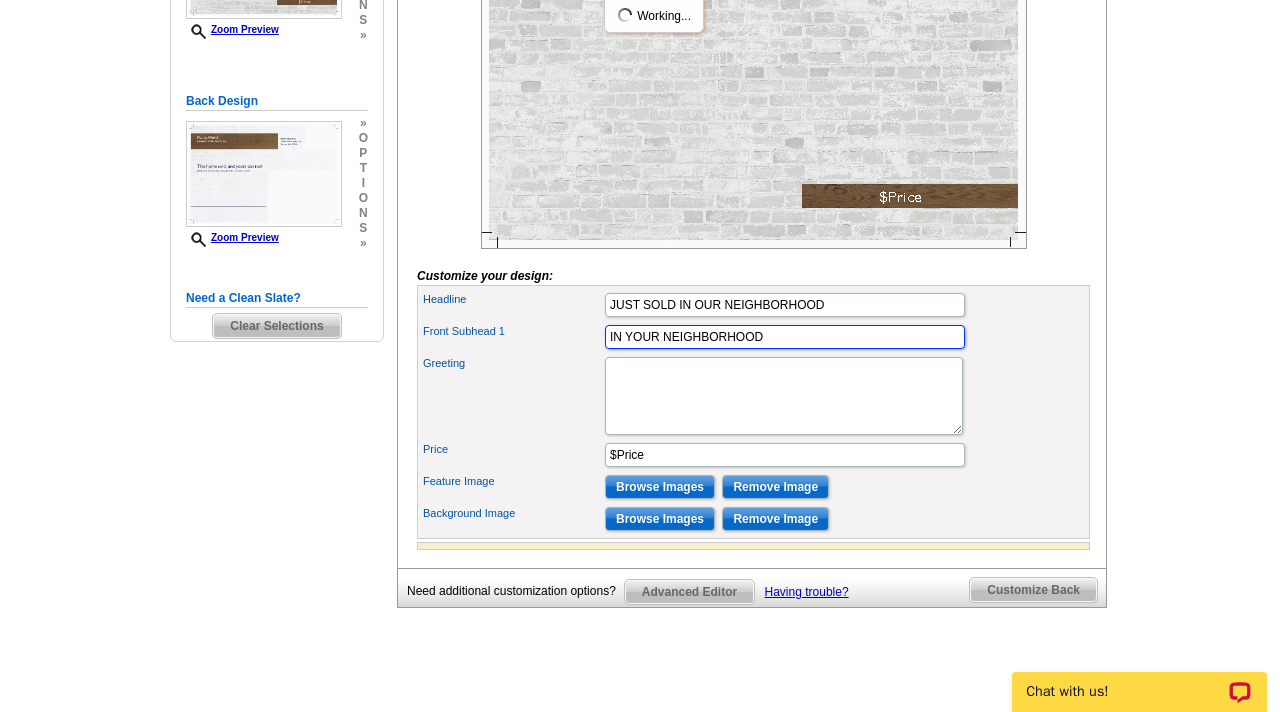 drag, startPoint x: 774, startPoint y: 373, endPoint x: 554, endPoint y: 372, distance: 220.00227 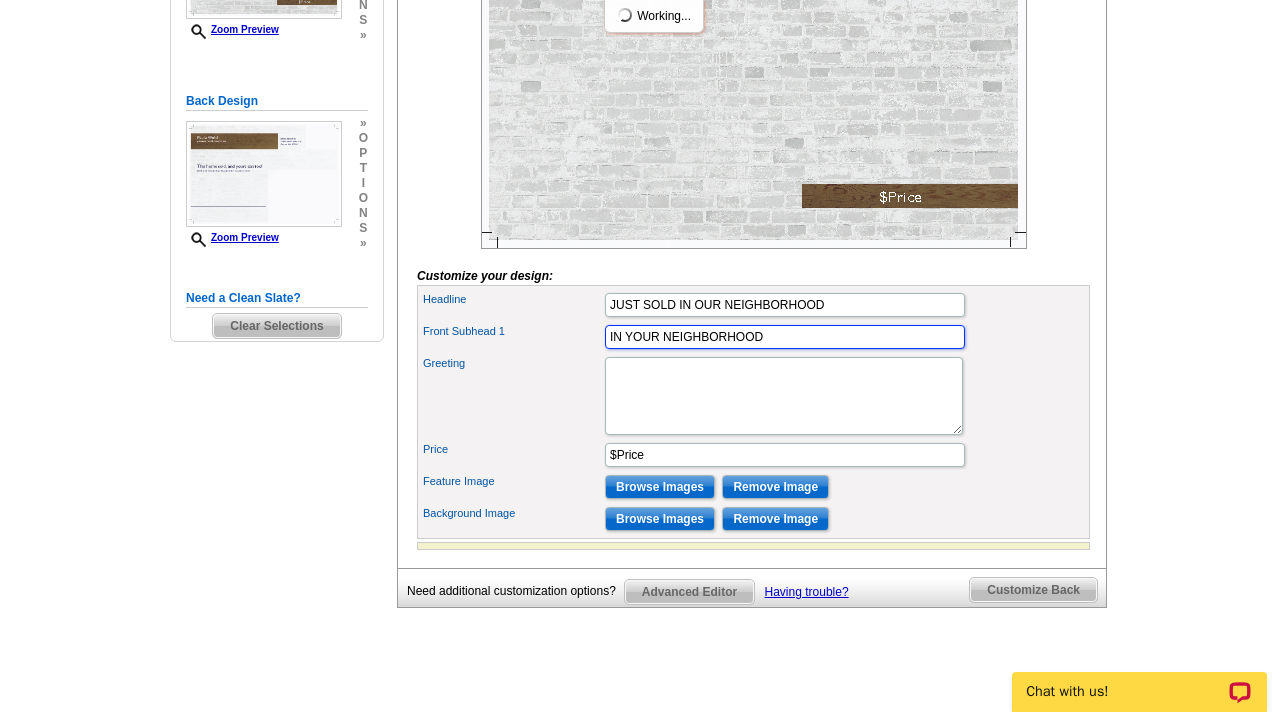click on "Front Subhead 1
IN YOUR NEIGHBORHOOD" at bounding box center (753, 337) 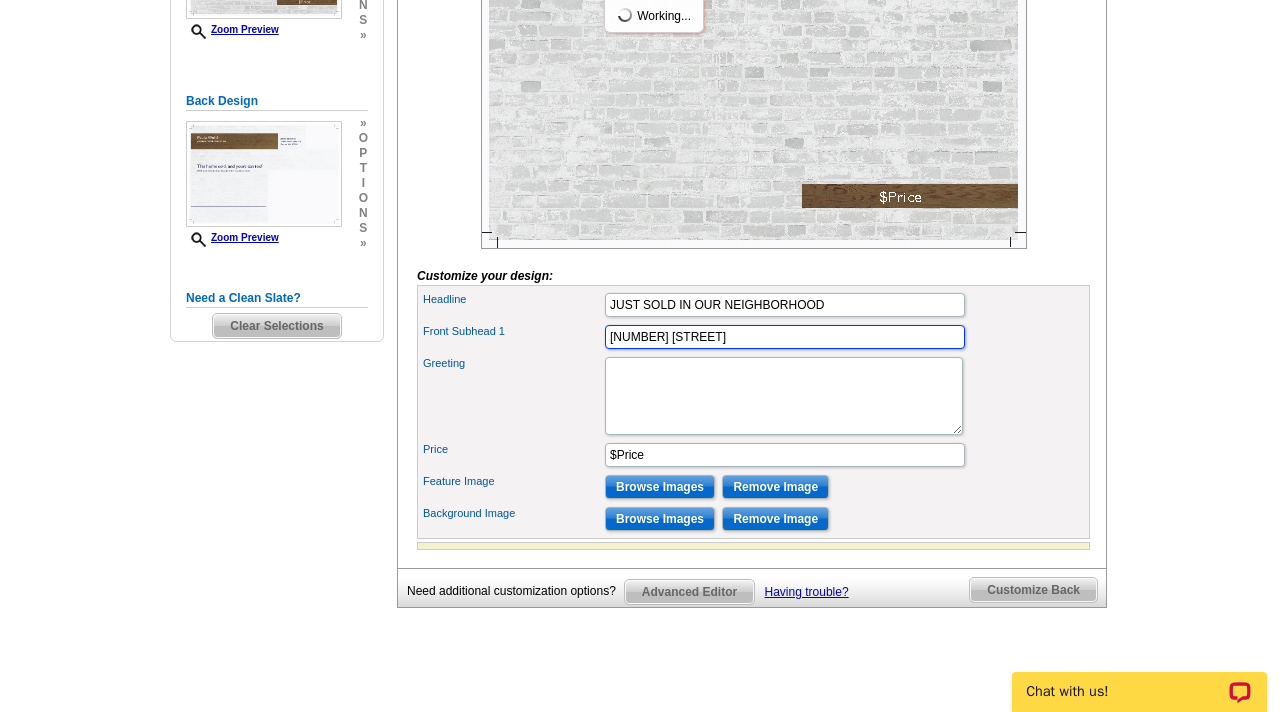 type on "6 Bradford Blvd" 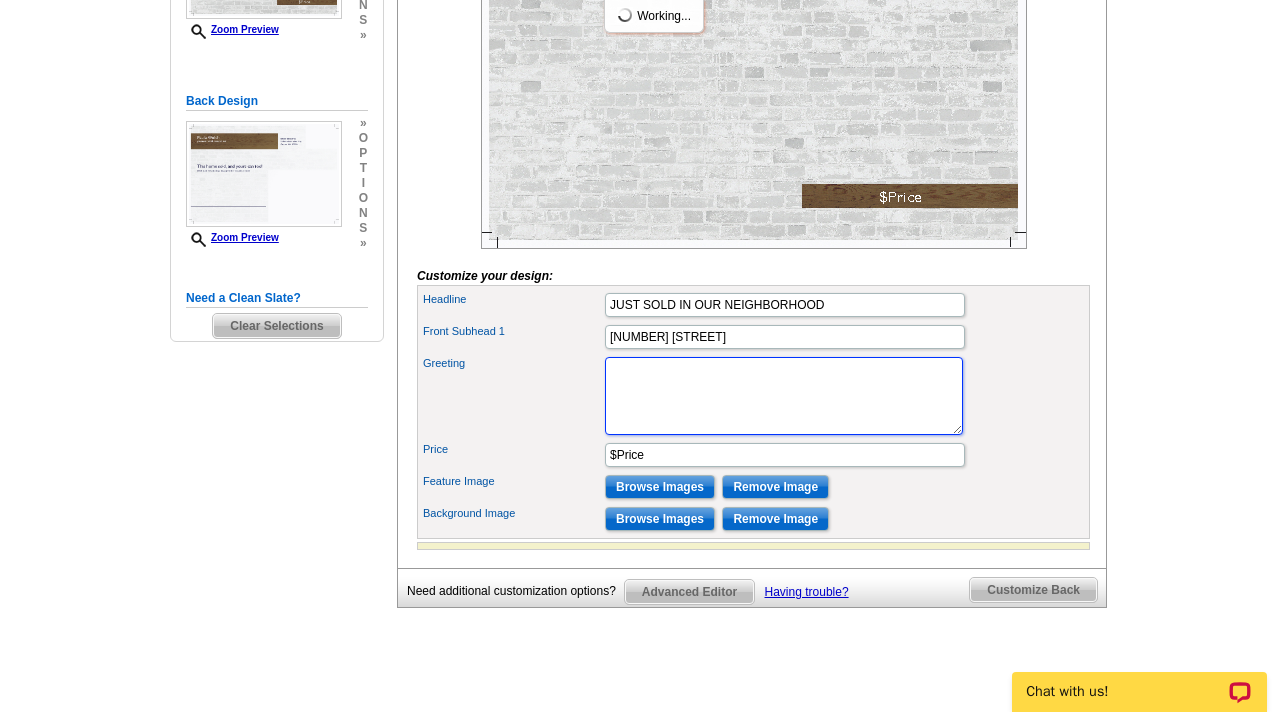 click on "# Days on Market | % Of Listing Price" at bounding box center [784, 396] 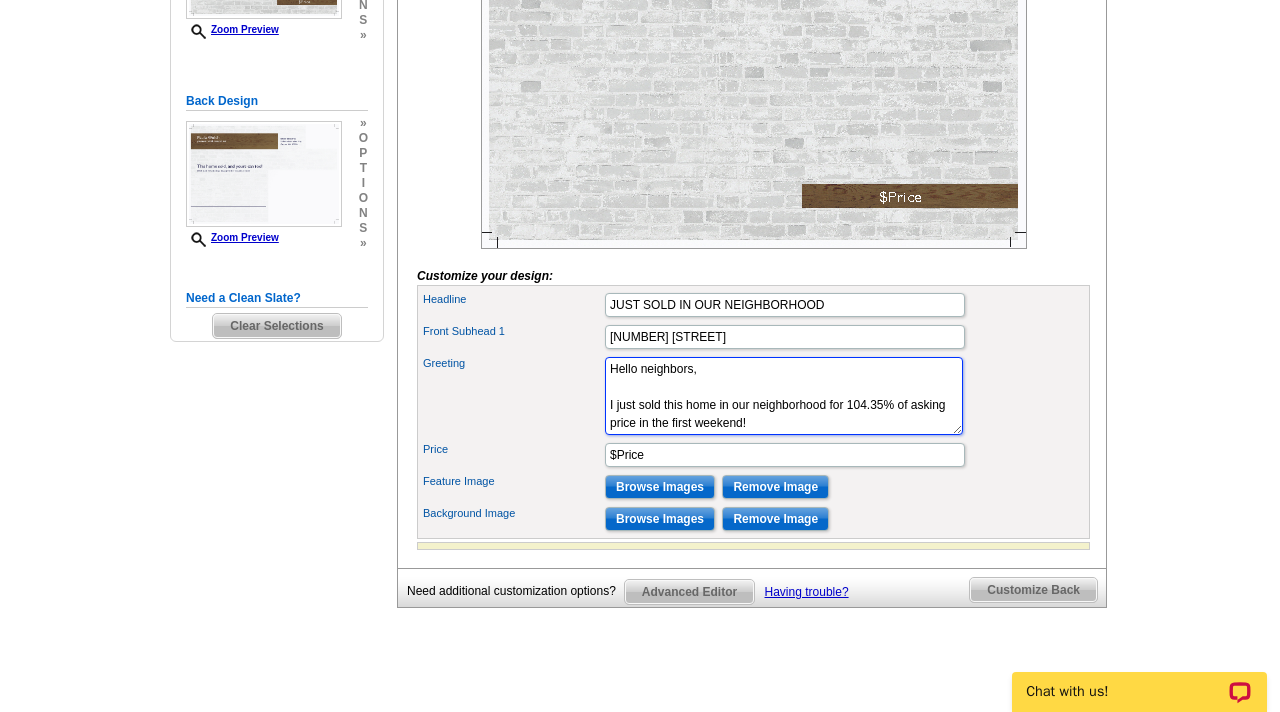 click on "# Days on Market | % Of Listing Price" at bounding box center (784, 396) 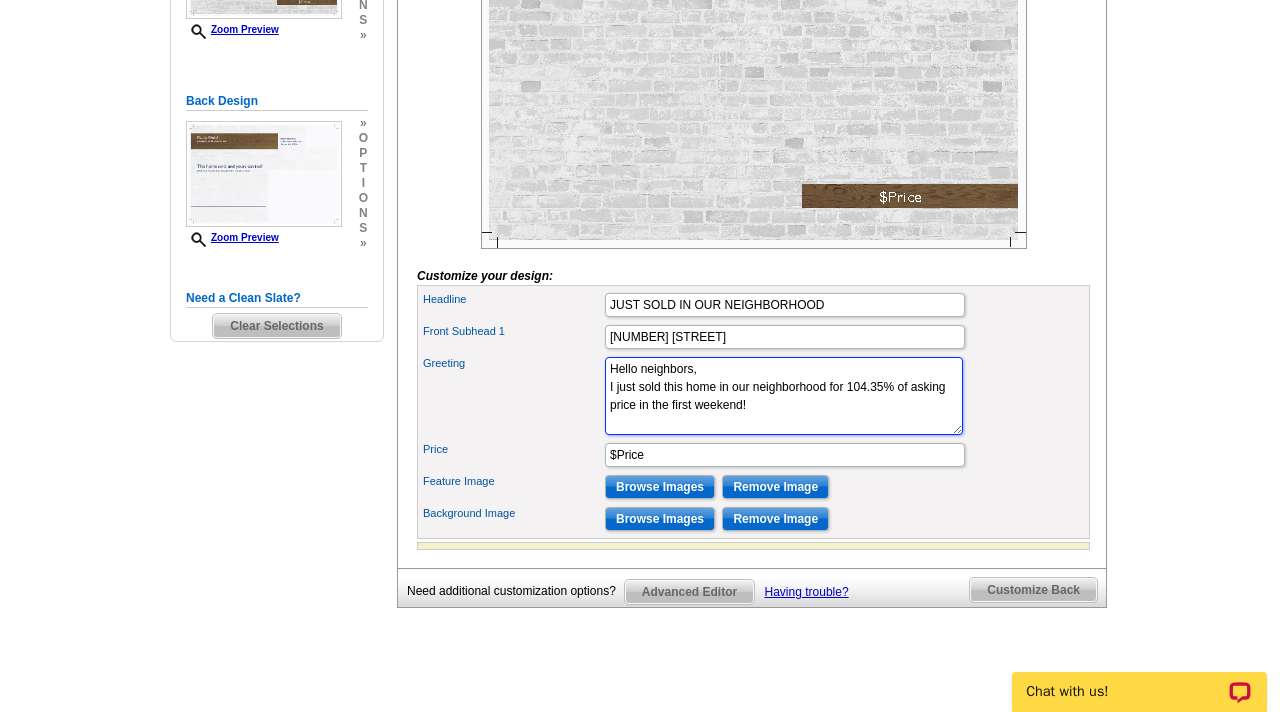 click on "# Days on Market | % Of Listing Price" at bounding box center (784, 396) 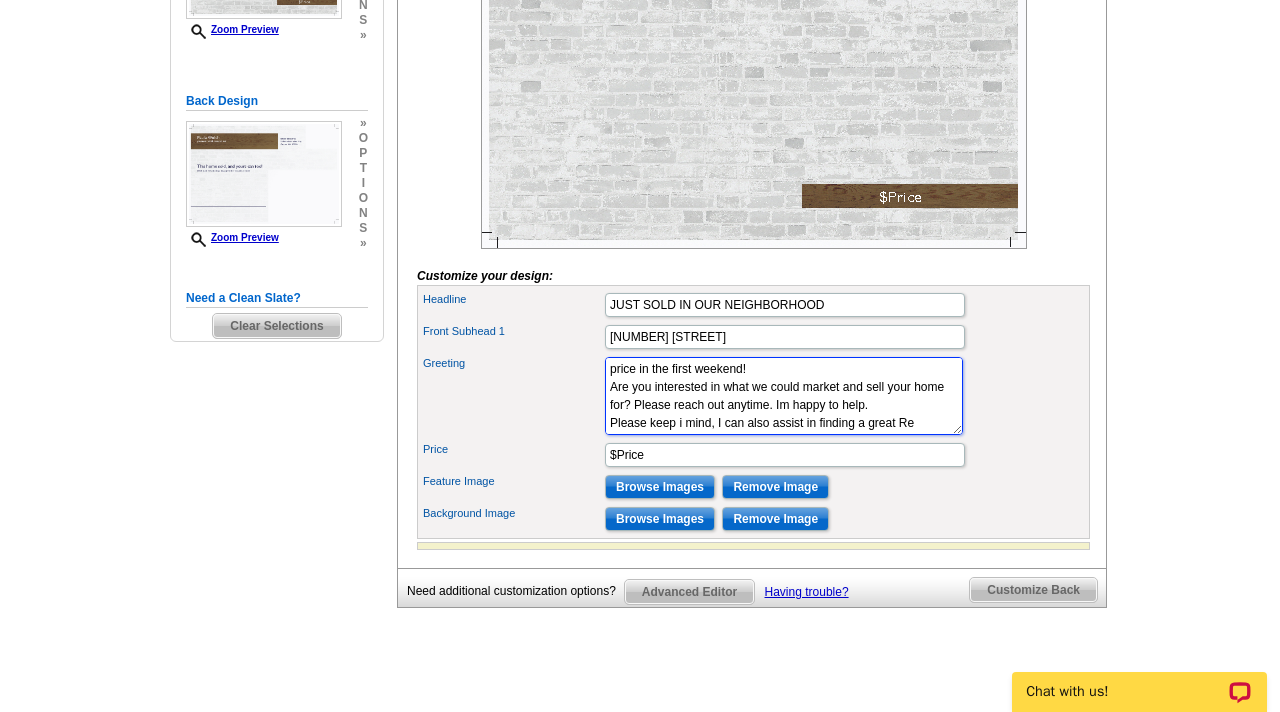 scroll, scrollTop: 67, scrollLeft: 0, axis: vertical 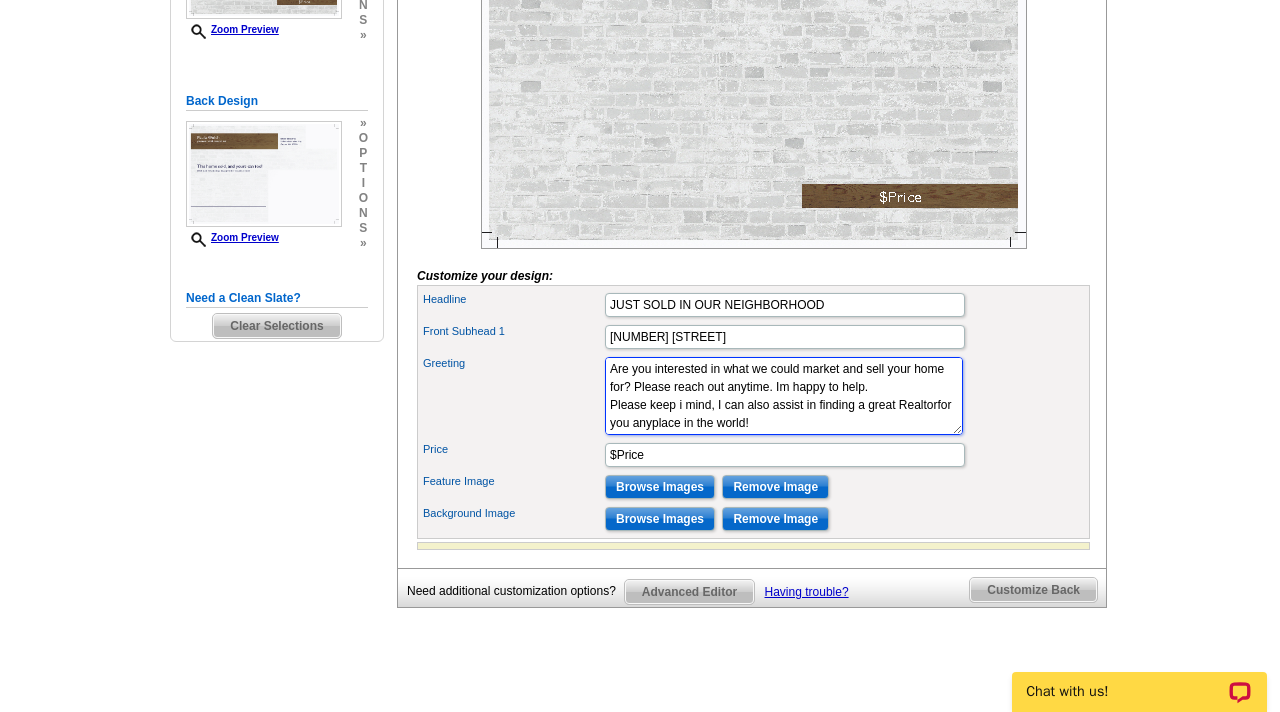 click on "# Days on Market | % Of Listing Price" at bounding box center (784, 396) 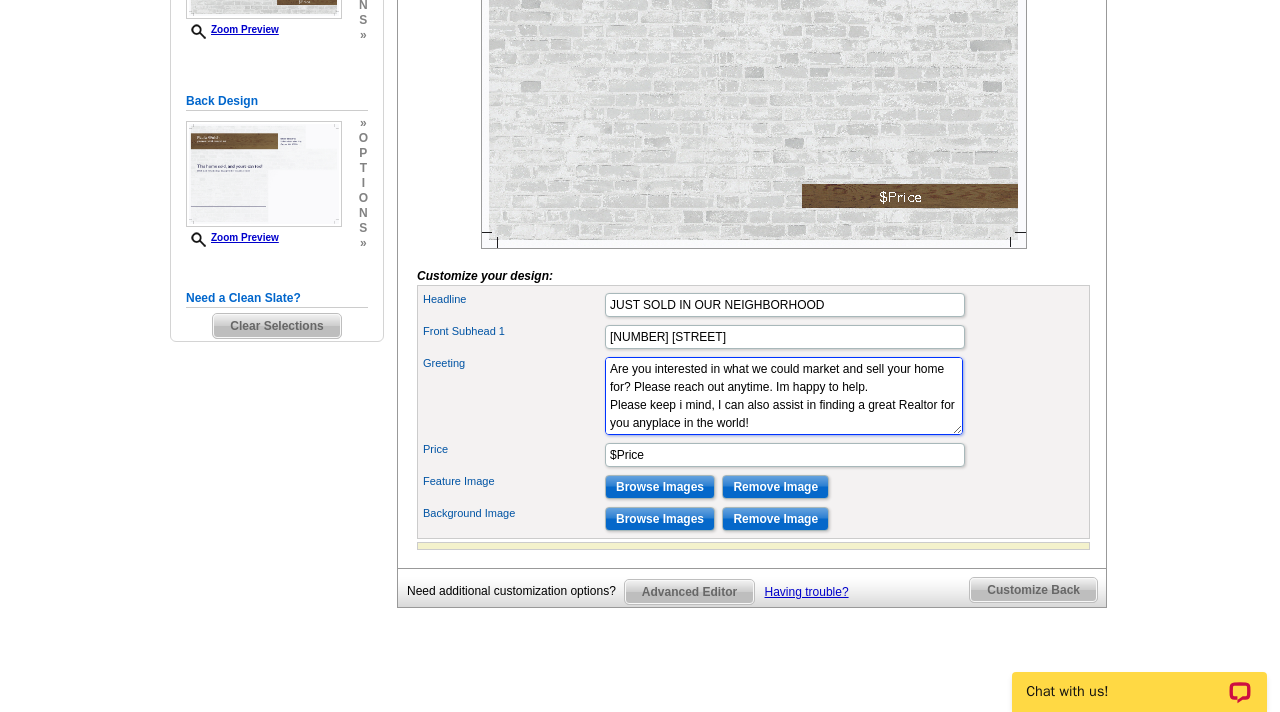 type on "Hello neighbors,
I just sold this home in our neighborhood for 104.35% of asking price in the first weekend!
Are you interested in what we could market and sell your home for? Please reach out anytime. Im happy to help.
Please keep i mind, I can also assist in finding a great Realtor for you anyplace in the world!" 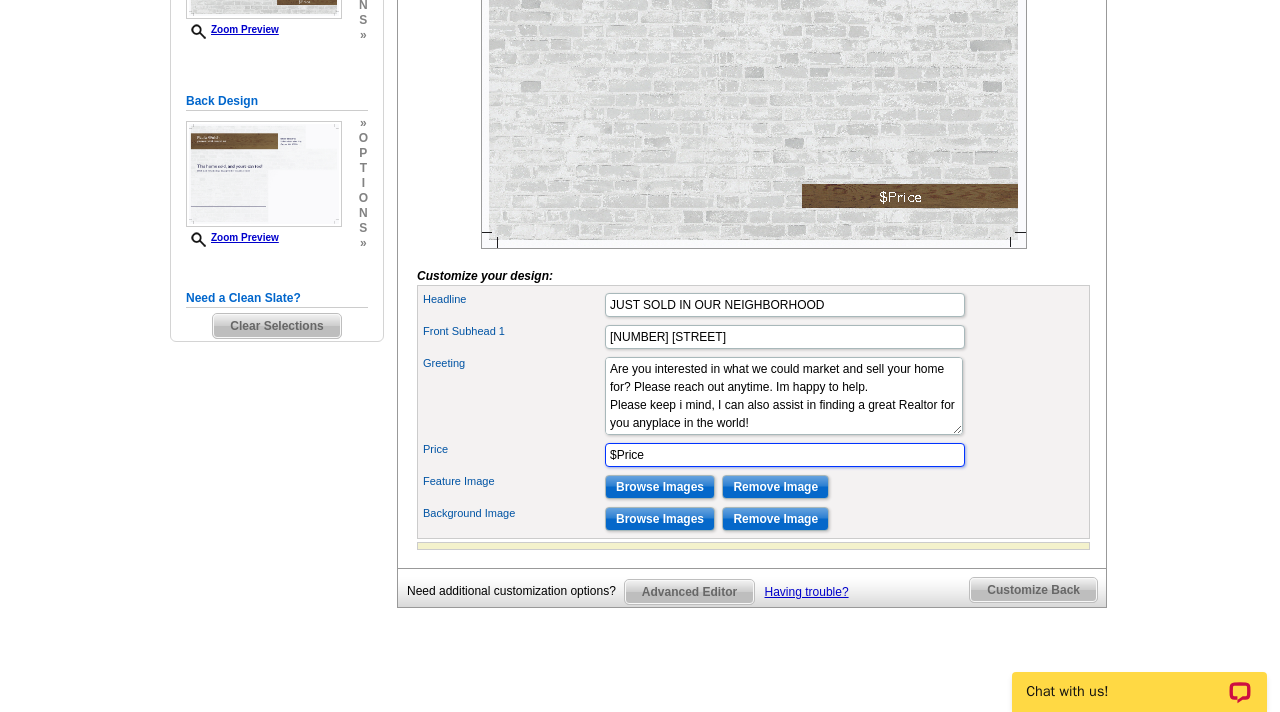 click on "$Price" at bounding box center [785, 455] 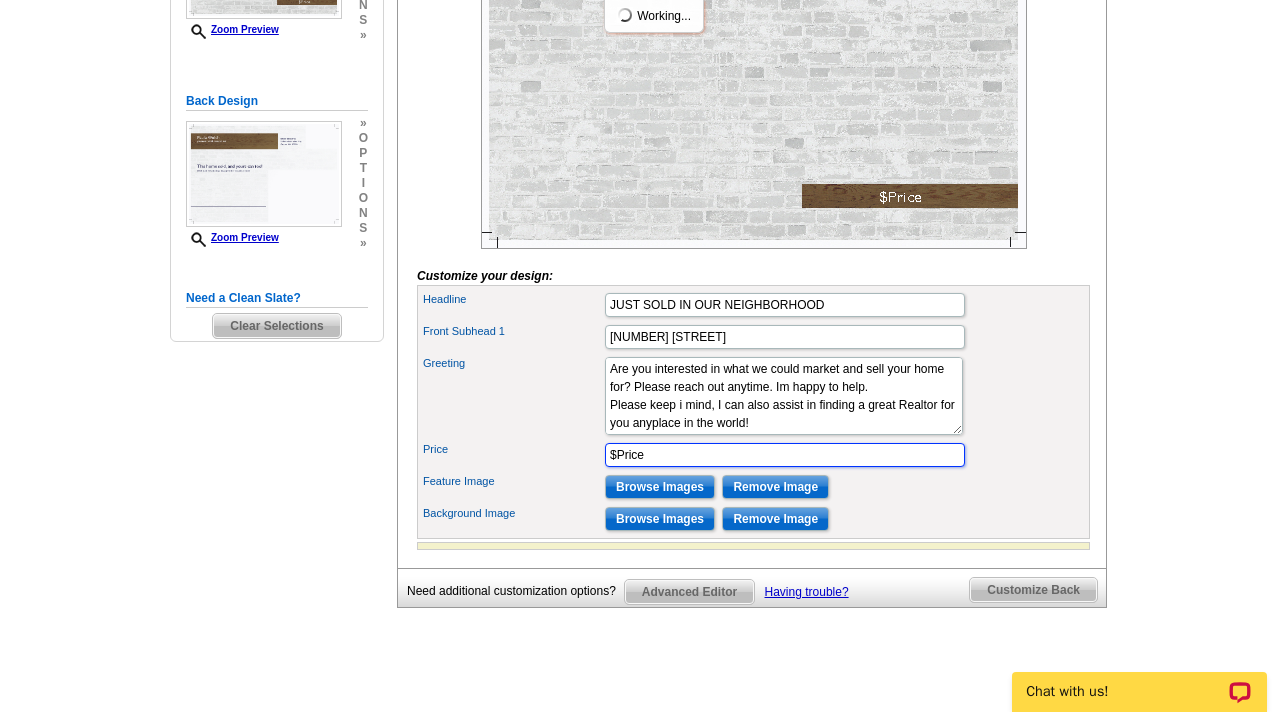 click on "$Price" at bounding box center [785, 455] 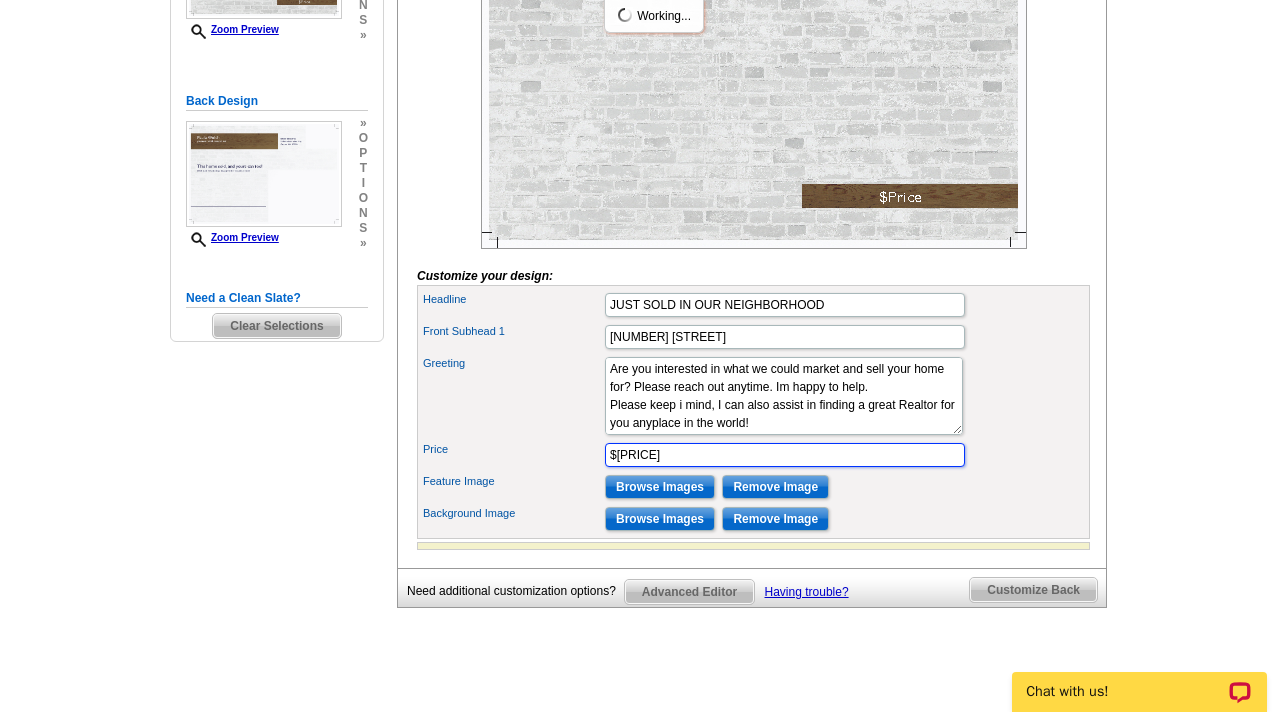 type on "$600,000" 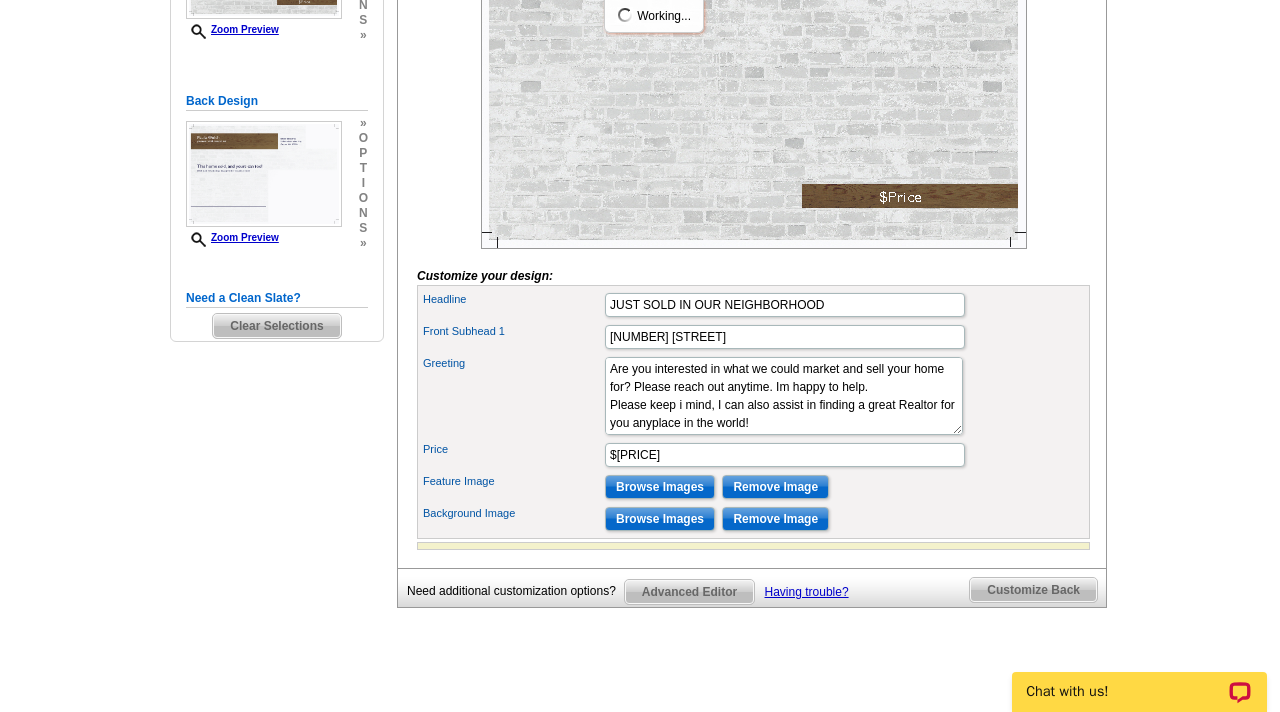 click on "Greeting
# Days on Market | % Of Listing Price" at bounding box center [753, 396] 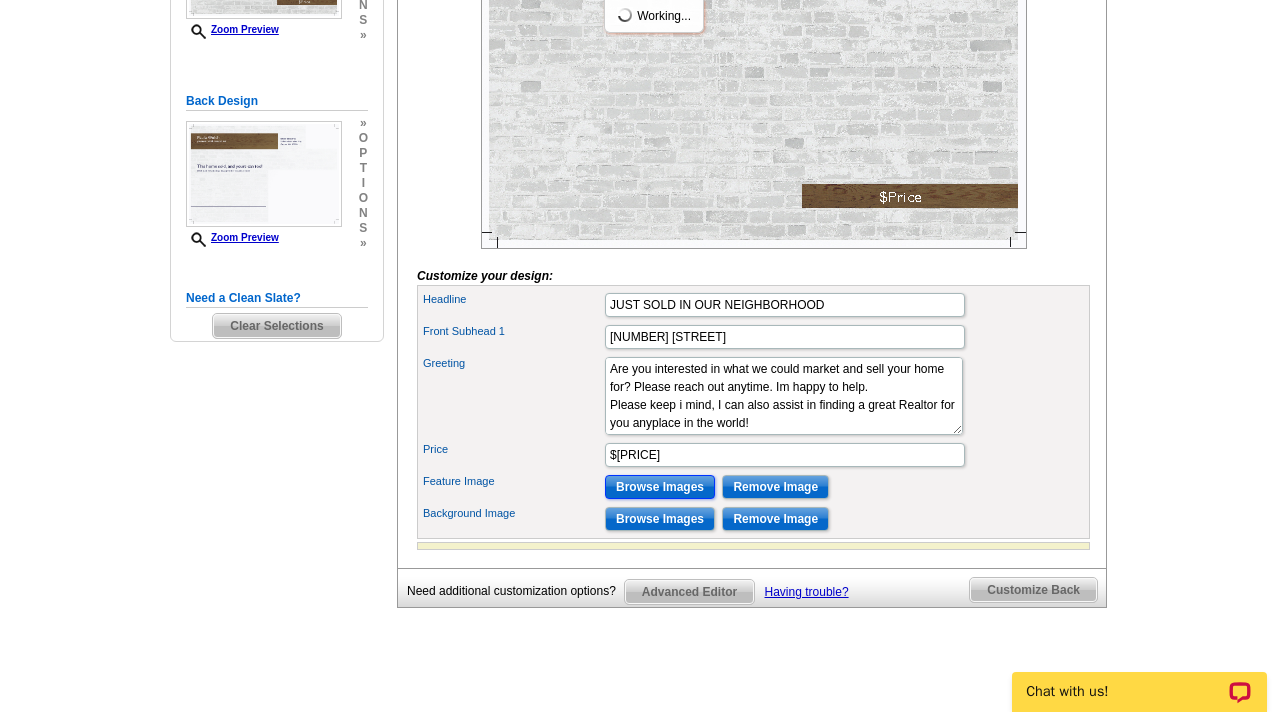 click on "Browse Images" at bounding box center (660, 487) 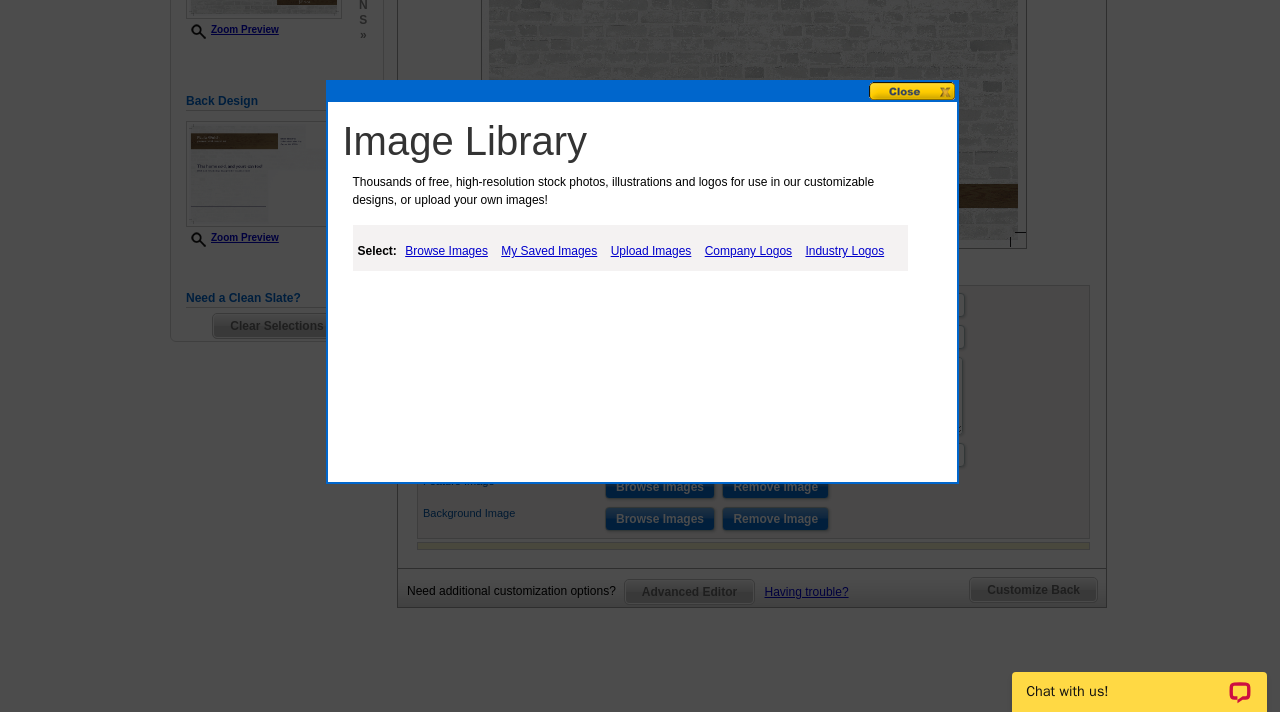 click on "Browse Images" at bounding box center (446, 251) 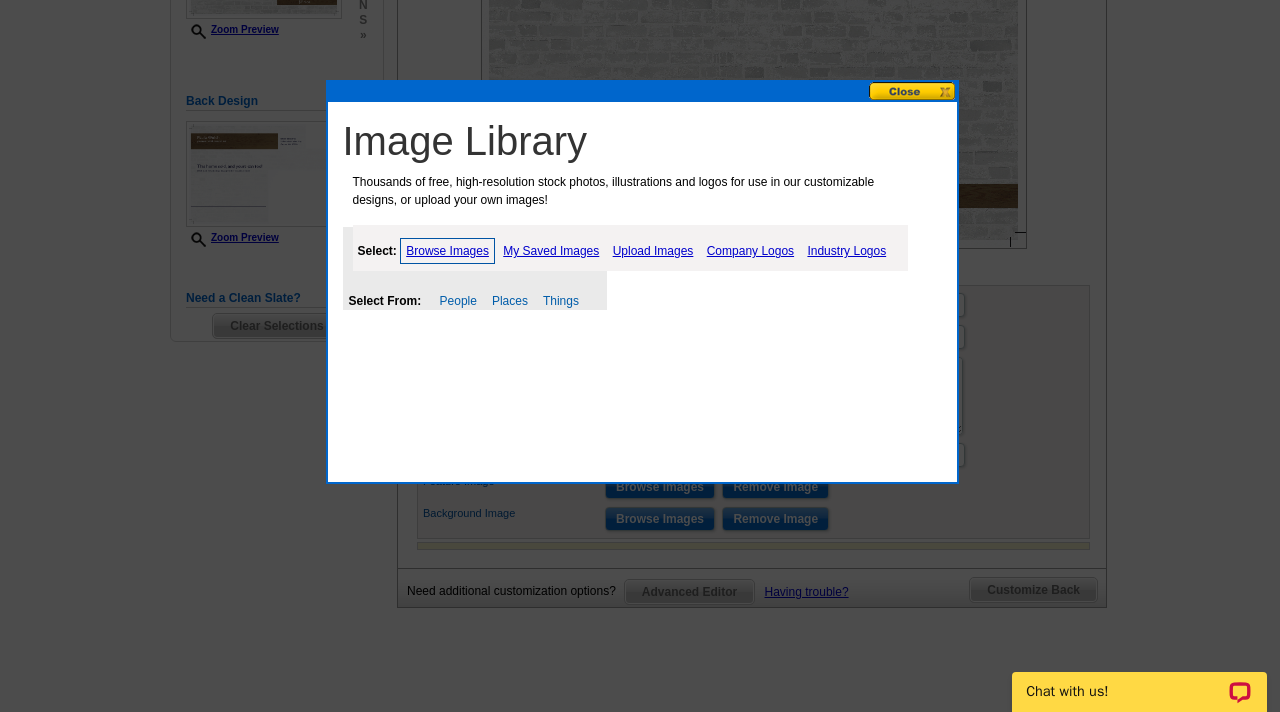 click on "Upload Images" at bounding box center [653, 251] 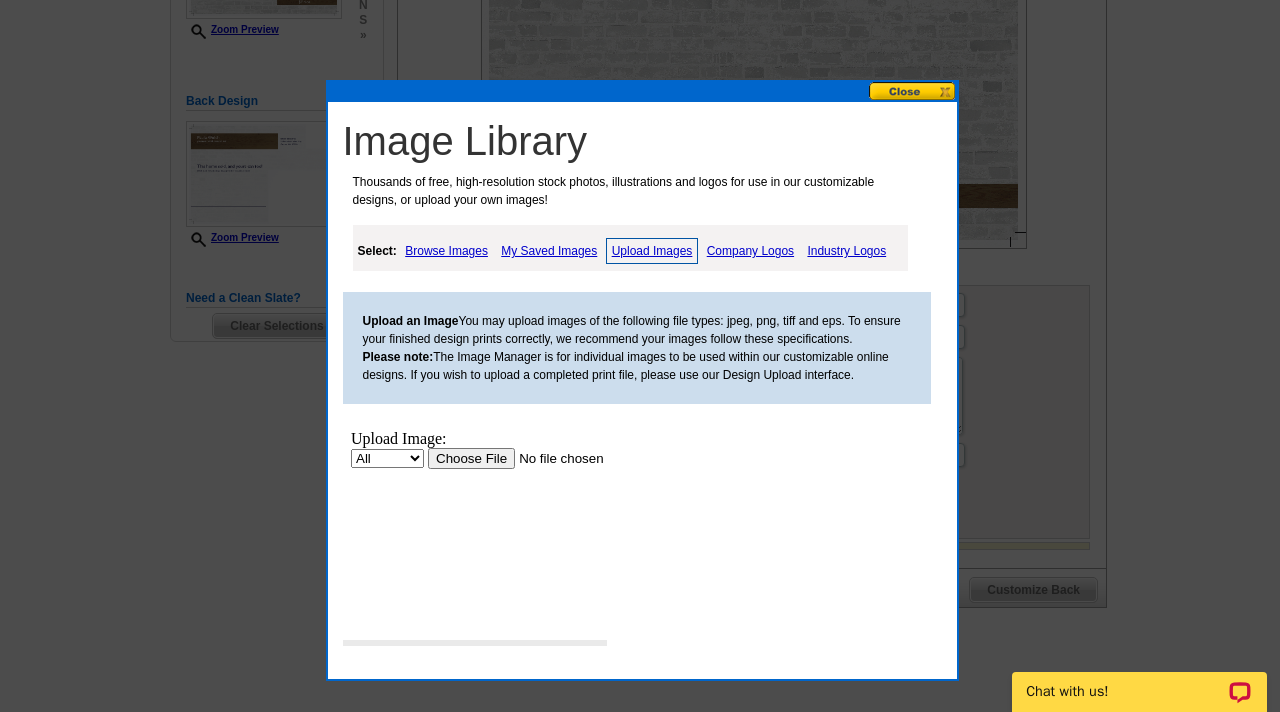 scroll, scrollTop: 0, scrollLeft: 0, axis: both 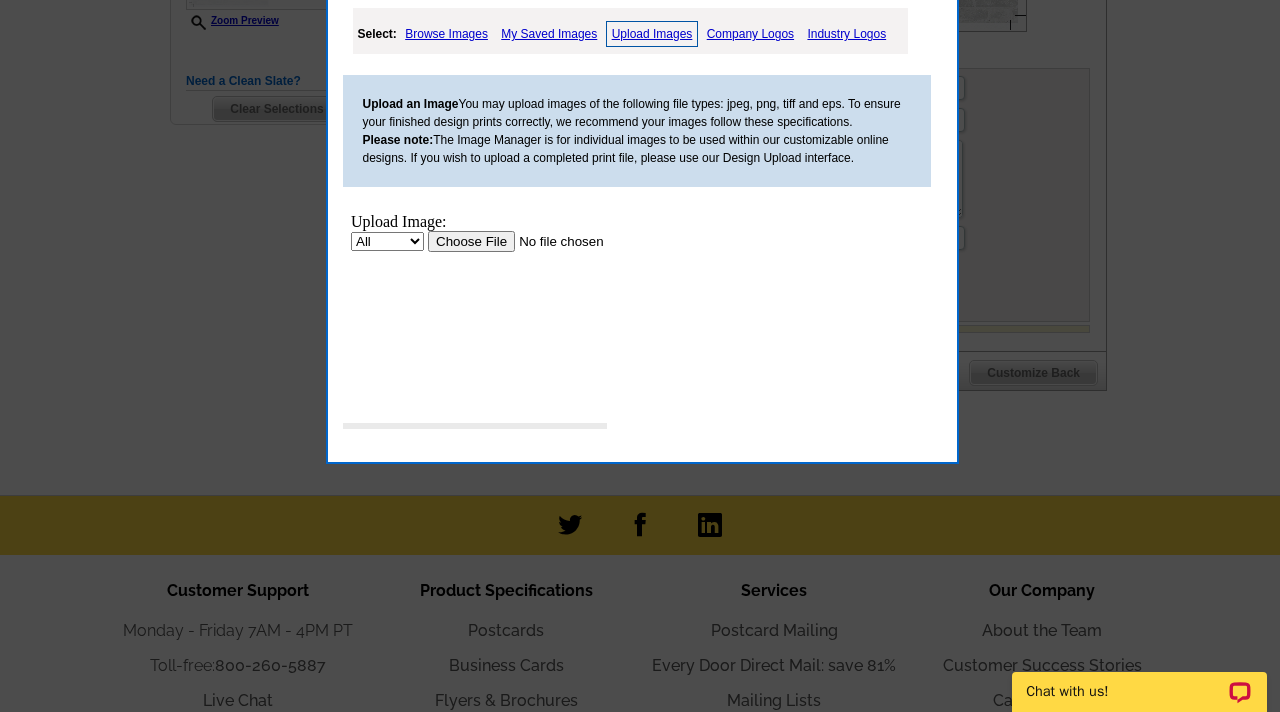 click at bounding box center (553, 241) 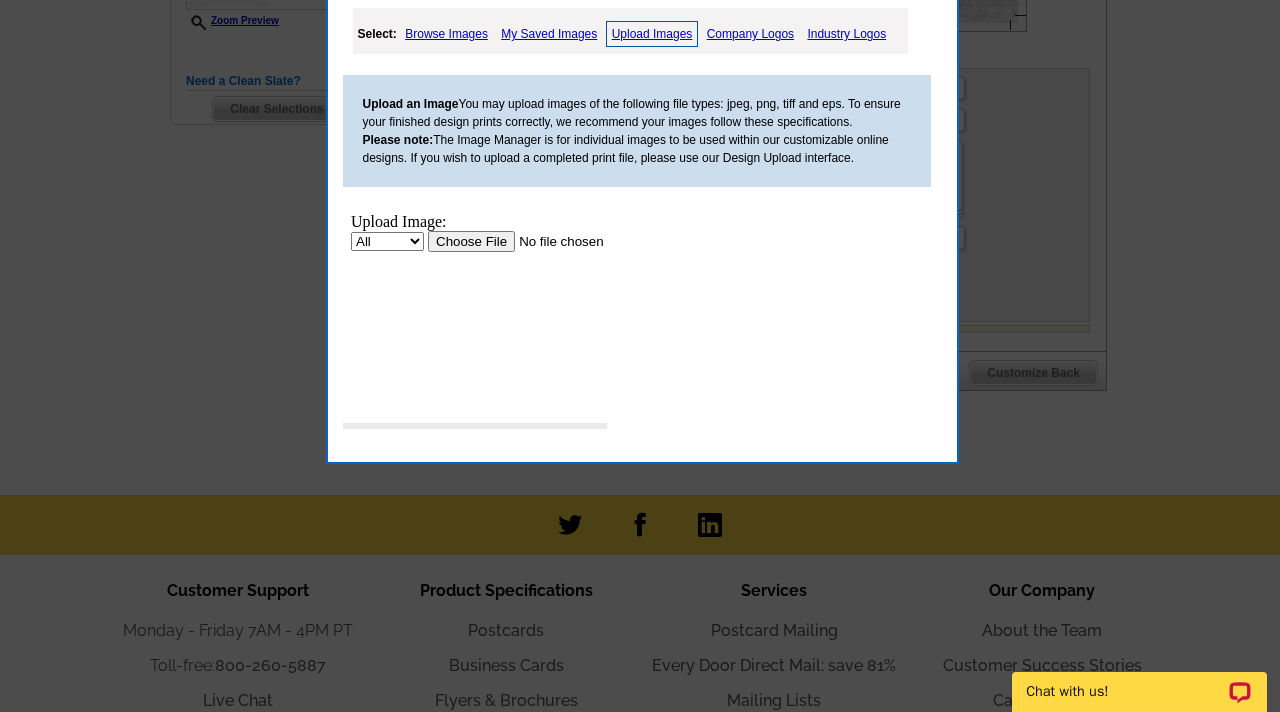 scroll, scrollTop: 0, scrollLeft: 0, axis: both 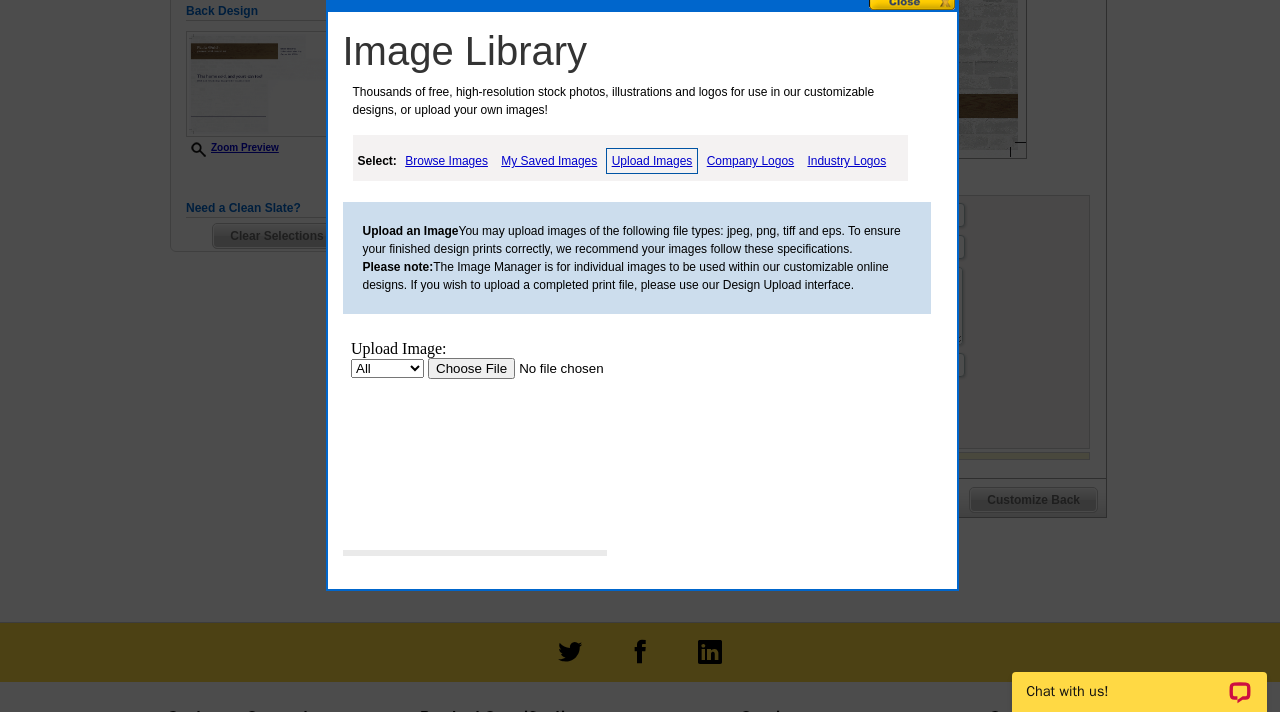 click at bounding box center [553, 368] 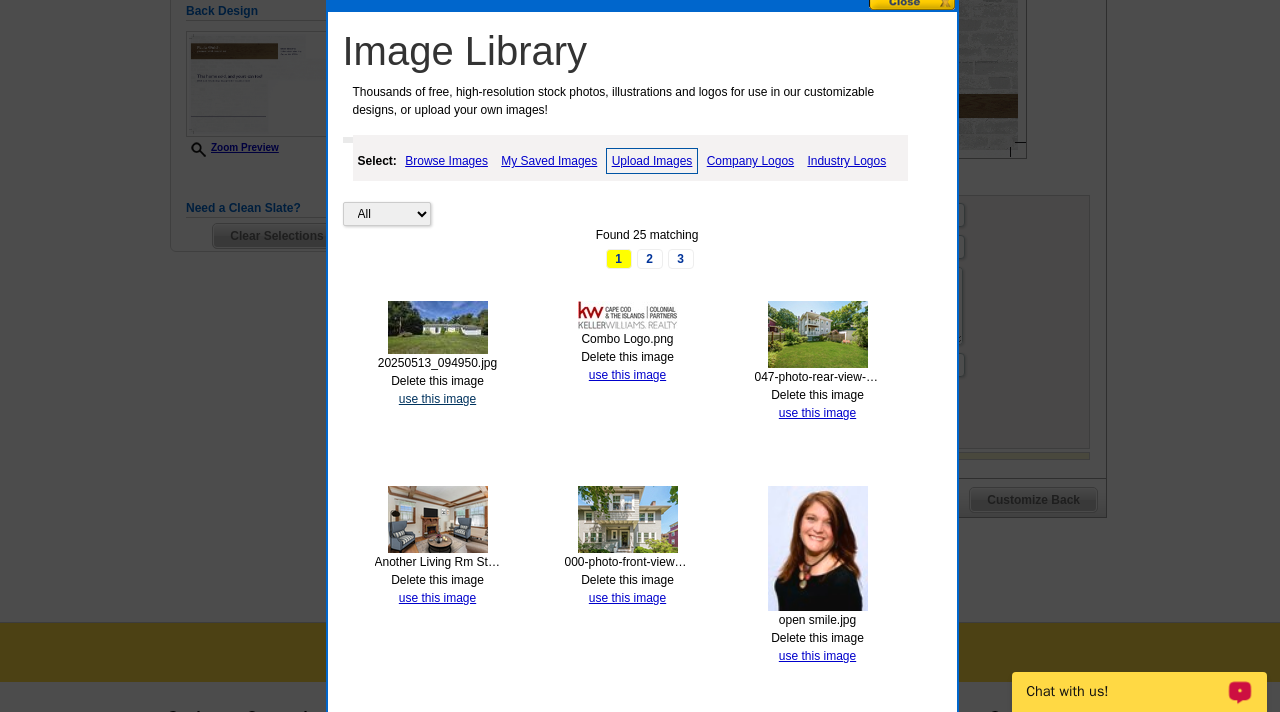 click on "use this image" at bounding box center (437, 399) 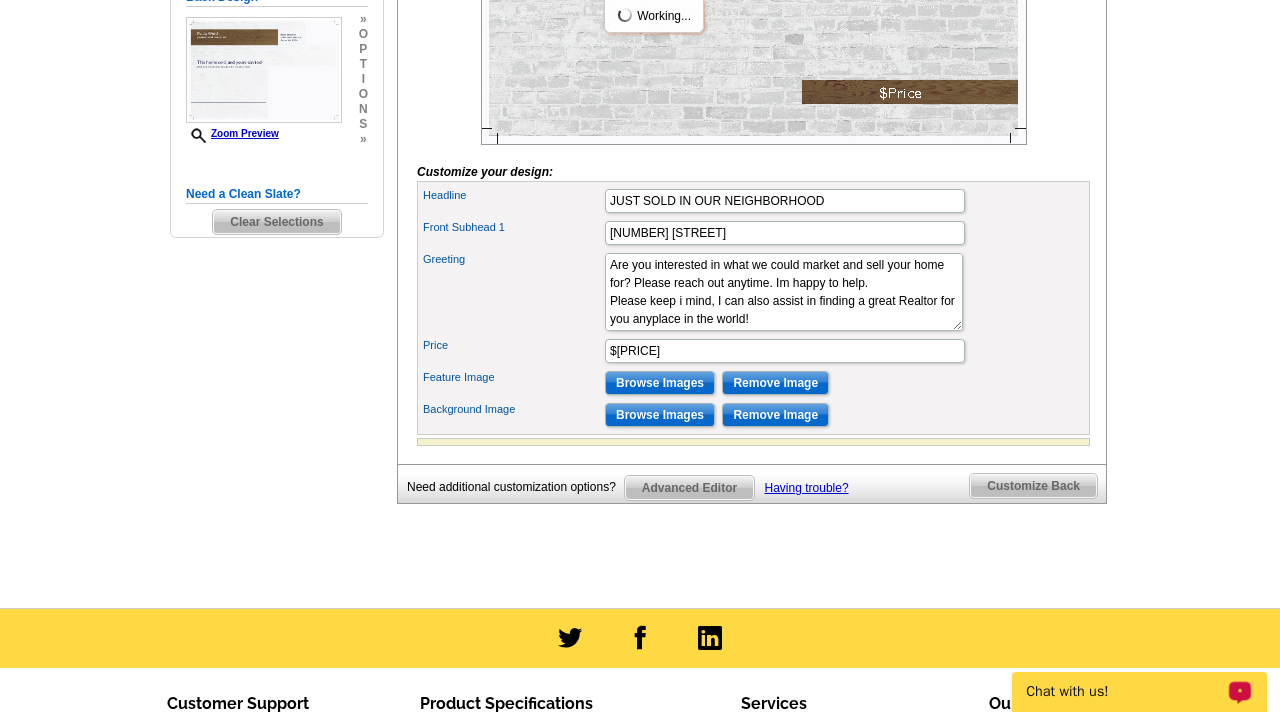 scroll, scrollTop: 566, scrollLeft: 0, axis: vertical 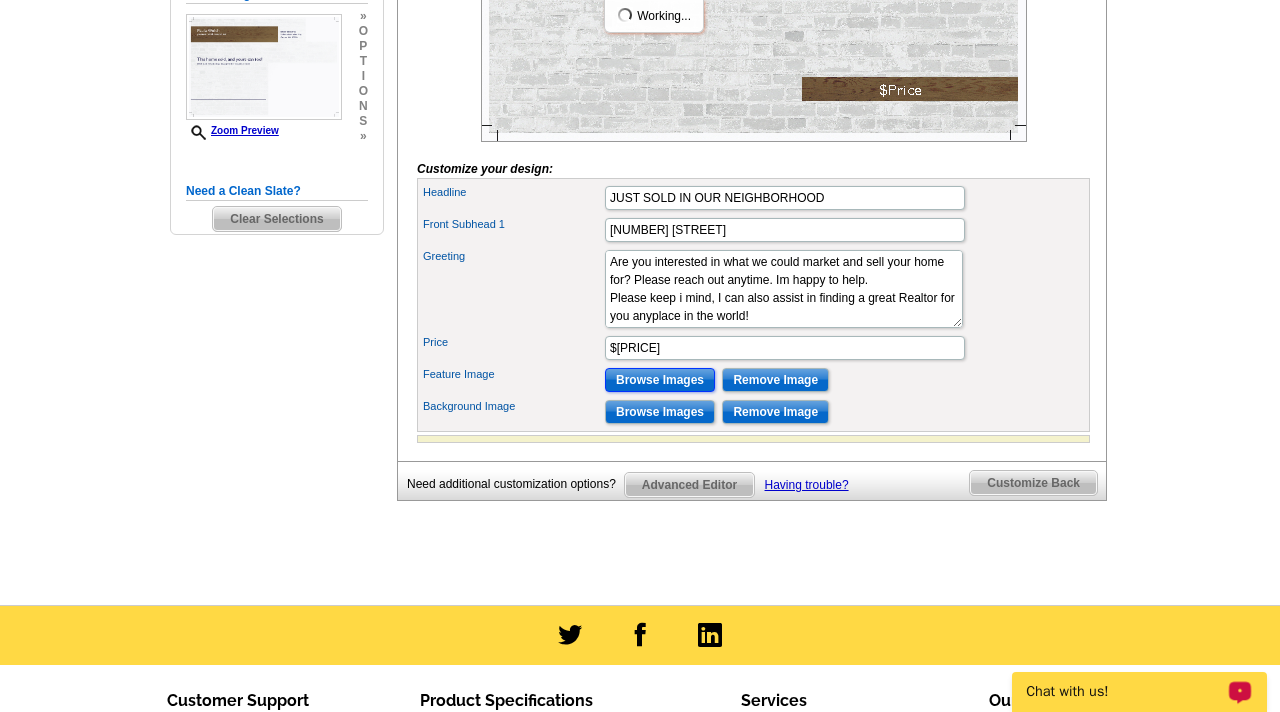 click on "Browse Images" at bounding box center [660, 380] 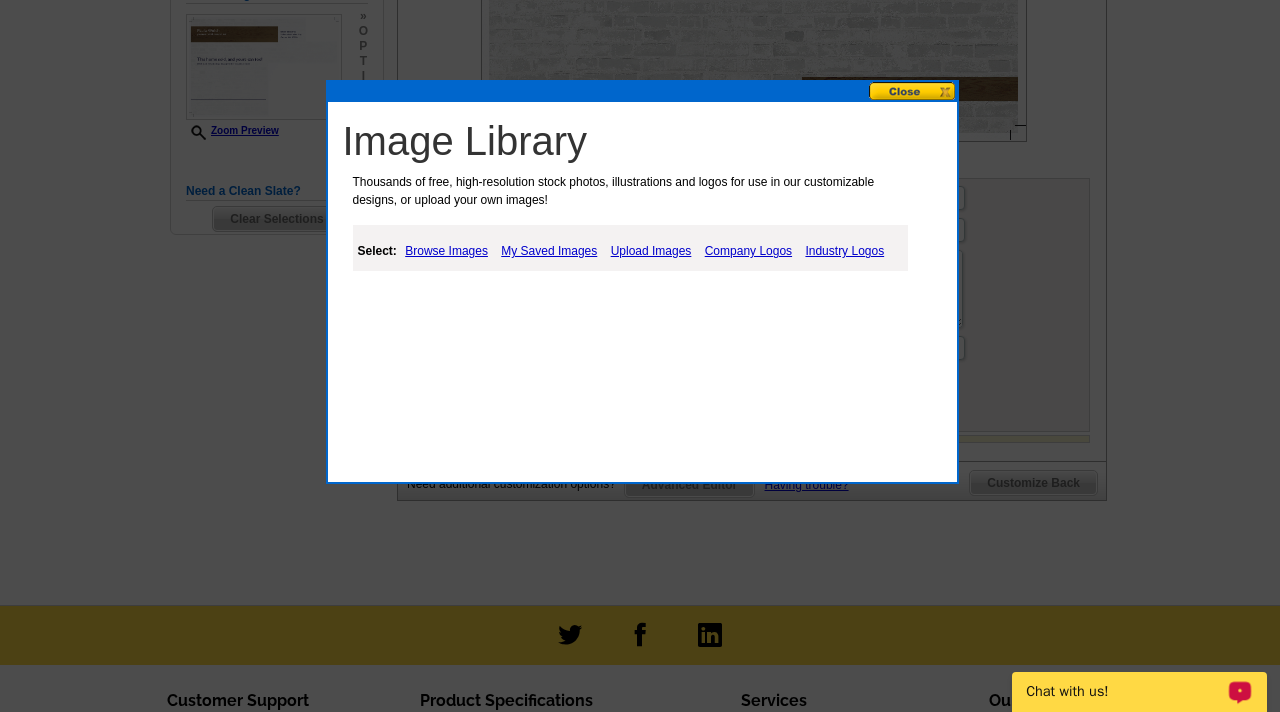 click on "Upload Images" at bounding box center (651, 251) 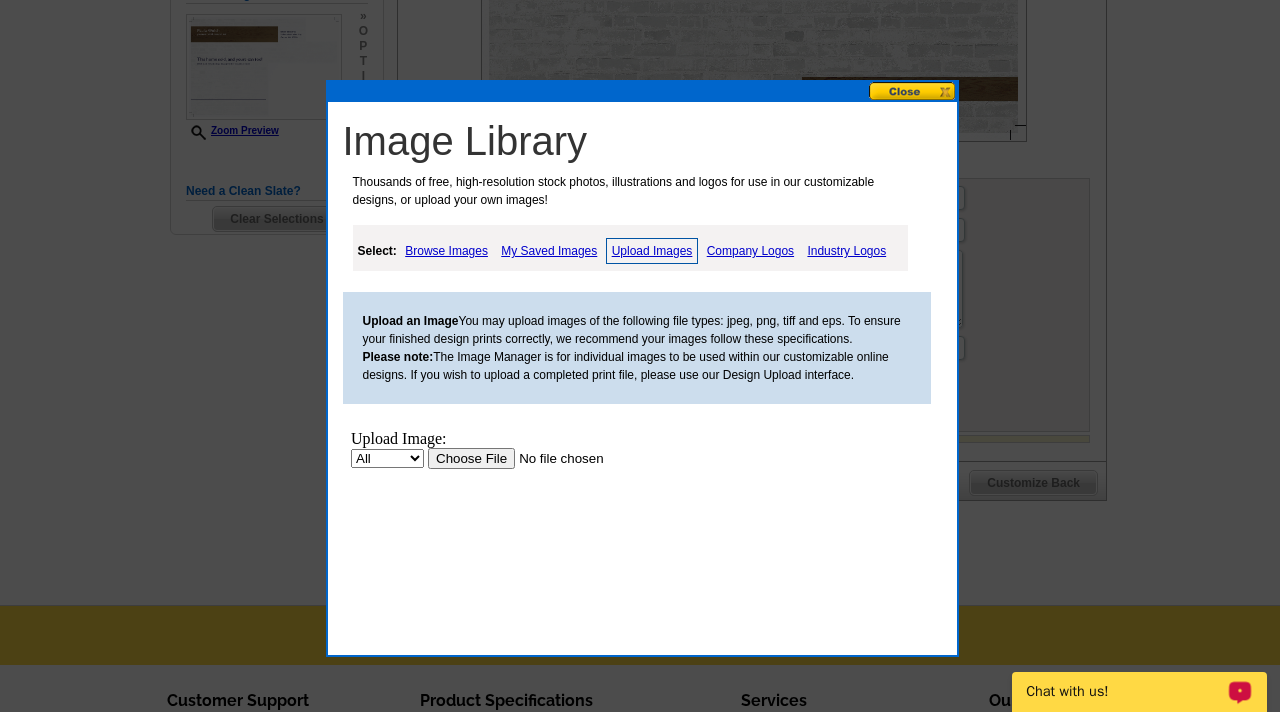 scroll, scrollTop: 0, scrollLeft: 0, axis: both 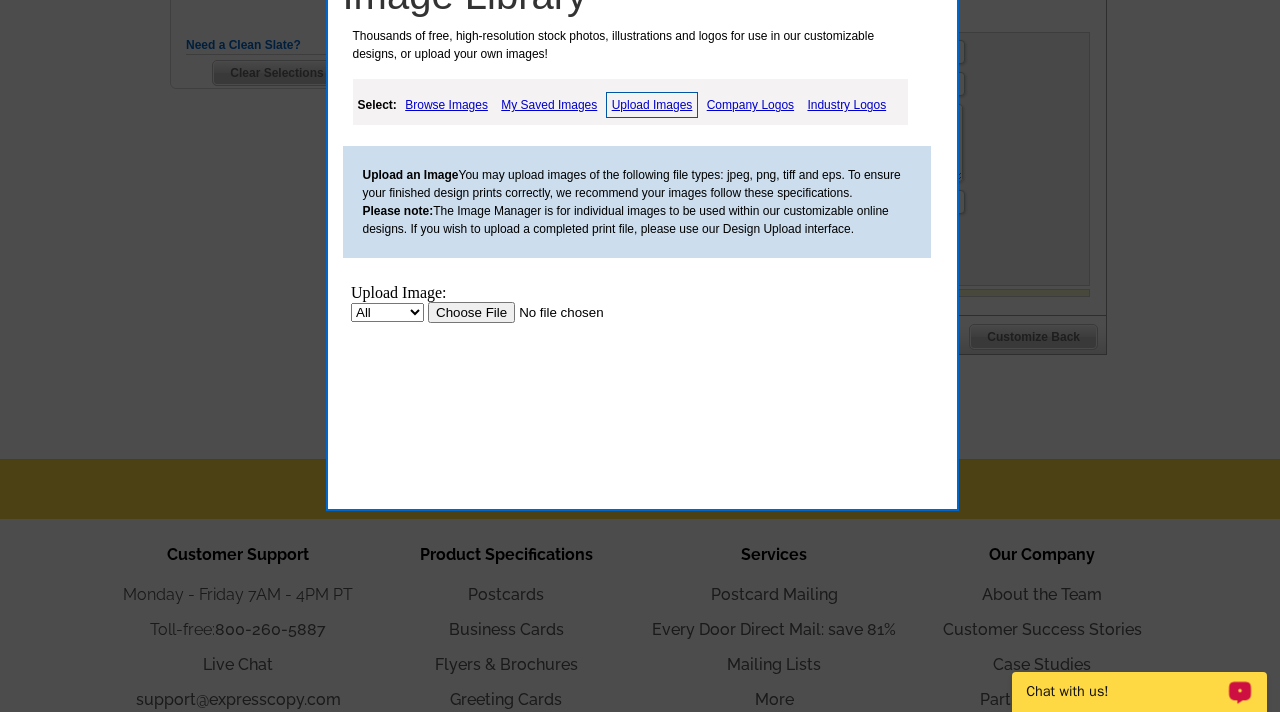 click at bounding box center [553, 312] 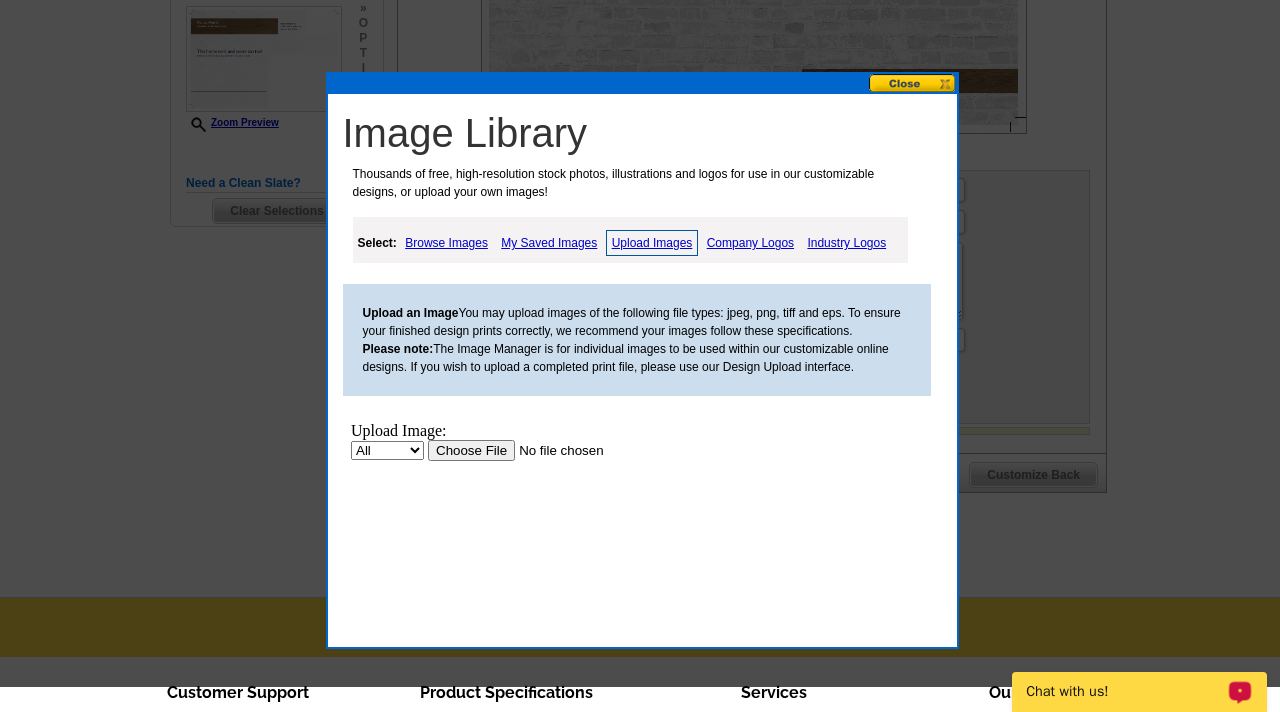scroll, scrollTop: 549, scrollLeft: 0, axis: vertical 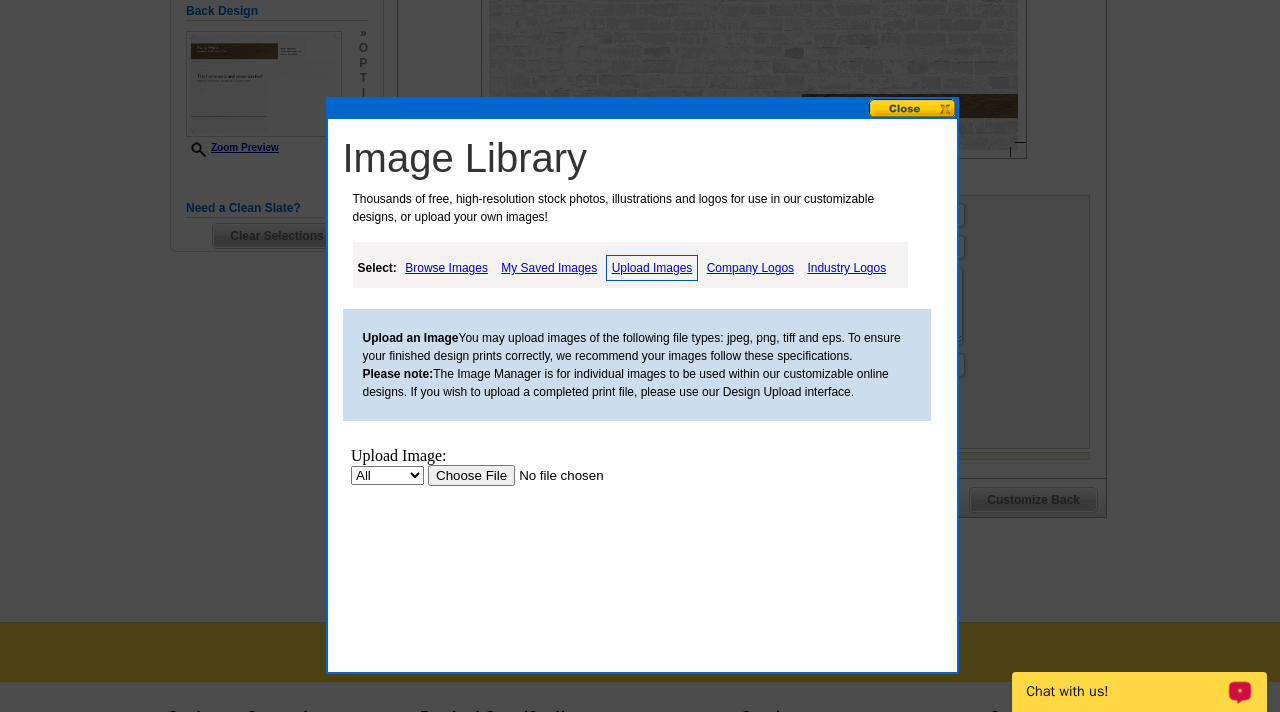 click on "My Saved Images" at bounding box center [549, 268] 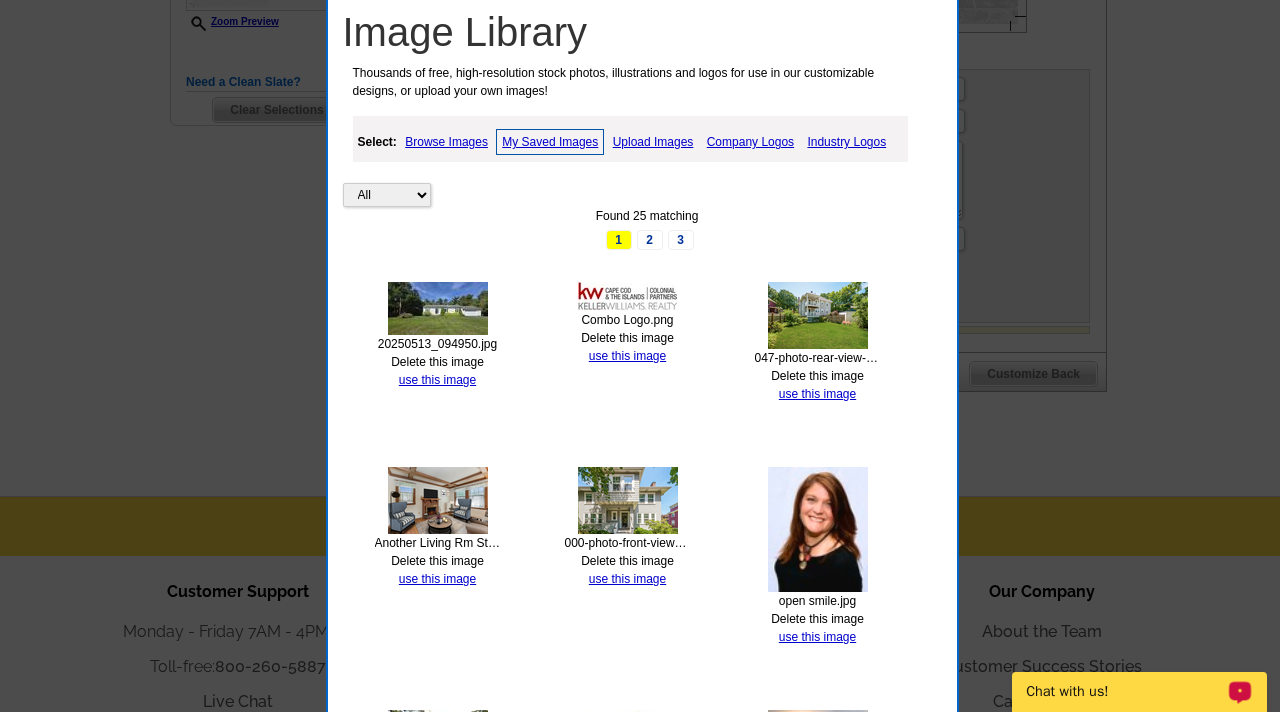 scroll, scrollTop: 681, scrollLeft: 0, axis: vertical 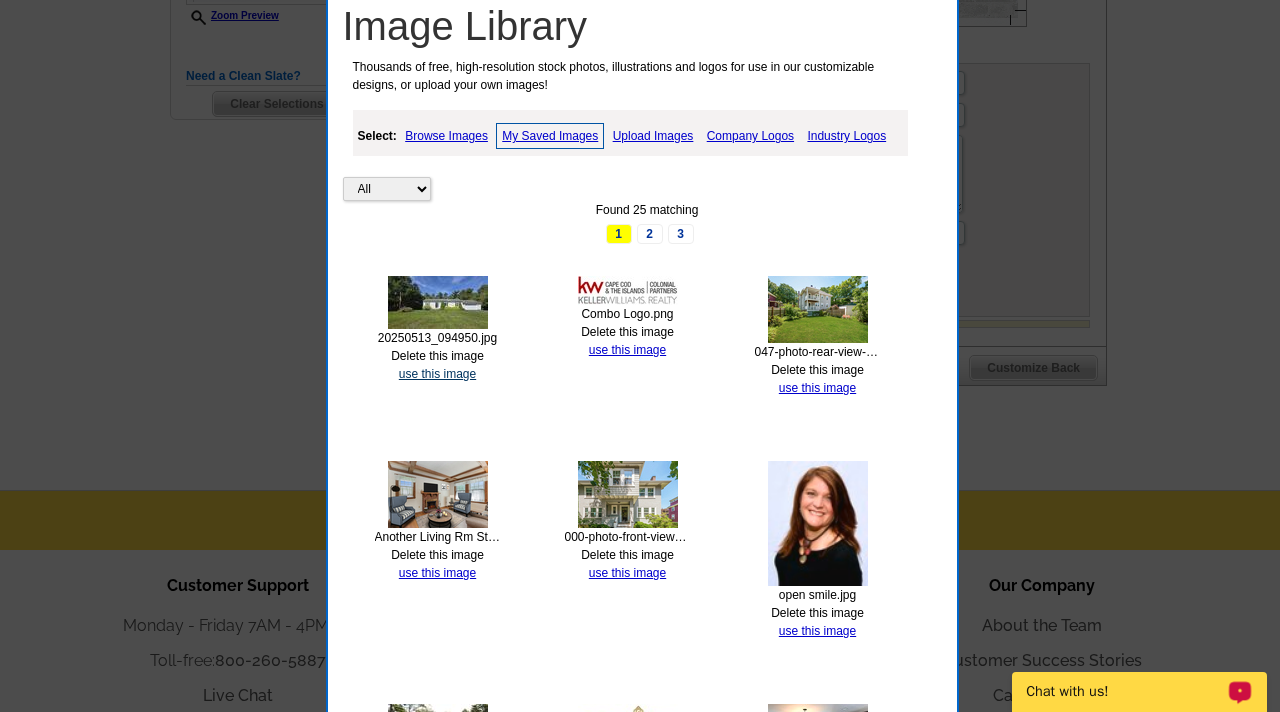 click on "use this image" at bounding box center (437, 374) 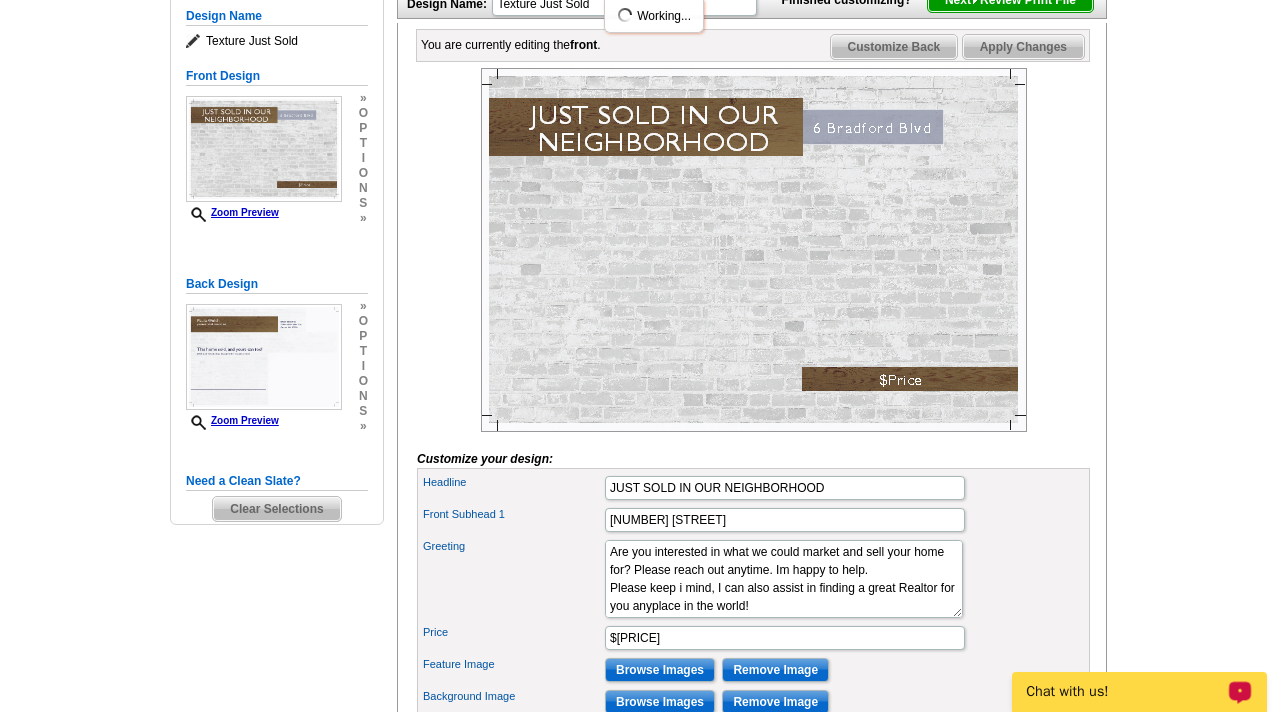scroll, scrollTop: 281, scrollLeft: 0, axis: vertical 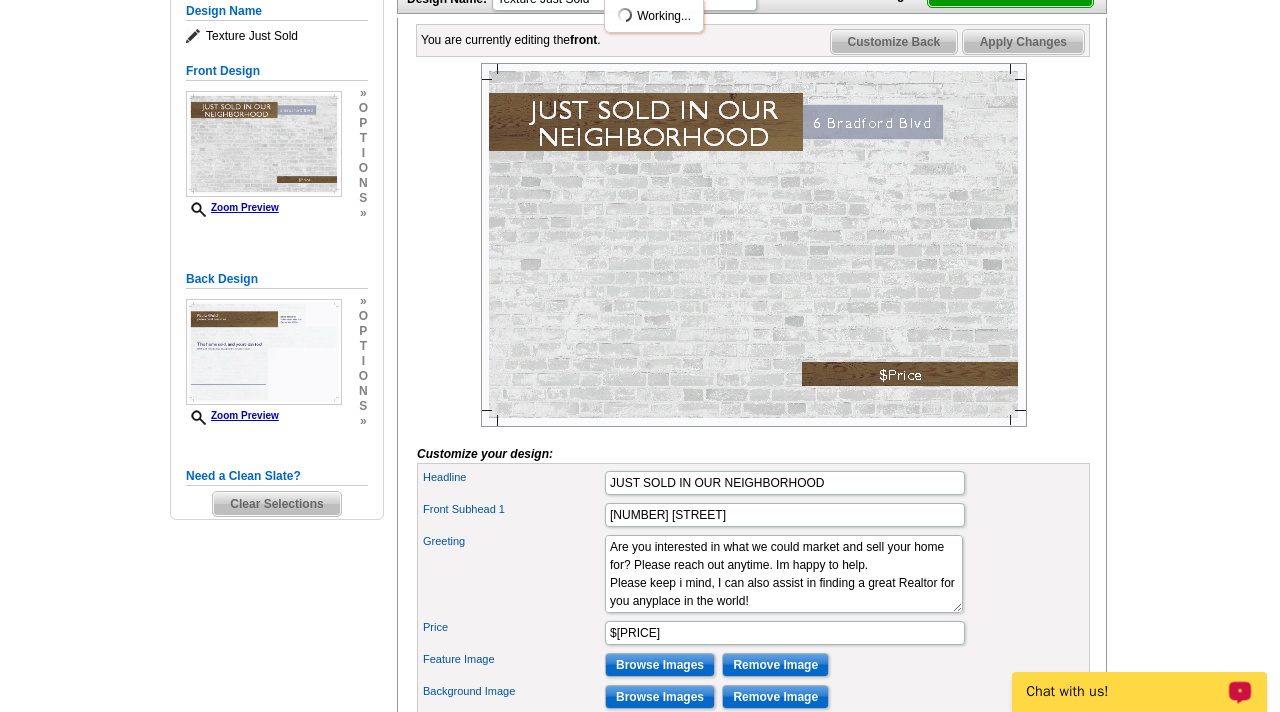 click at bounding box center (754, 245) 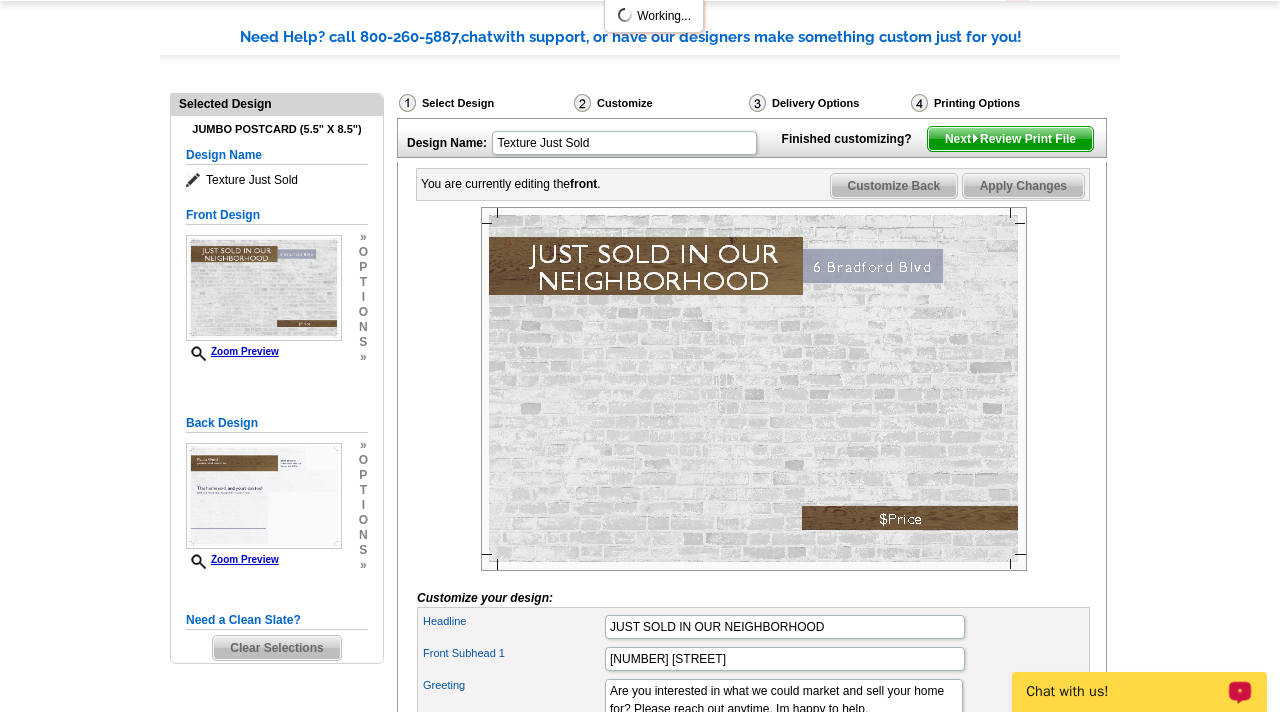 scroll, scrollTop: 123, scrollLeft: 0, axis: vertical 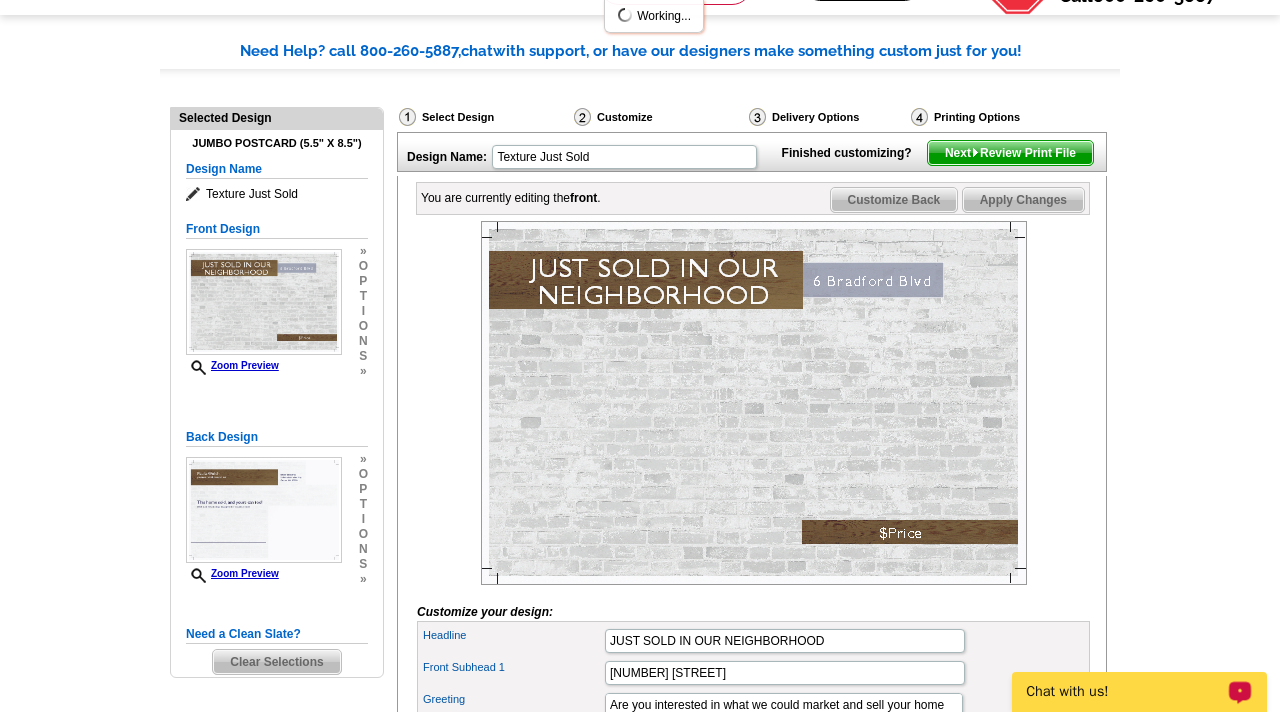 click on "Next   Review Print File" at bounding box center (1010, 153) 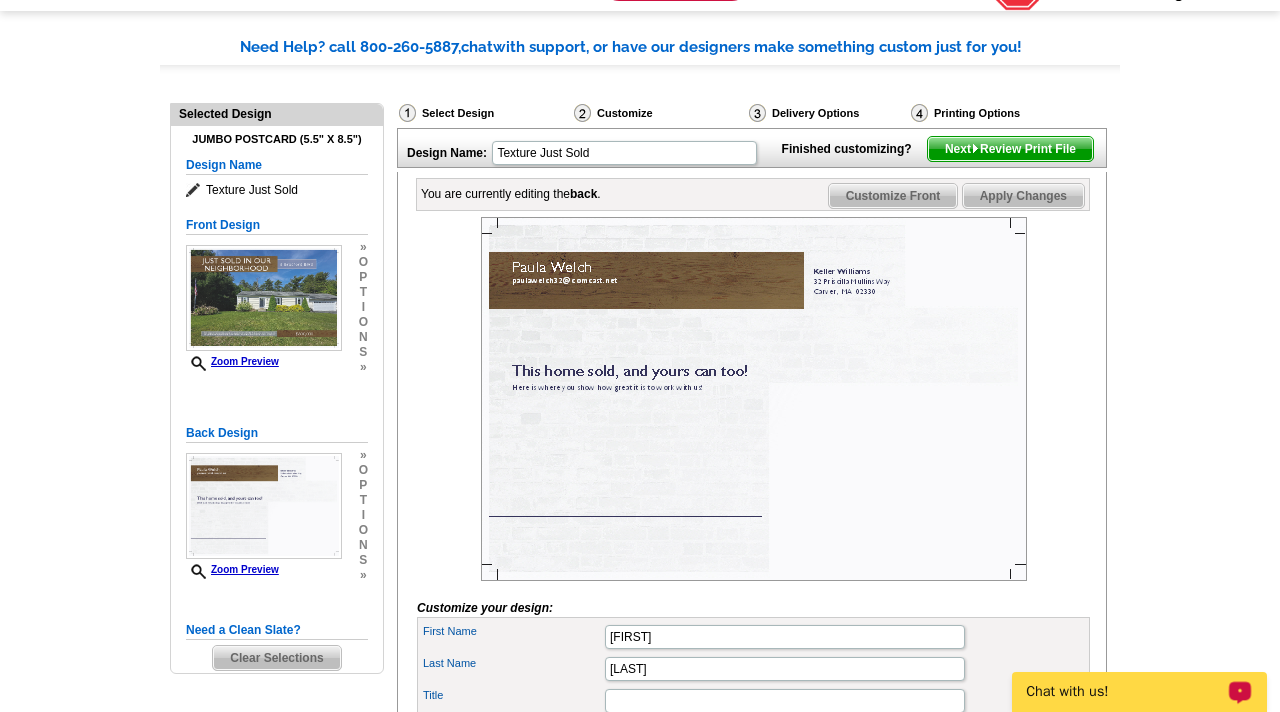 scroll, scrollTop: 98, scrollLeft: 0, axis: vertical 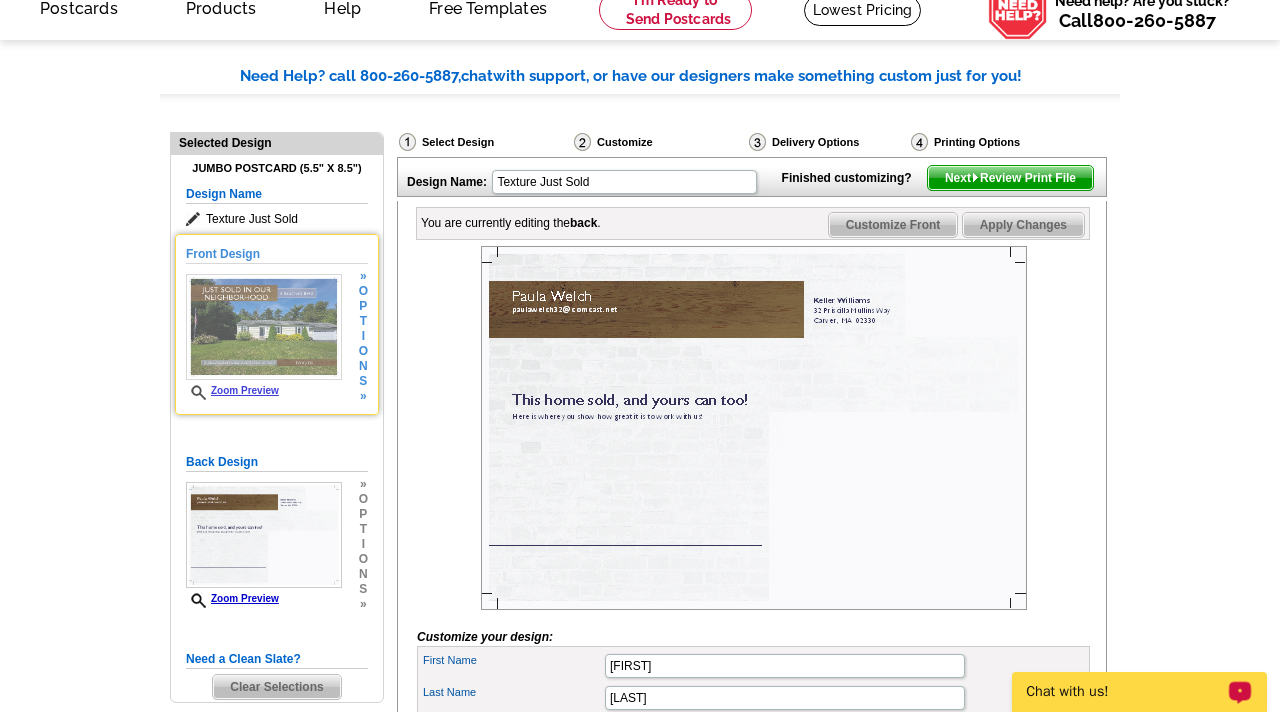 click at bounding box center [264, 327] 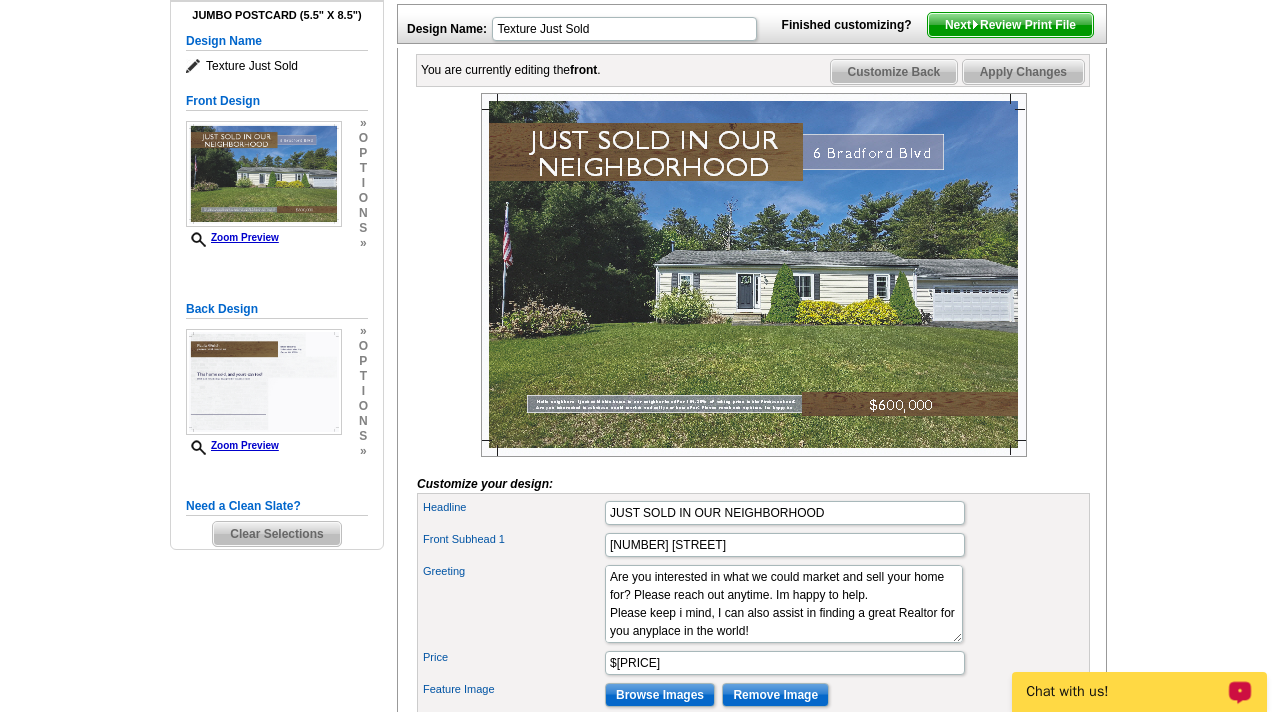 scroll, scrollTop: 263, scrollLeft: 0, axis: vertical 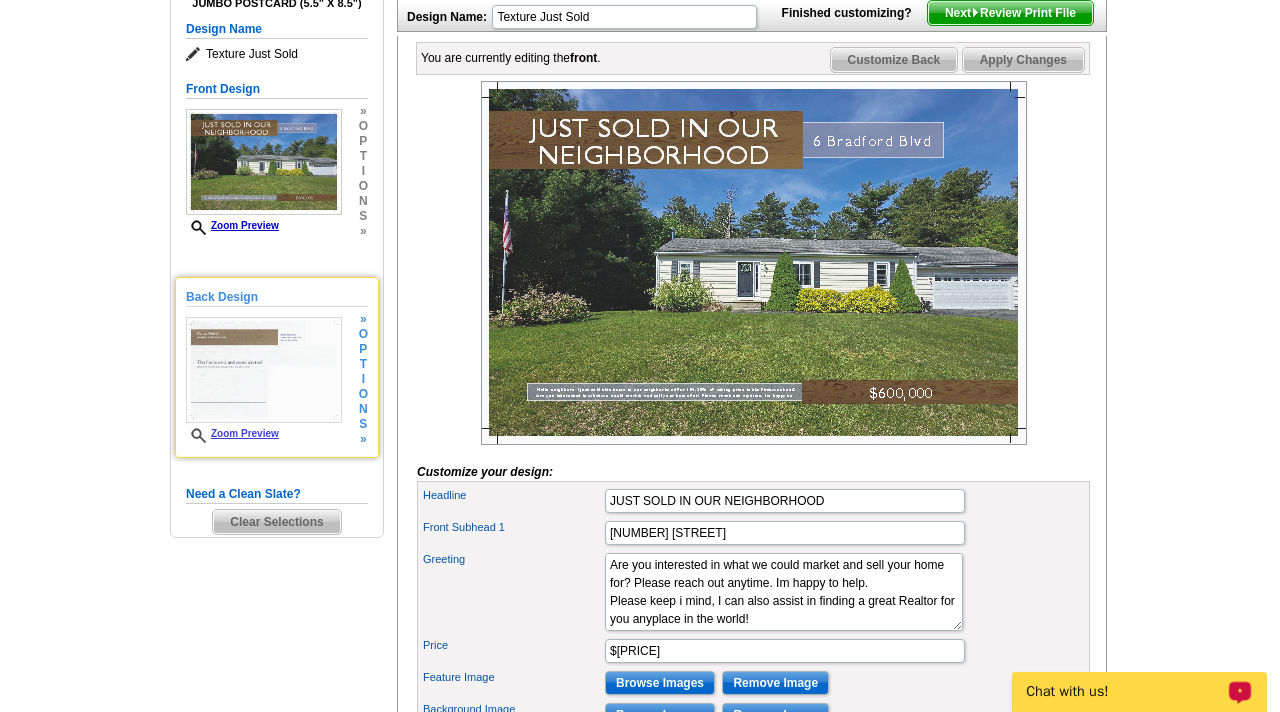 click at bounding box center [264, 370] 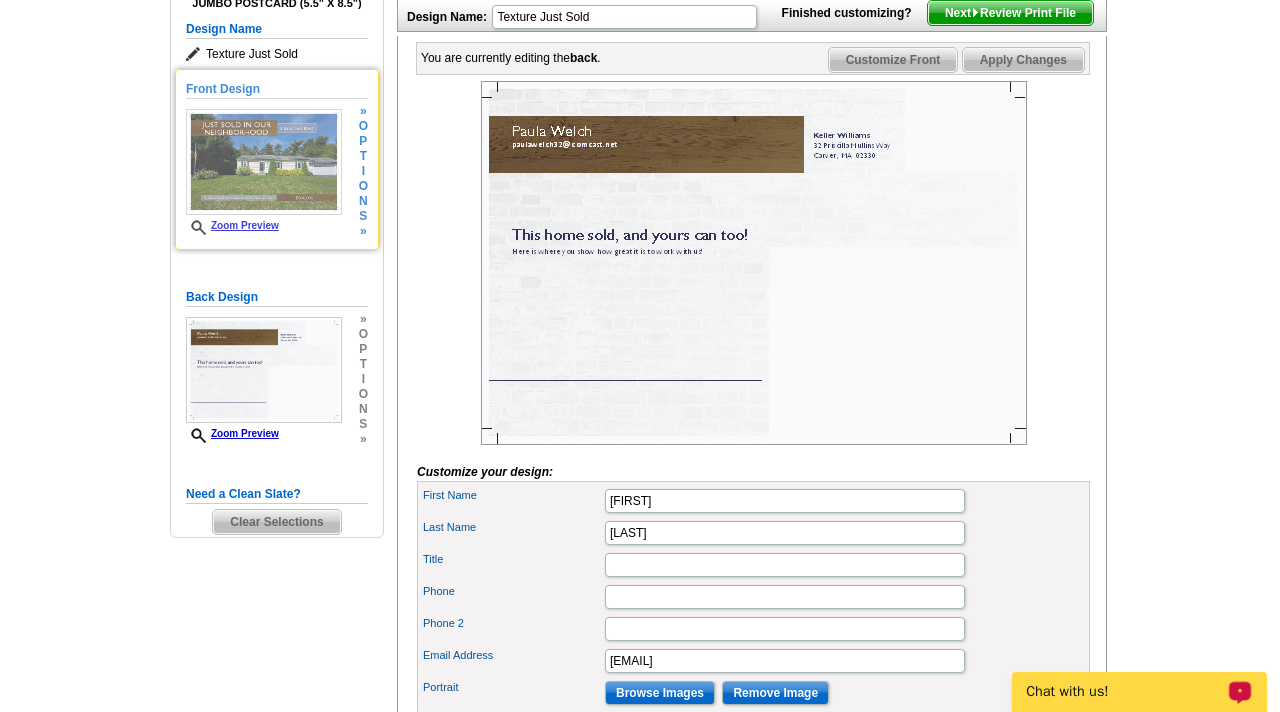 click at bounding box center (264, 162) 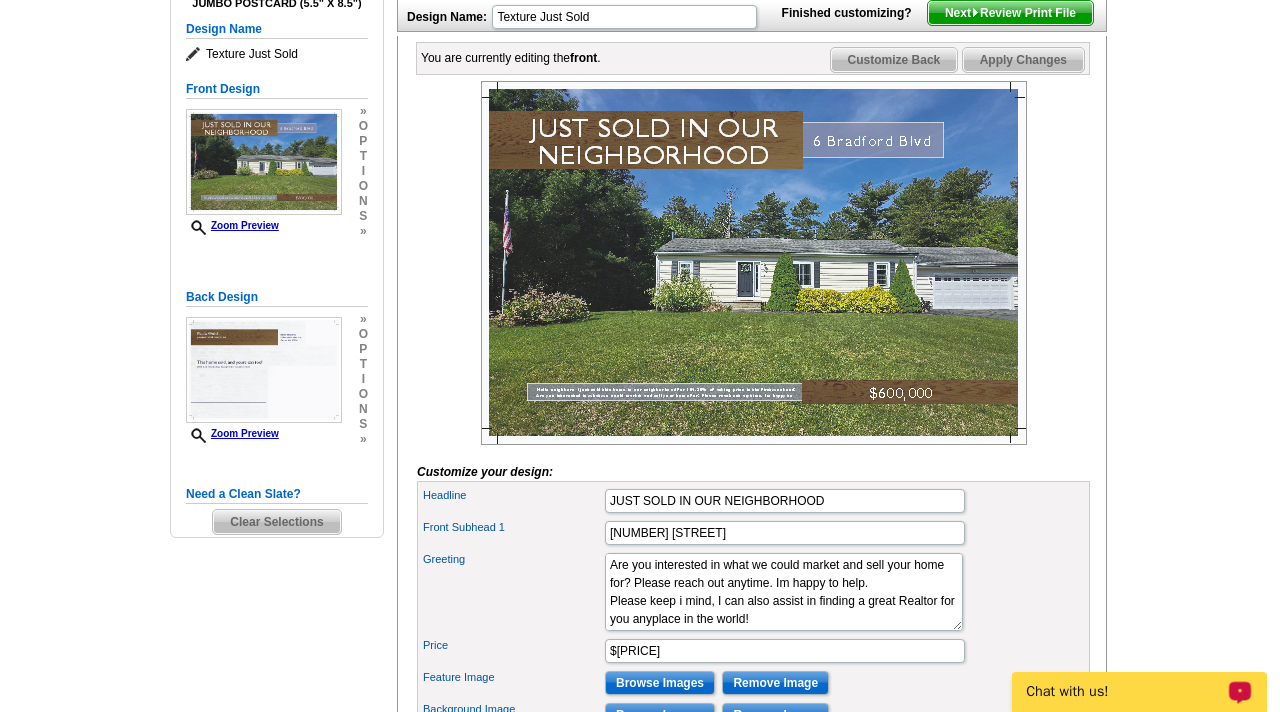 scroll, scrollTop: 72, scrollLeft: 0, axis: vertical 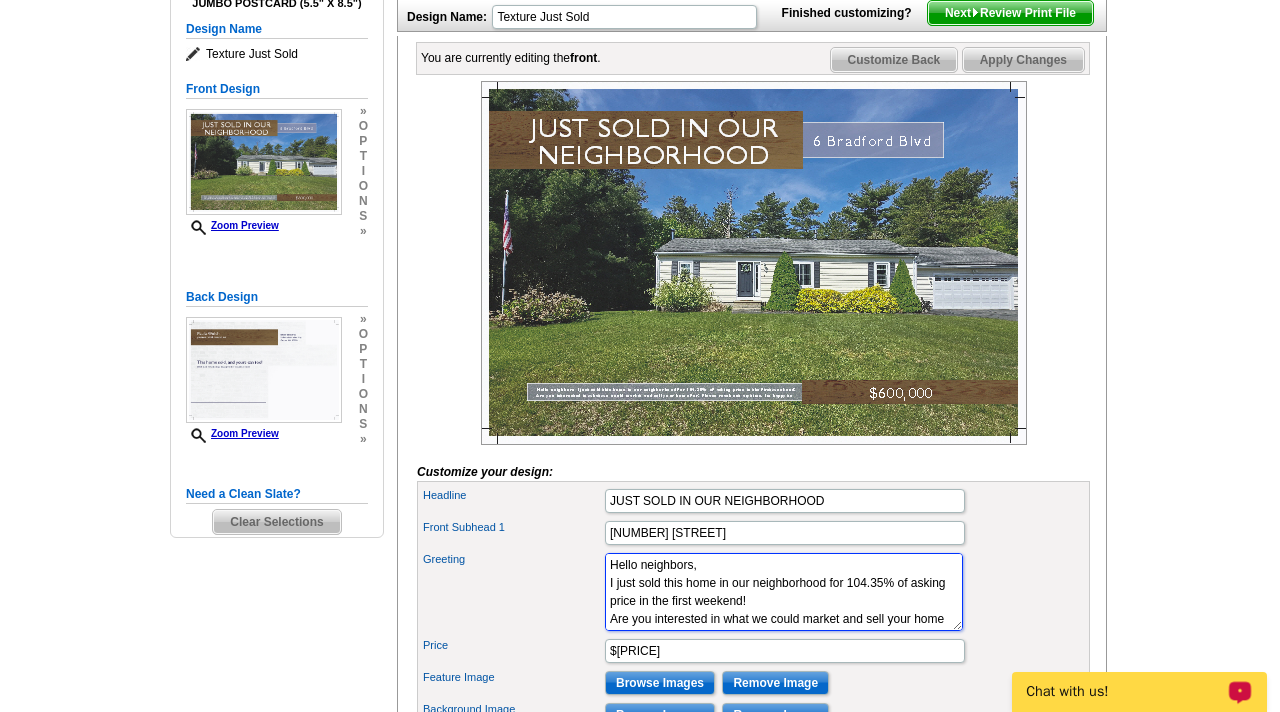 drag, startPoint x: 815, startPoint y: 651, endPoint x: 605, endPoint y: 569, distance: 225.44179 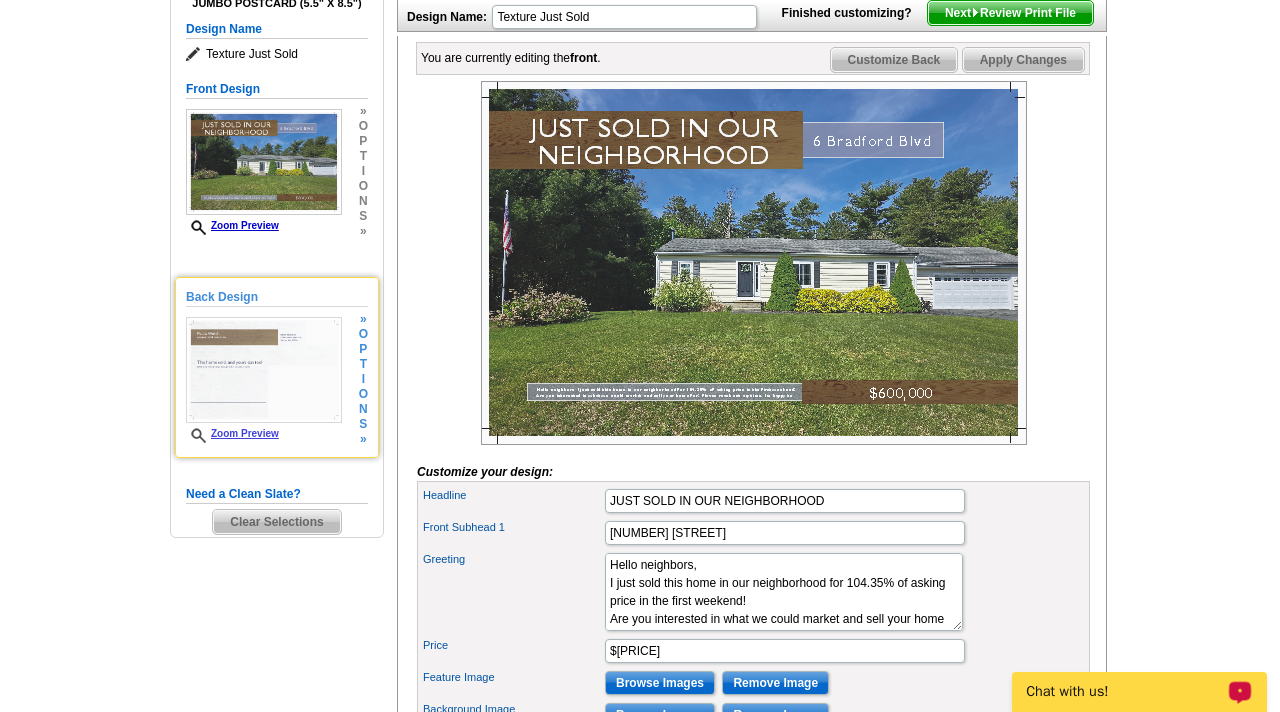 click at bounding box center (264, 370) 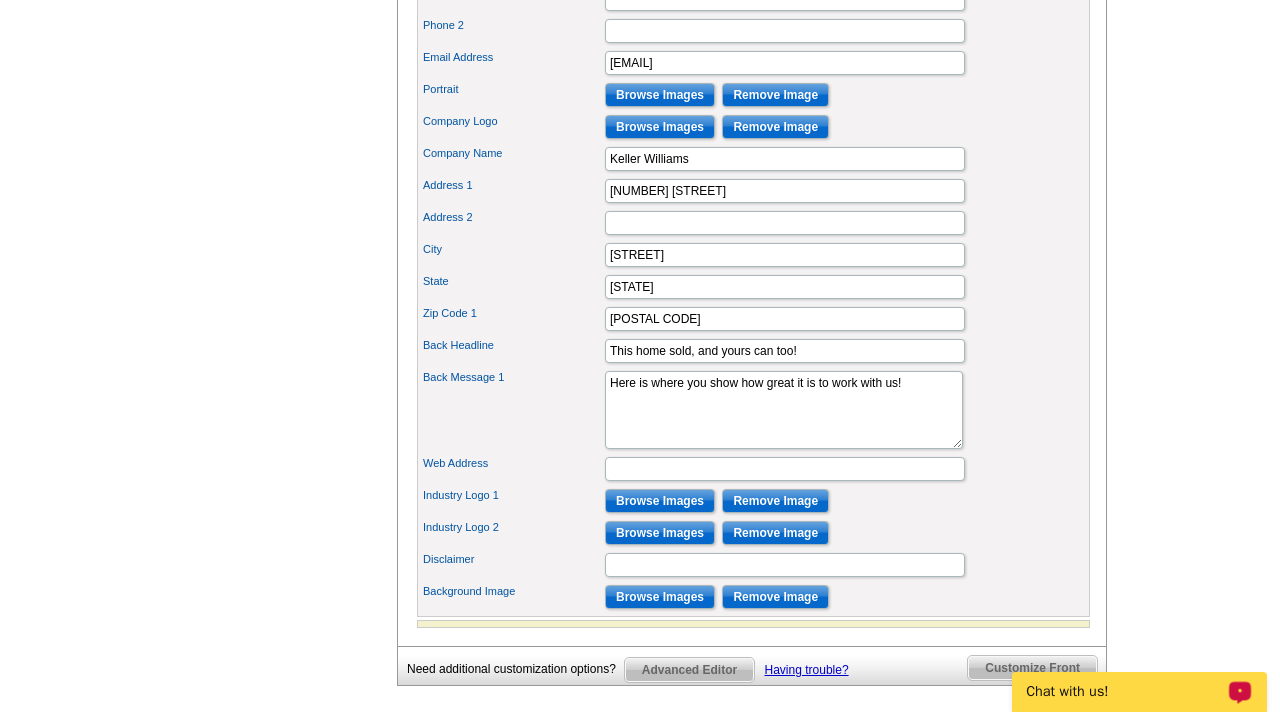 scroll, scrollTop: 866, scrollLeft: 0, axis: vertical 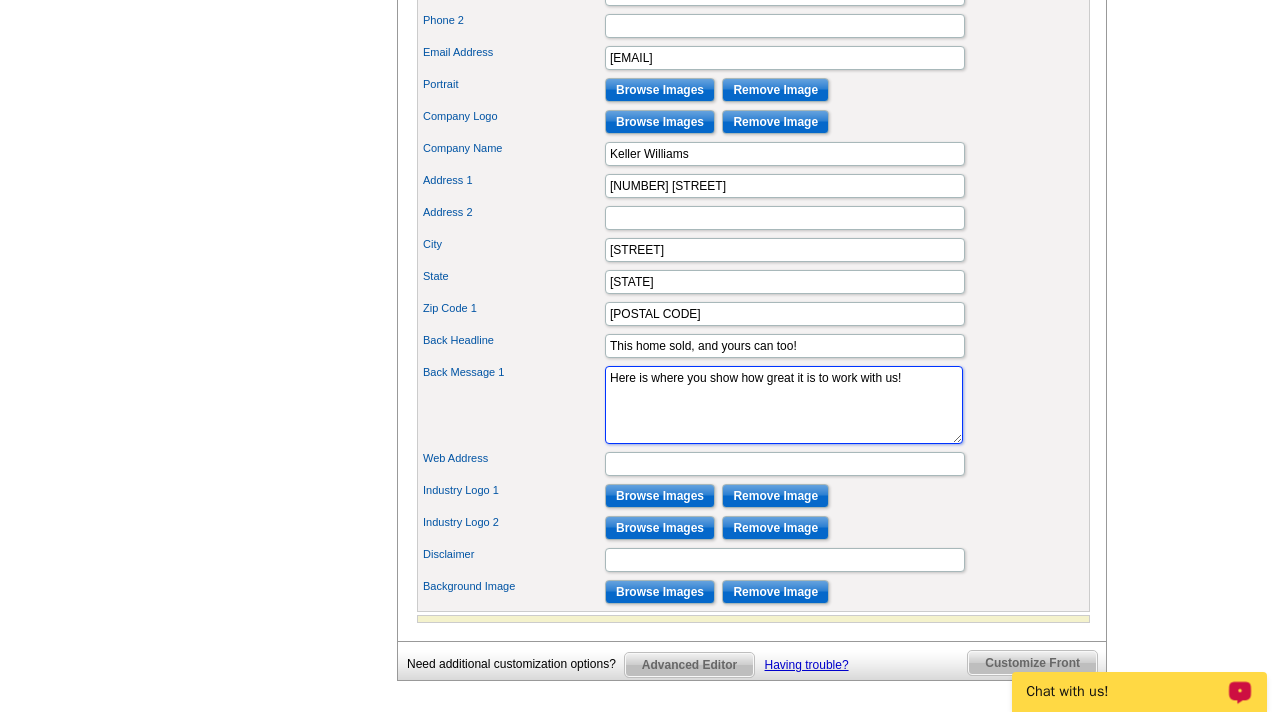 drag, startPoint x: 904, startPoint y: 415, endPoint x: 594, endPoint y: 413, distance: 310.00644 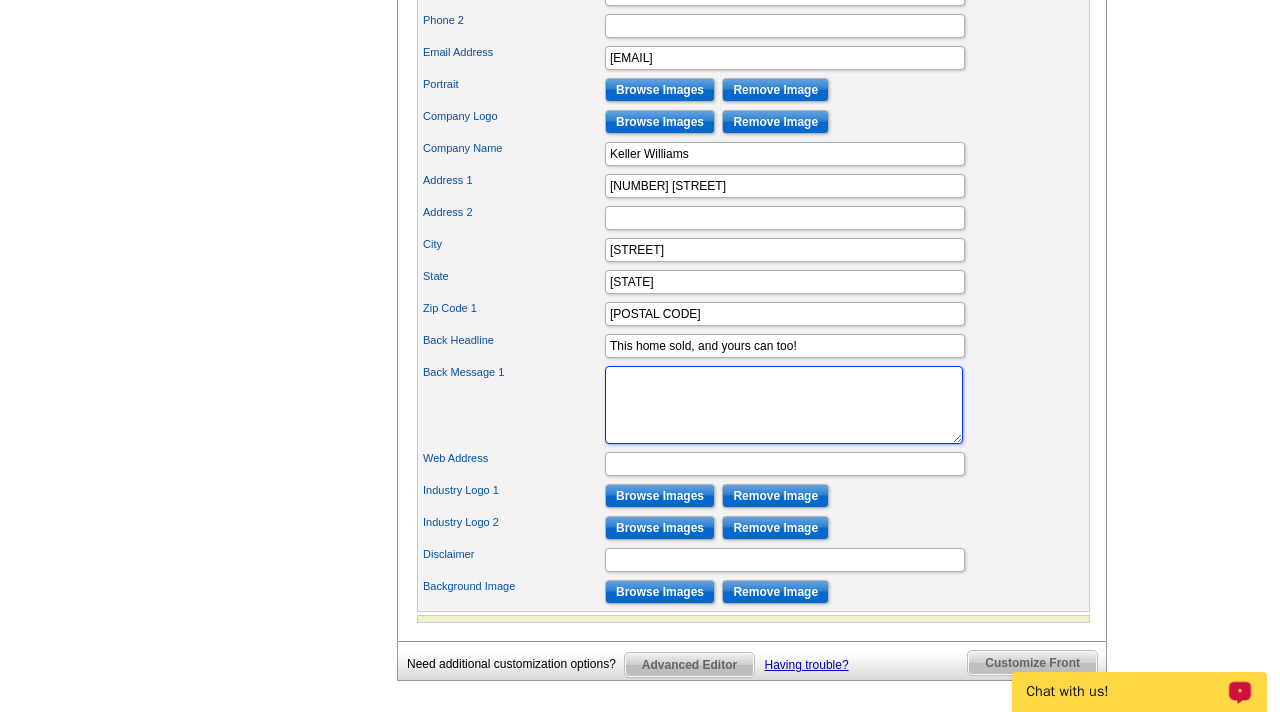 paste on "Hello neighbors,
I just sold this home in our neighborhood for 104.35% of asking price in the first weekend!
Are you interested in what we could market and sell your home for? Please reach out anytime. Im happy to help.
Please keep i mind, I can also assist in finding a great Realtor for you anyplace in the world!" 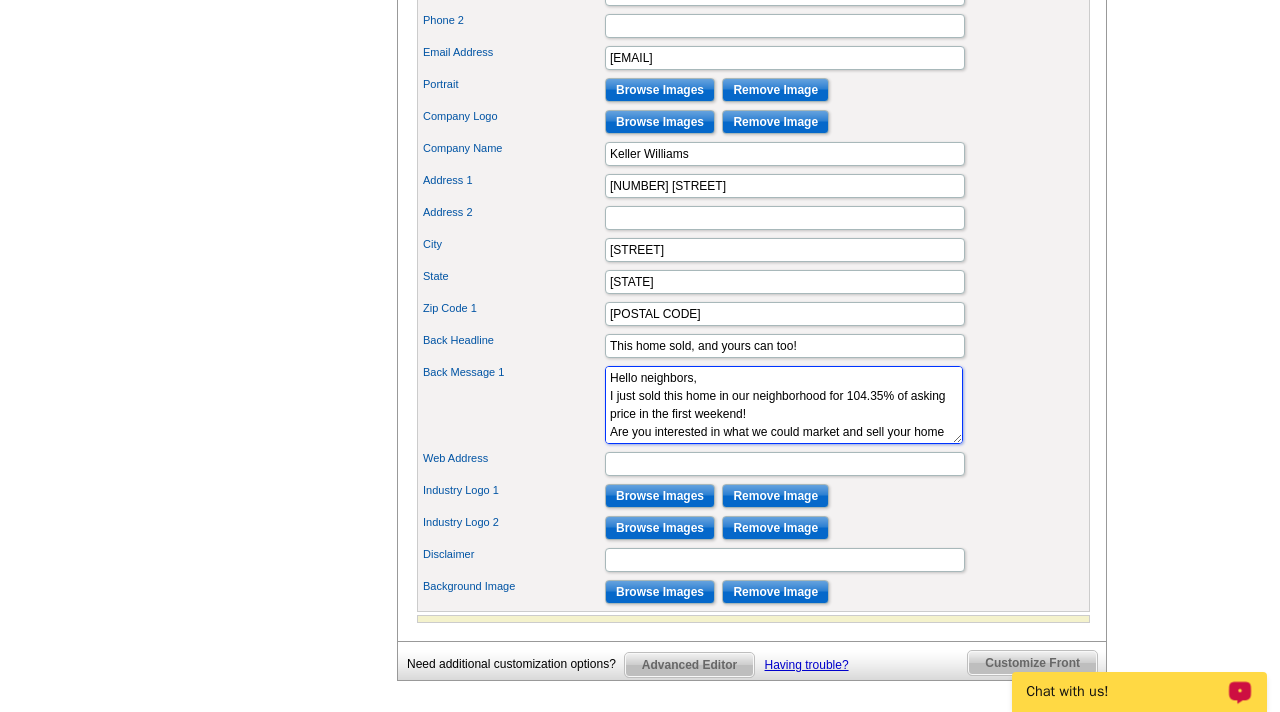 scroll, scrollTop: 67, scrollLeft: 0, axis: vertical 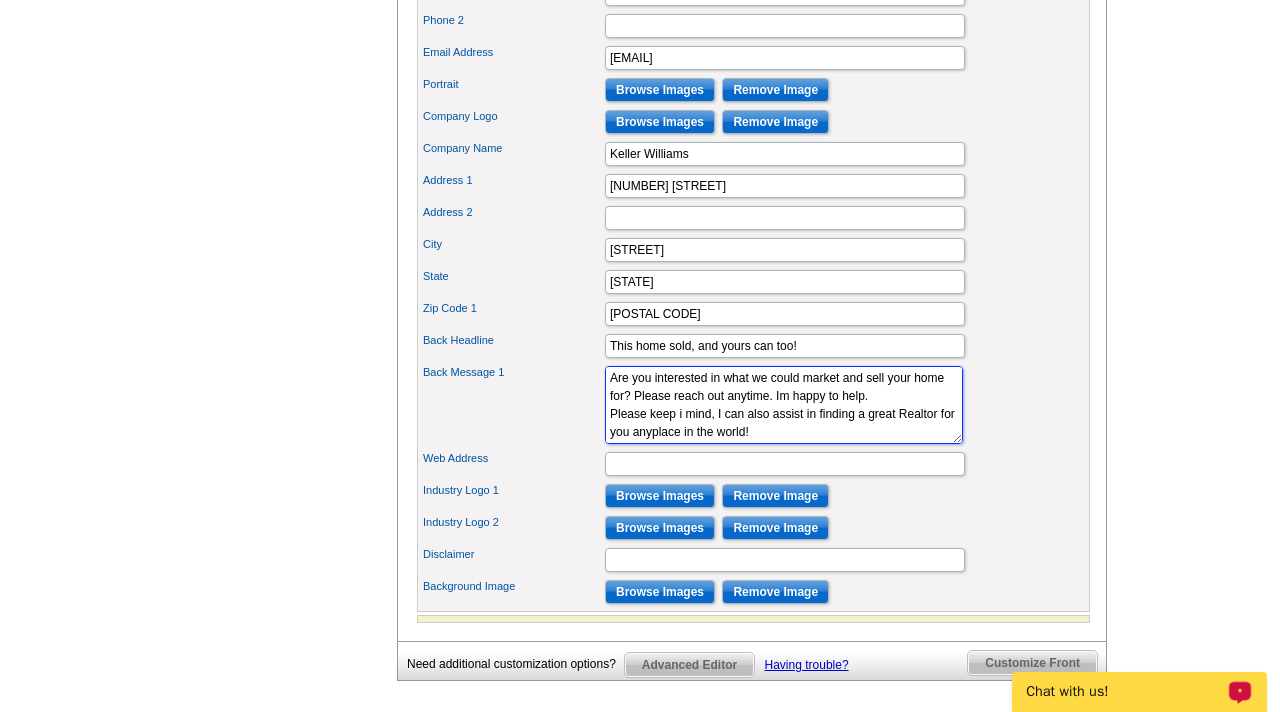type on "Hello neighbors,
I just sold this home in our neighborhood for 104.35% of asking price in the first weekend!
Are you interested in what we could market and sell your home for? Please reach out anytime. Im happy to help.
Please keep i mind, I can also assist in finding a great Realtor for you anyplace in the world!" 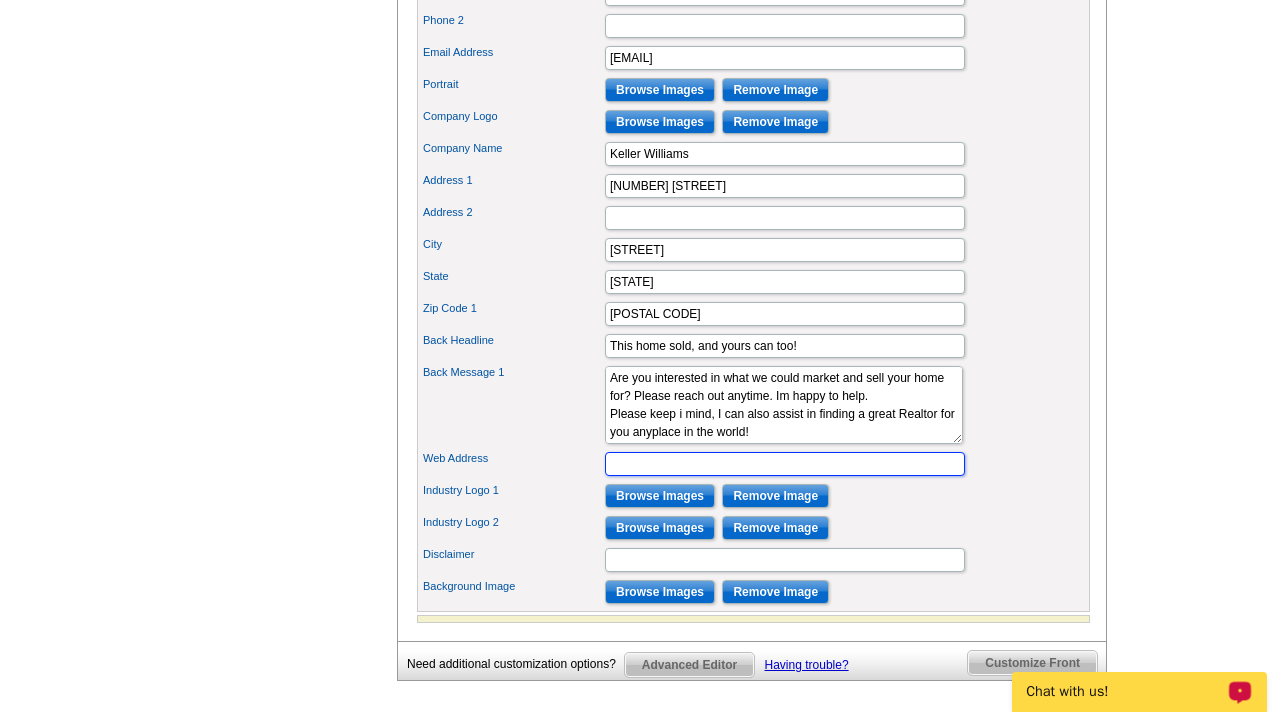 click on "Web Address" at bounding box center (785, 464) 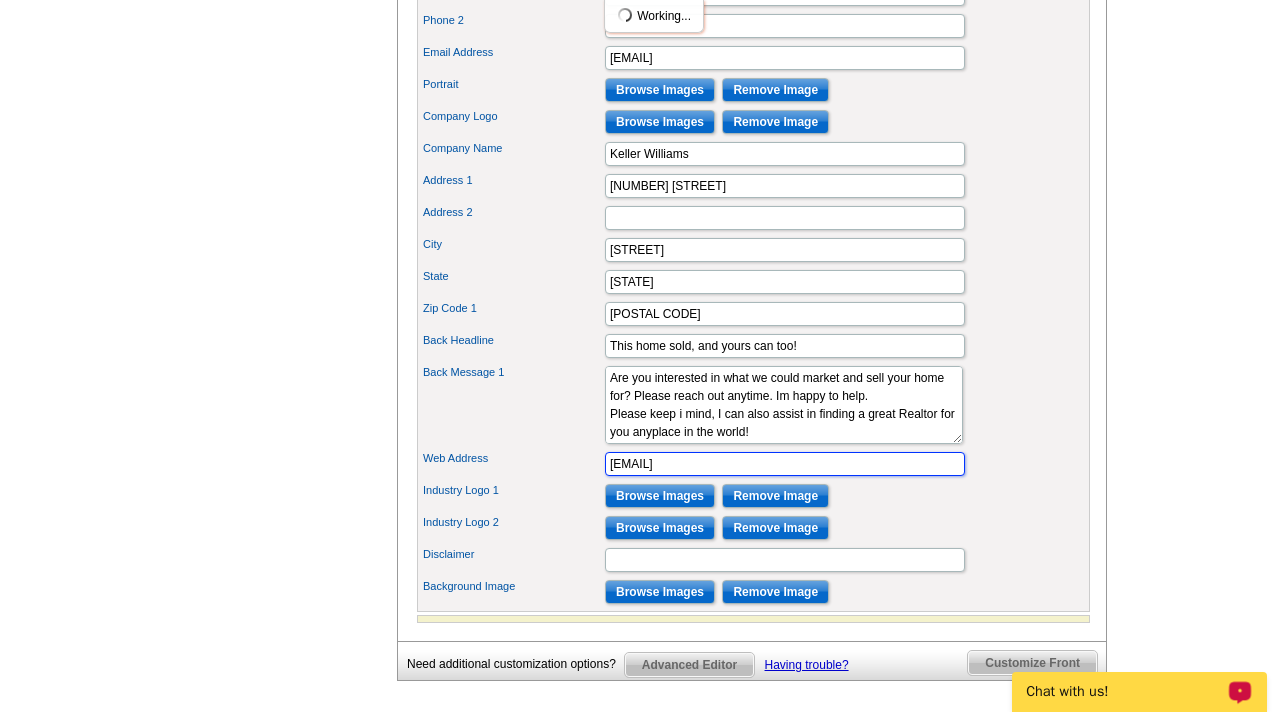 type on "paulawelch.kw.com" 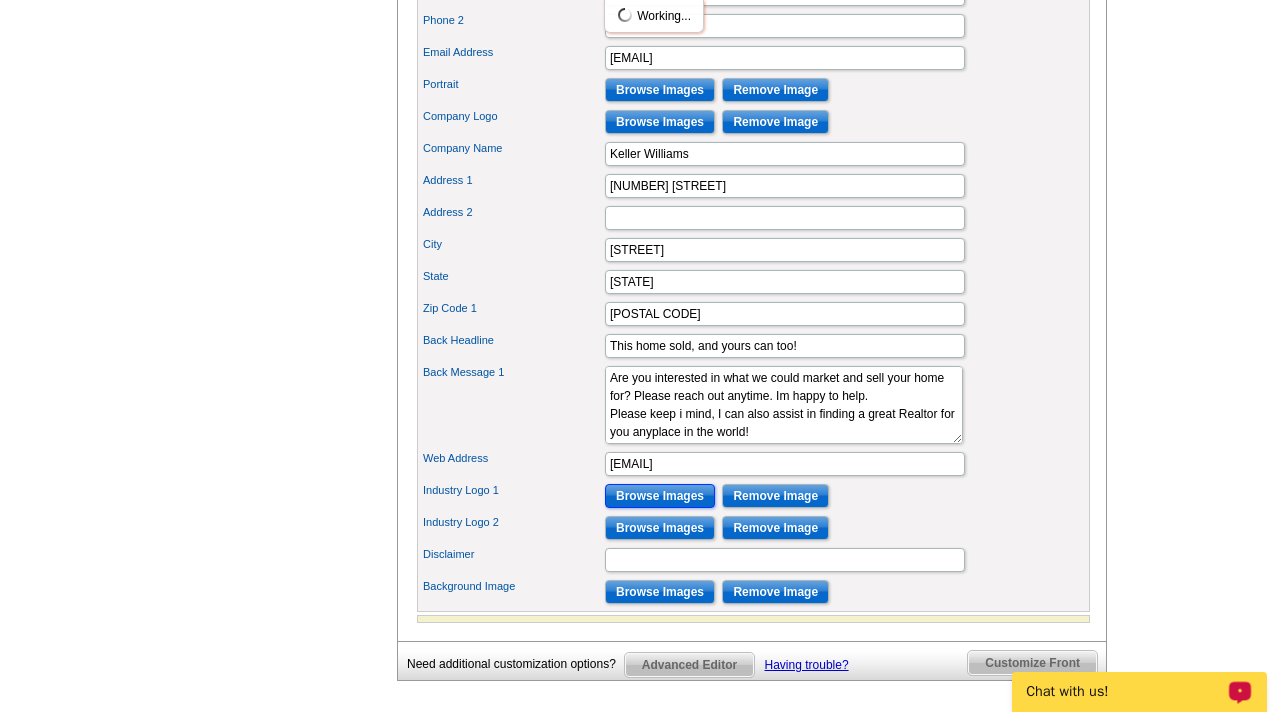 click on "Browse Images" at bounding box center [660, 496] 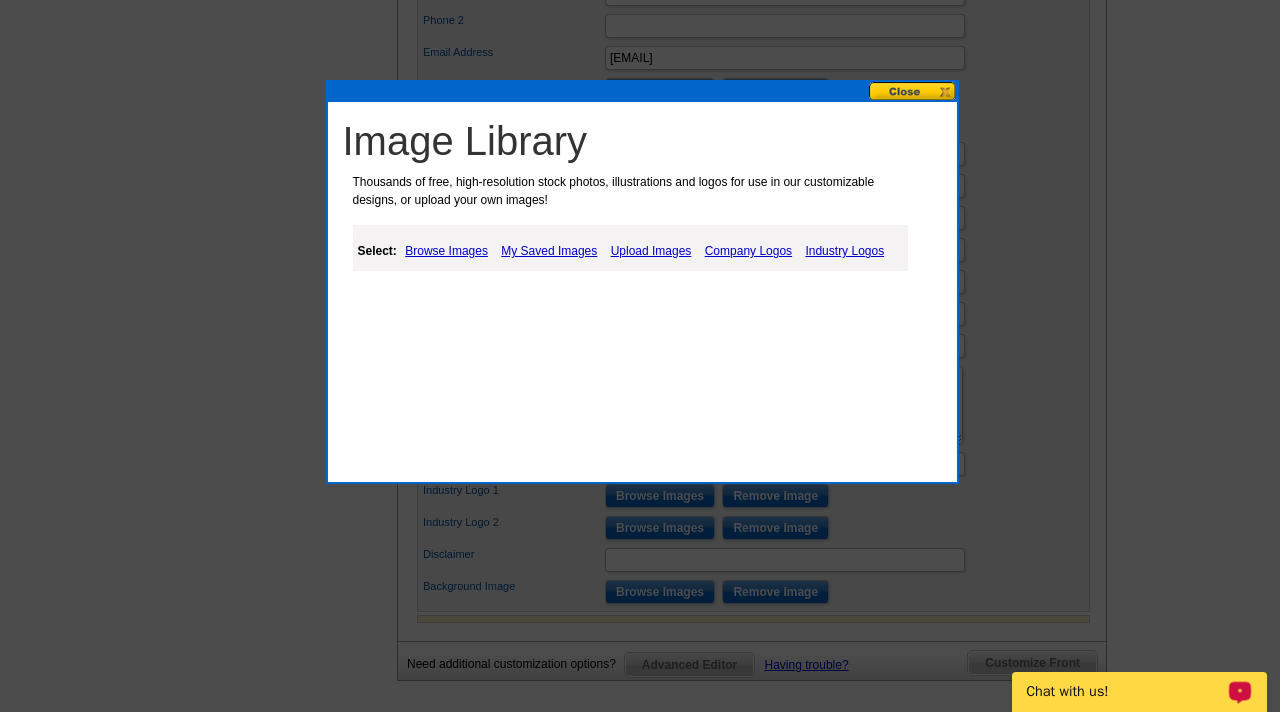click on "My Saved Images" at bounding box center [549, 251] 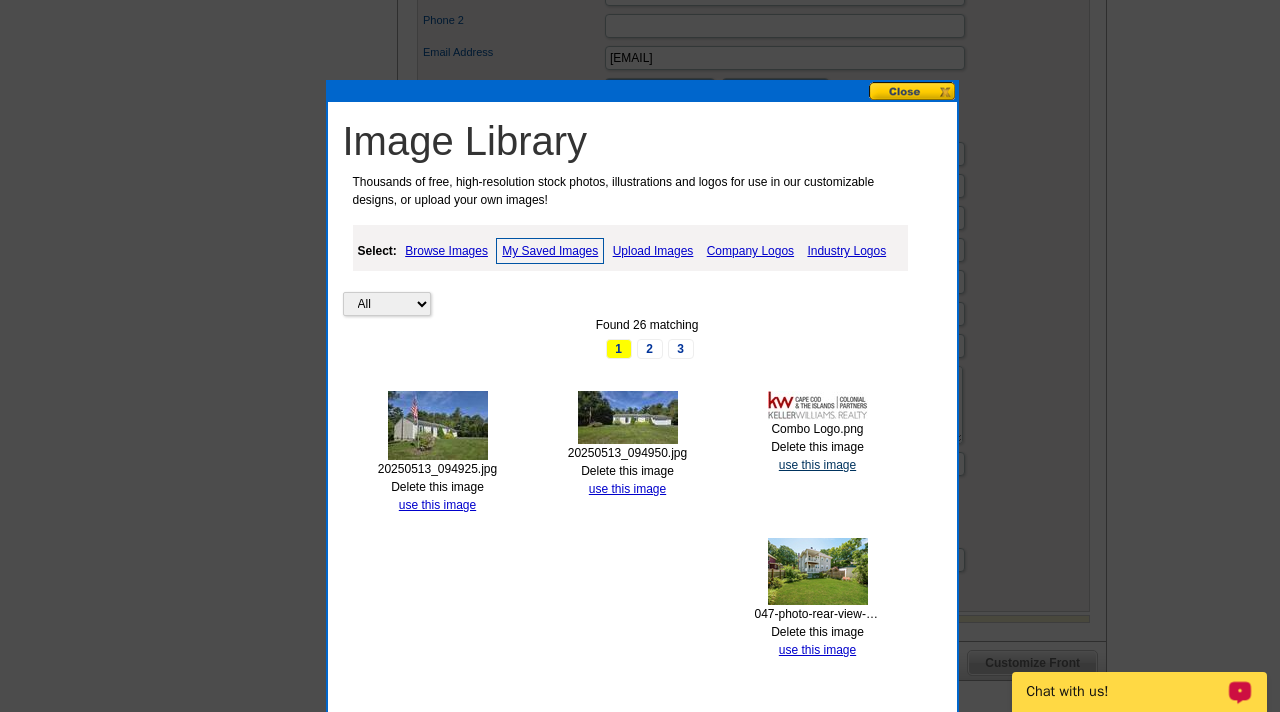 click on "use this image" at bounding box center (817, 465) 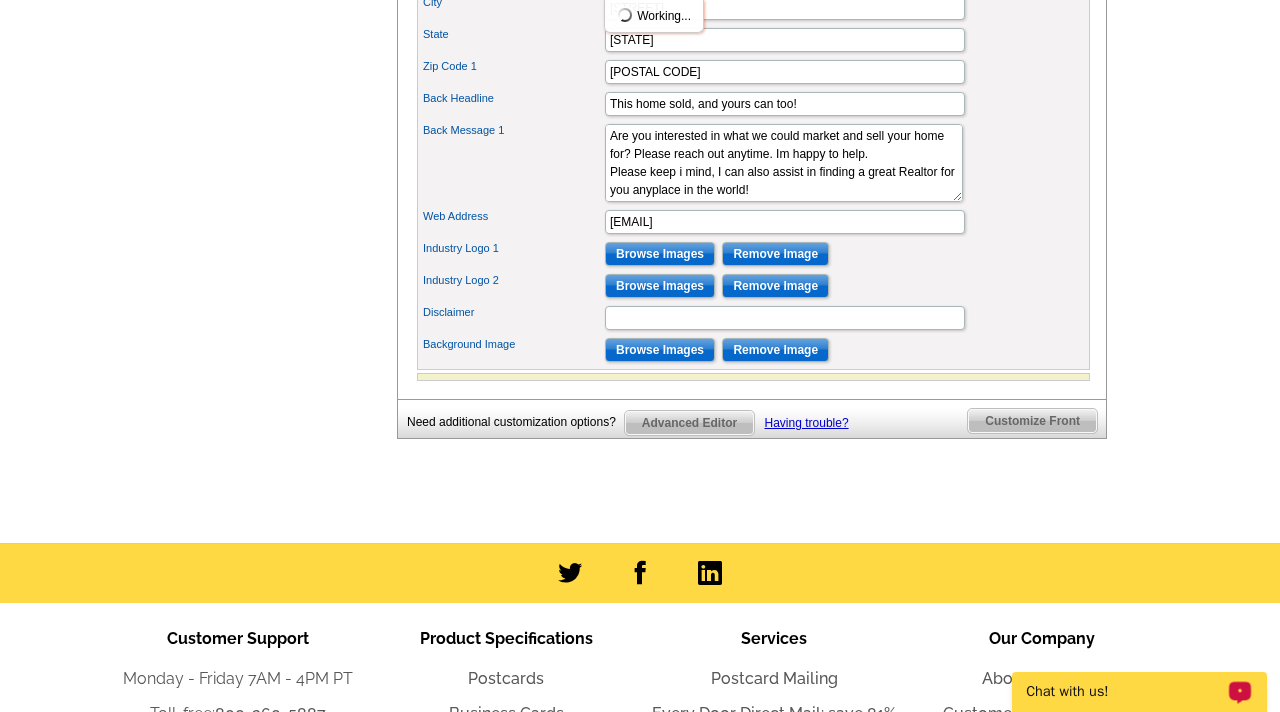 scroll, scrollTop: 1110, scrollLeft: 0, axis: vertical 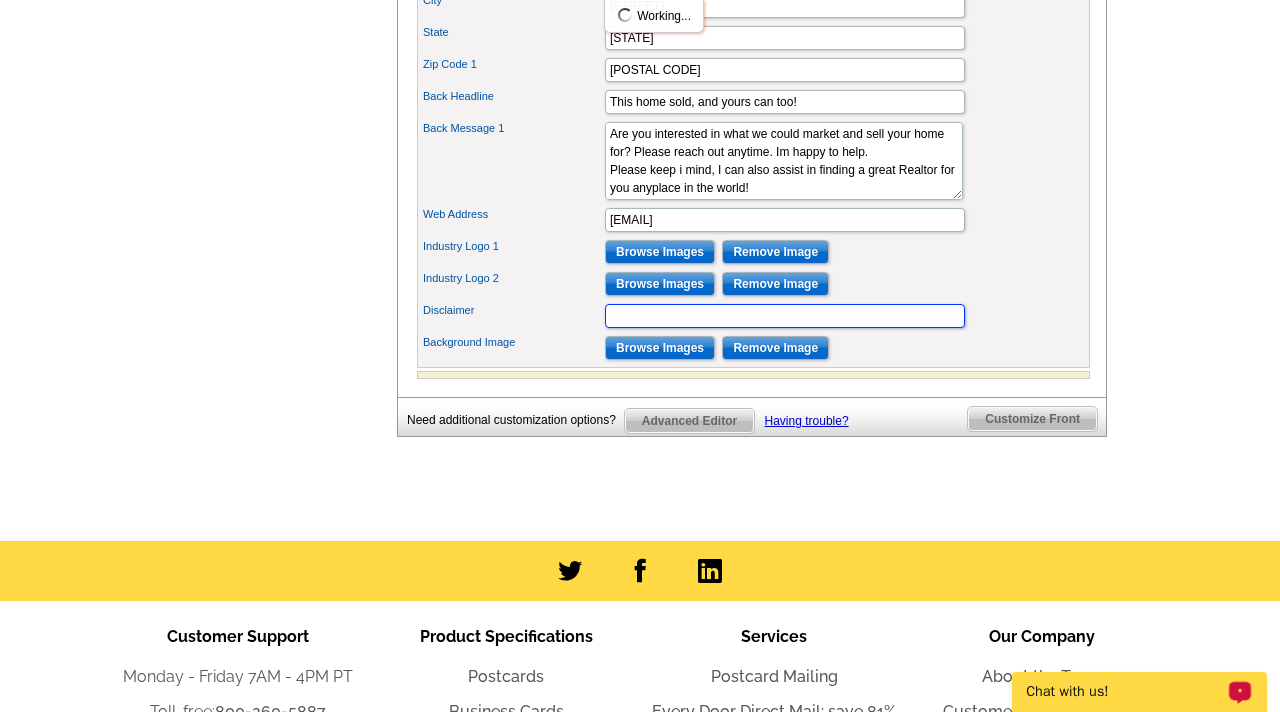 click on "Disclaimer" at bounding box center (785, 316) 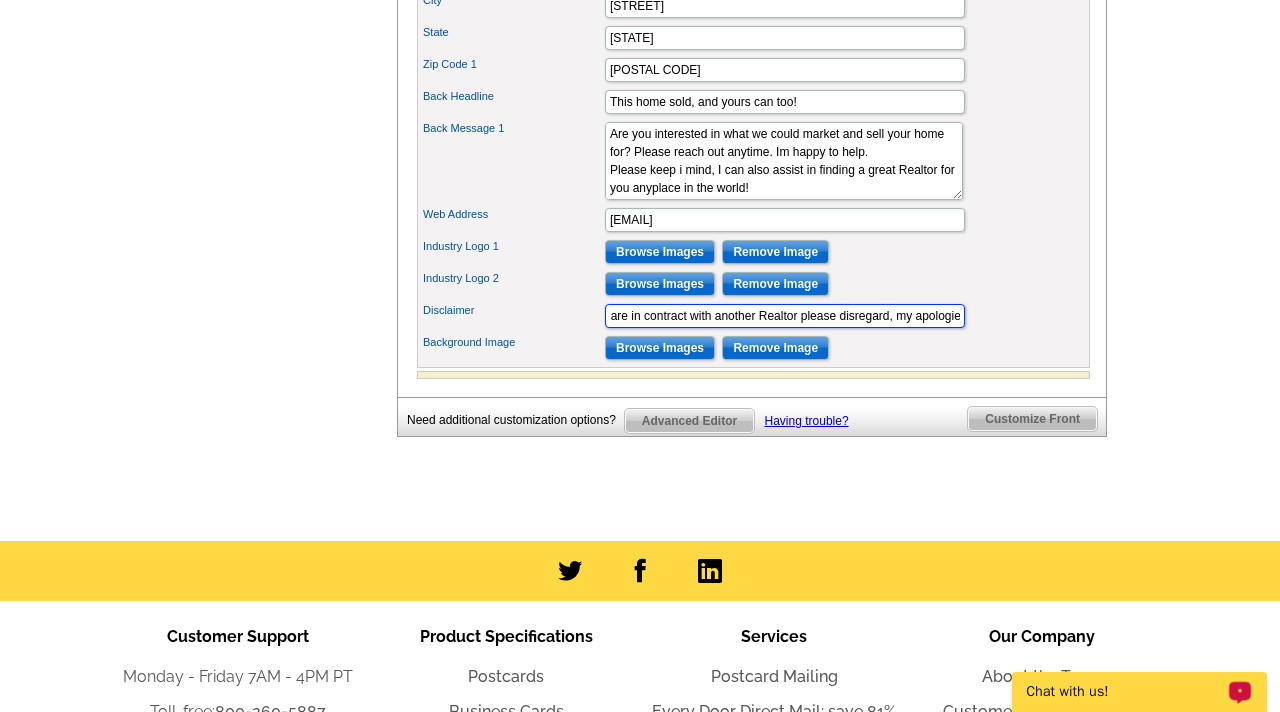 scroll, scrollTop: 0, scrollLeft: 38, axis: horizontal 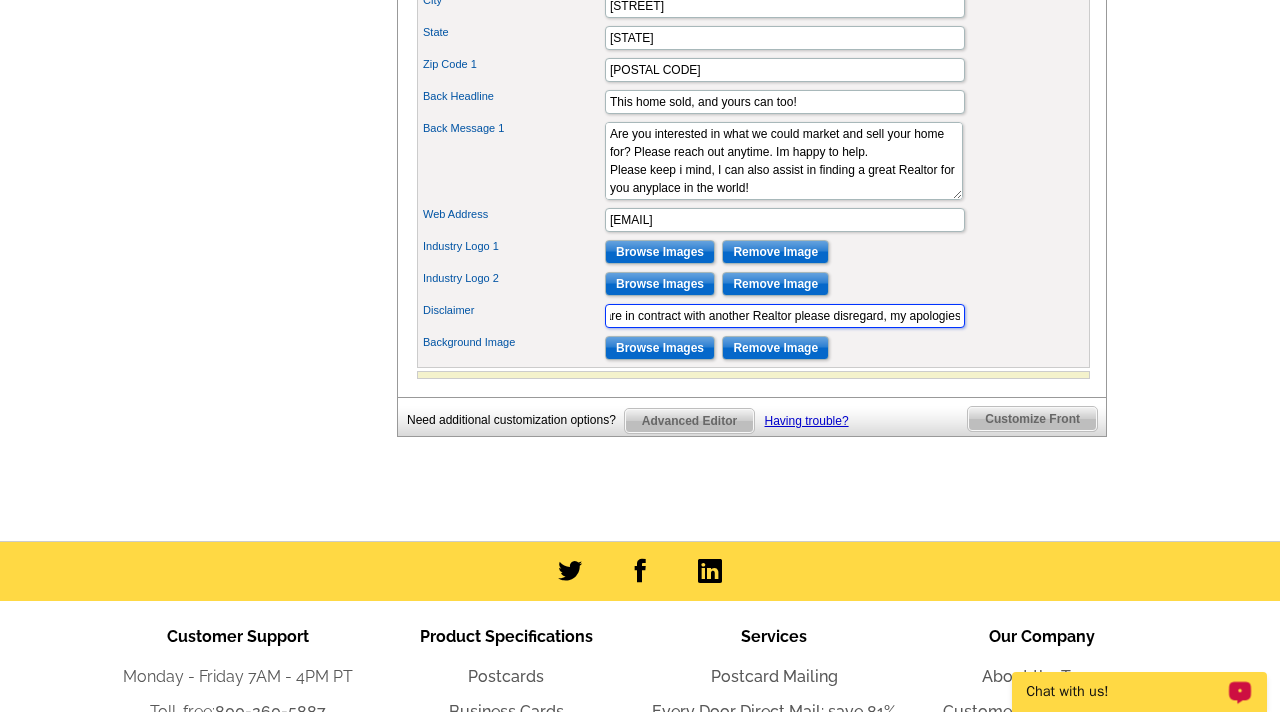 type on "If you are in contract with another Realtor please disregard, my apologies" 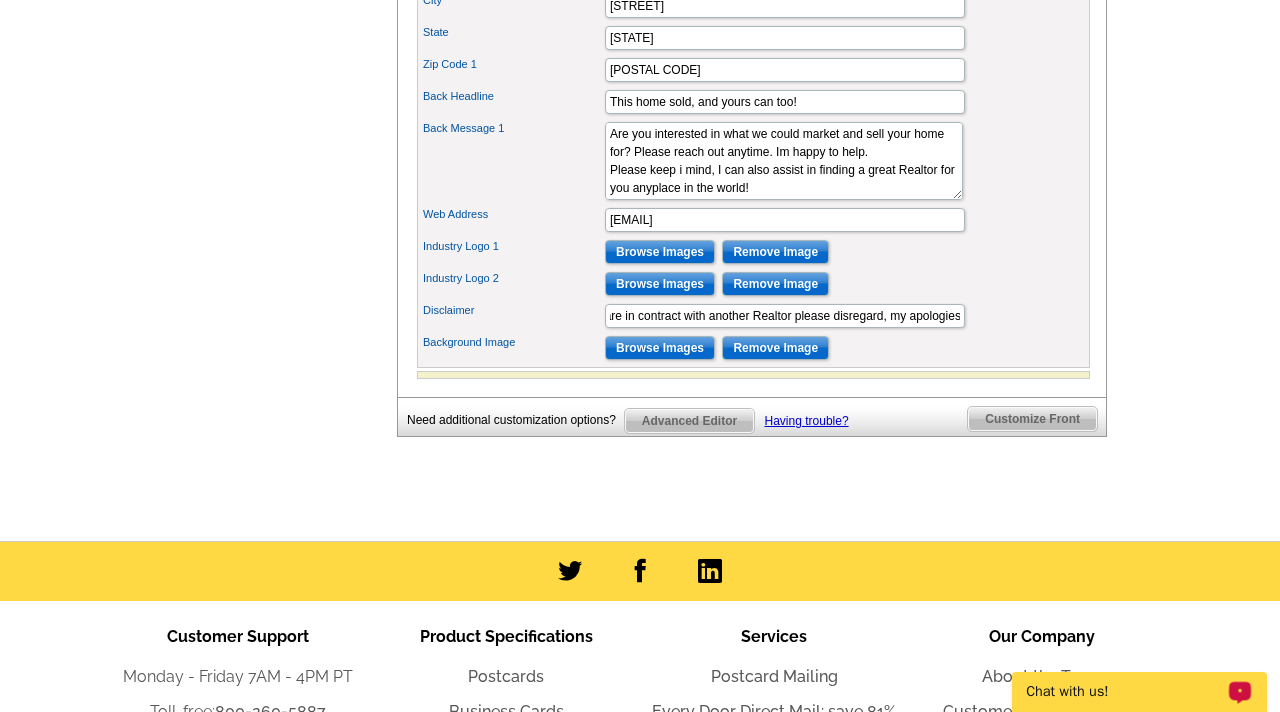 click on "Industry Logo 2
Browse Images
Remove Image" at bounding box center (753, 284) 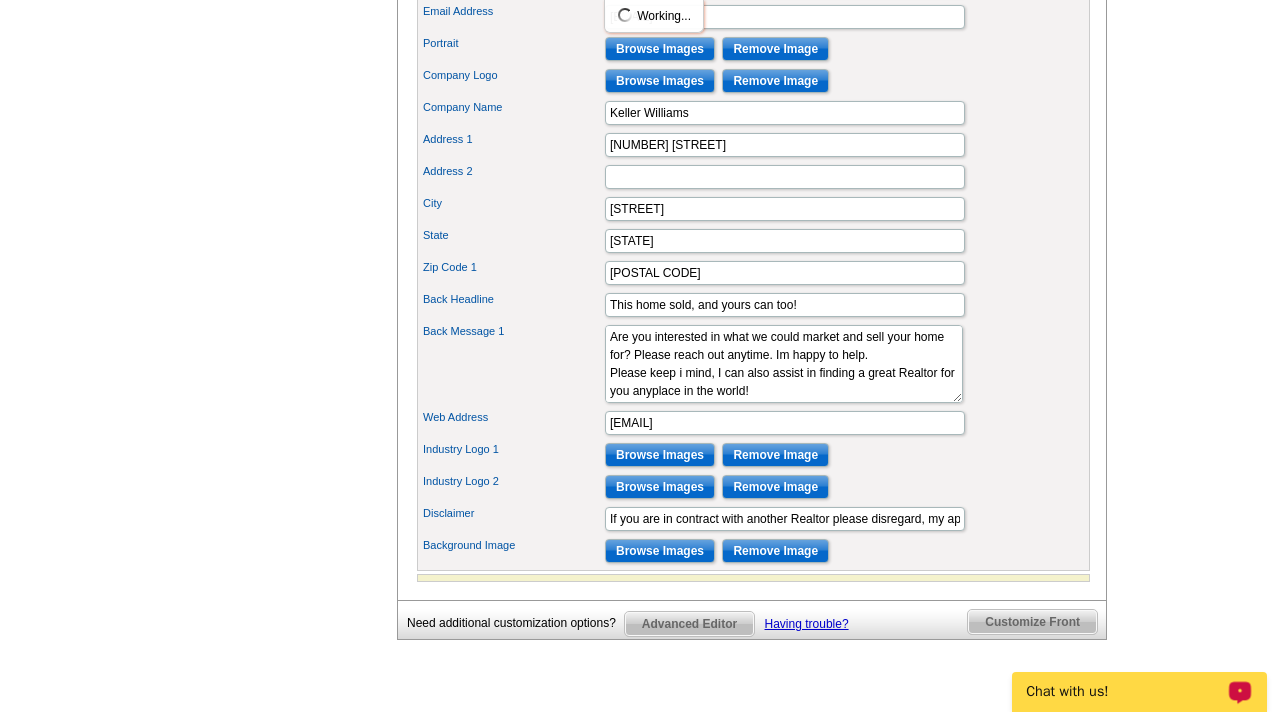 scroll, scrollTop: 906, scrollLeft: 0, axis: vertical 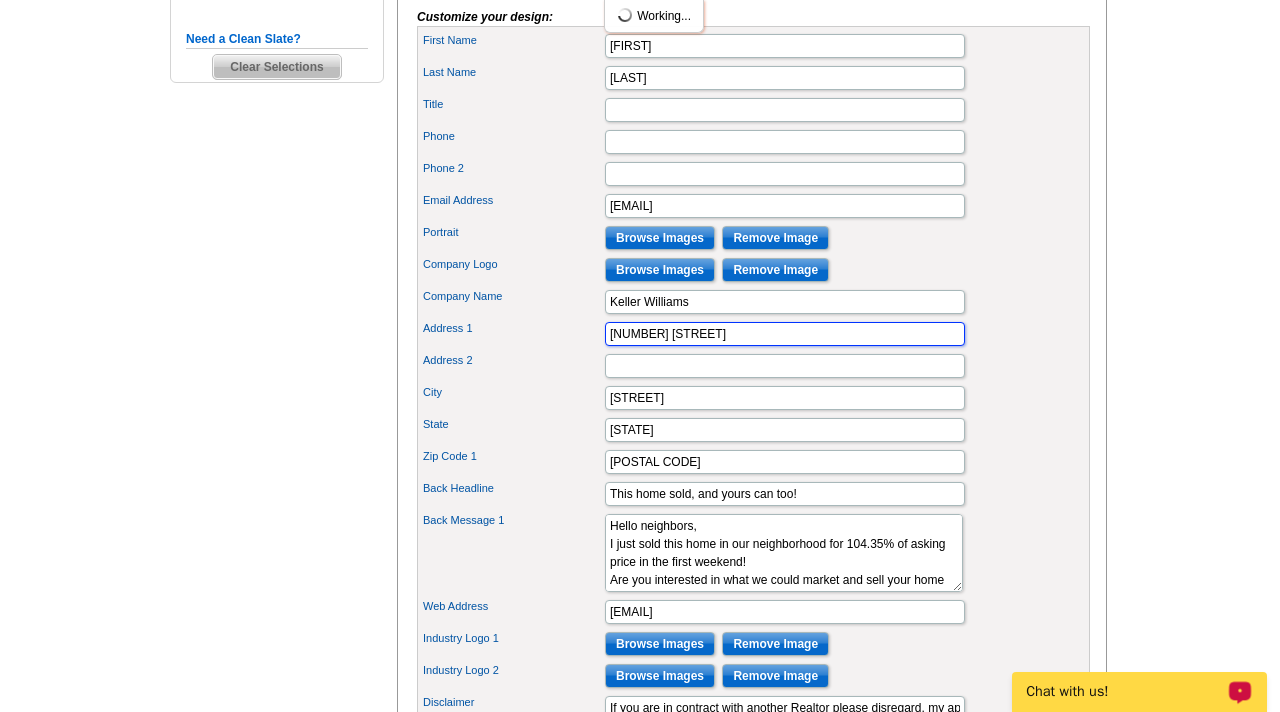 click on "32 Priscilla Mullins Way" at bounding box center [785, 334] 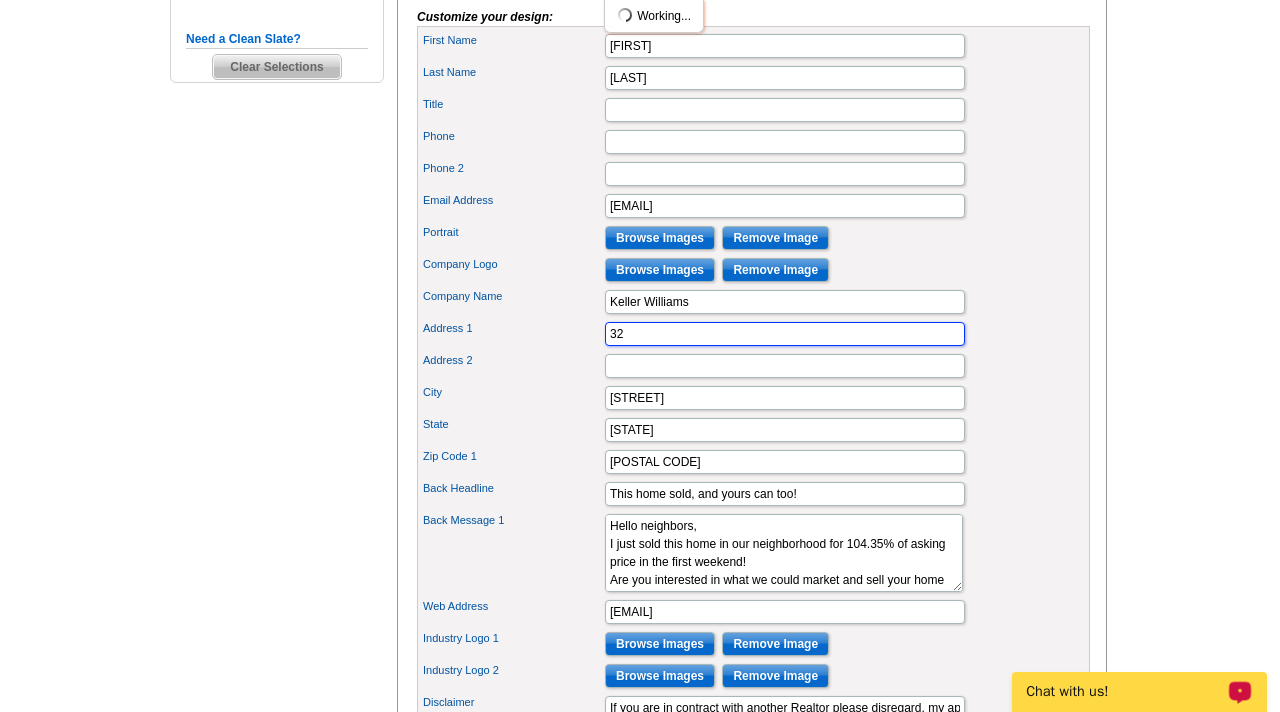 type on "3" 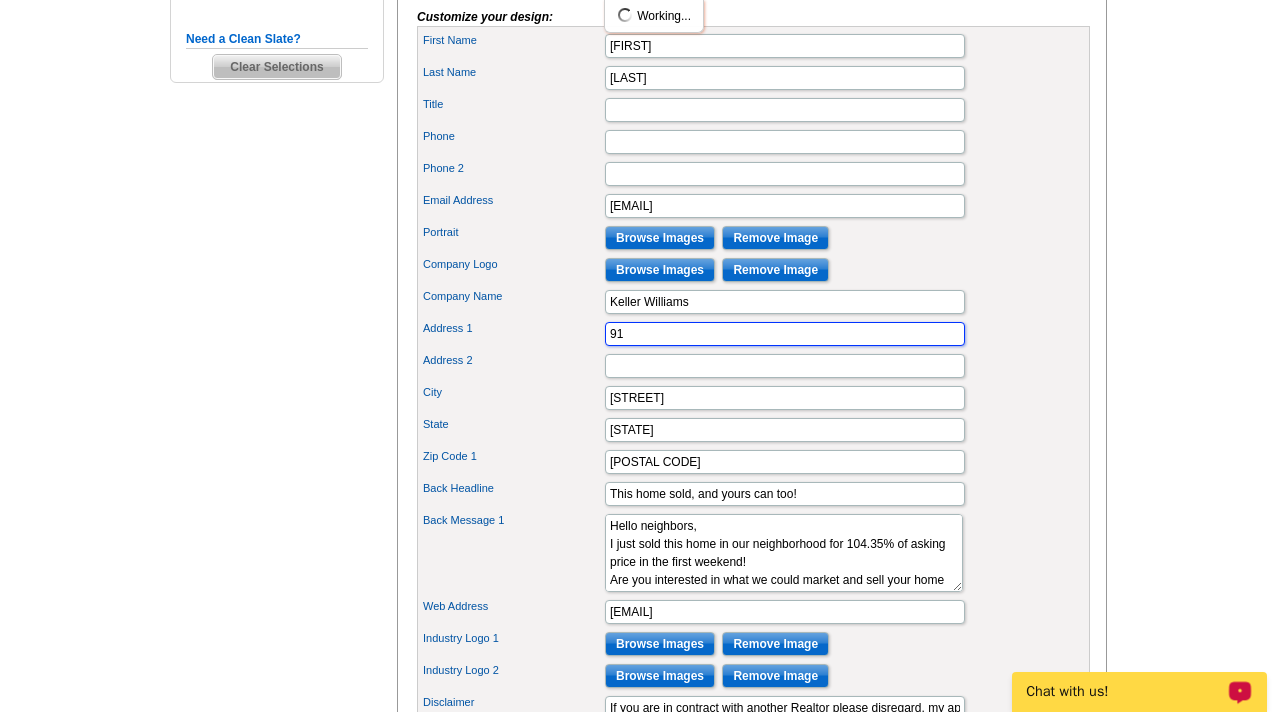 type on "91 Carver Rd" 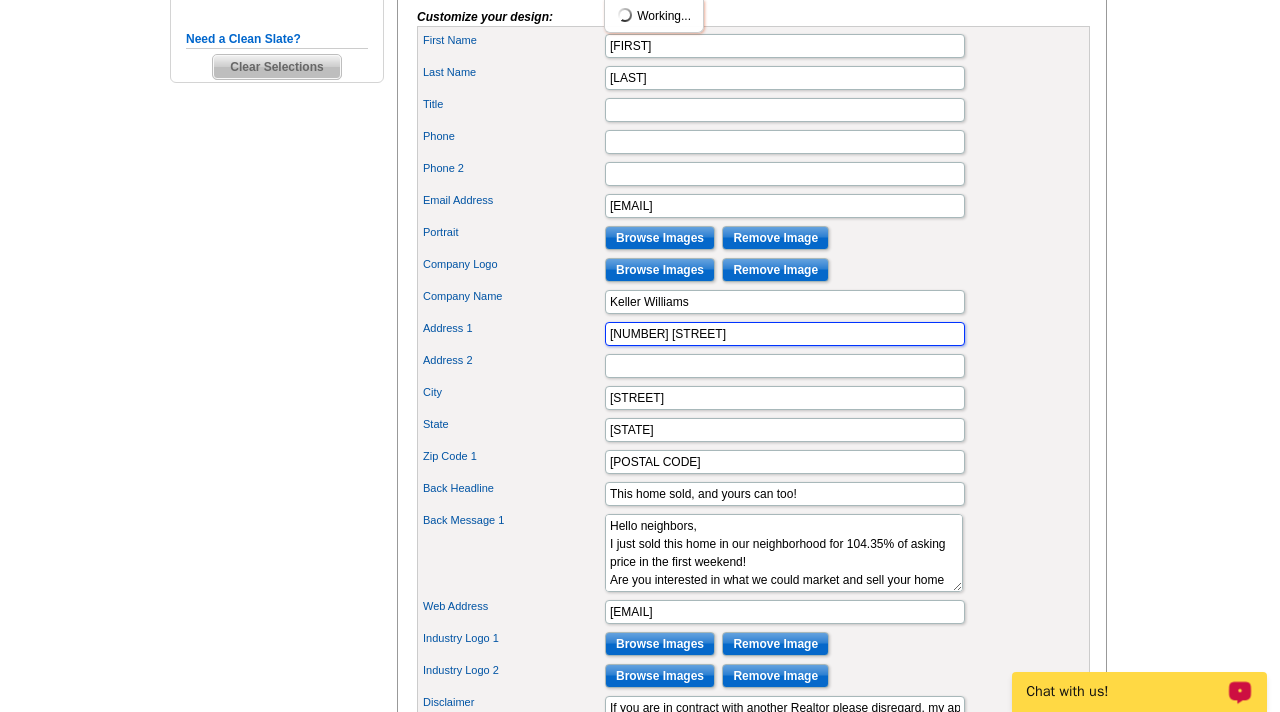 type on "7742830419" 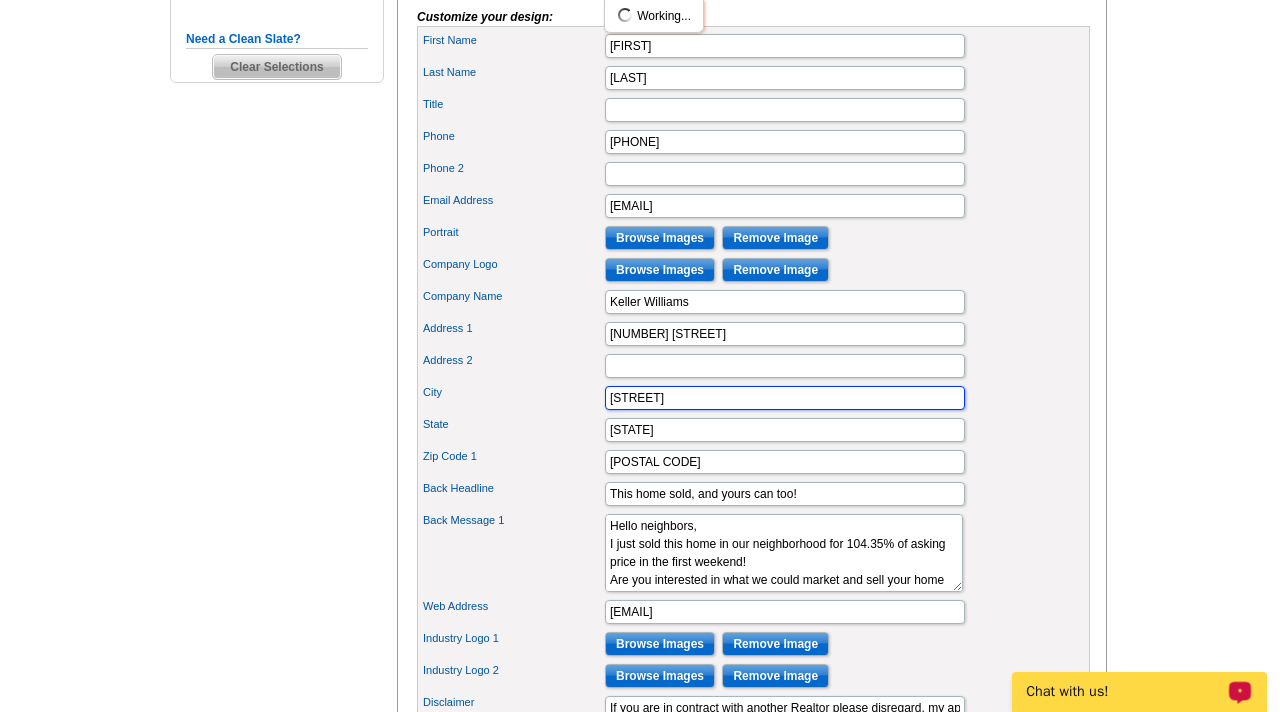 click on "Carver" at bounding box center (785, 398) 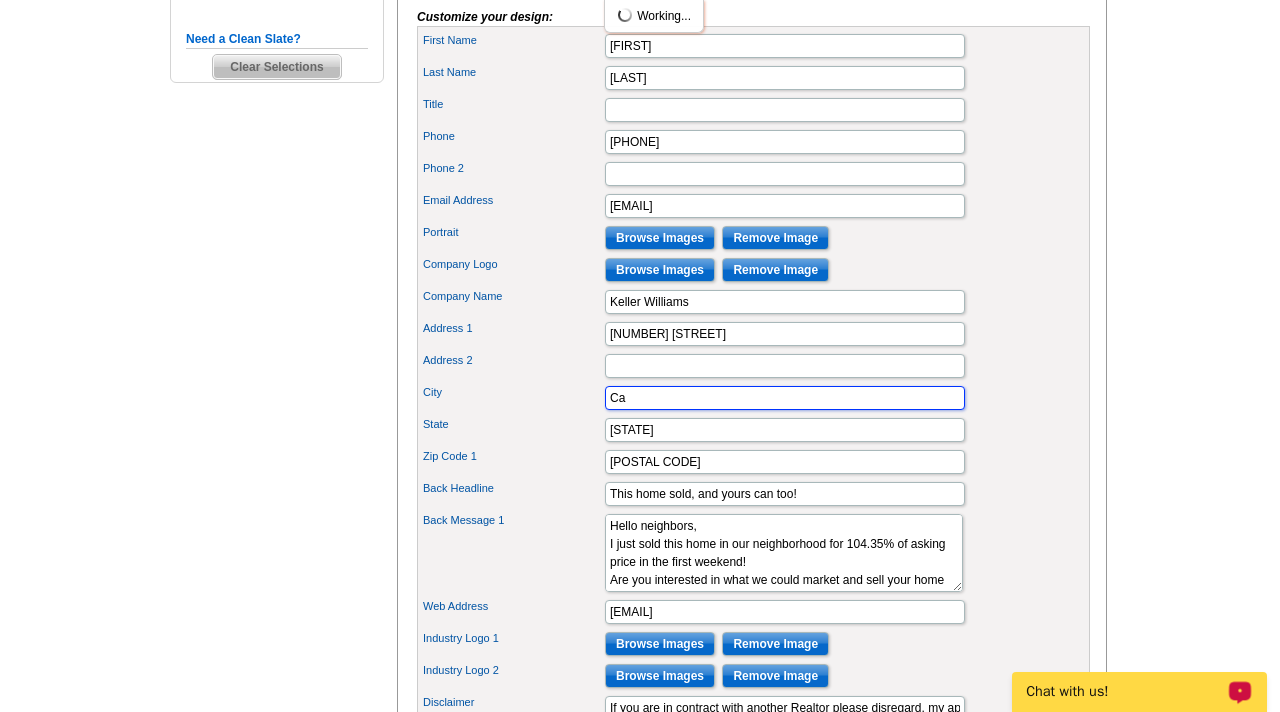 type on "C" 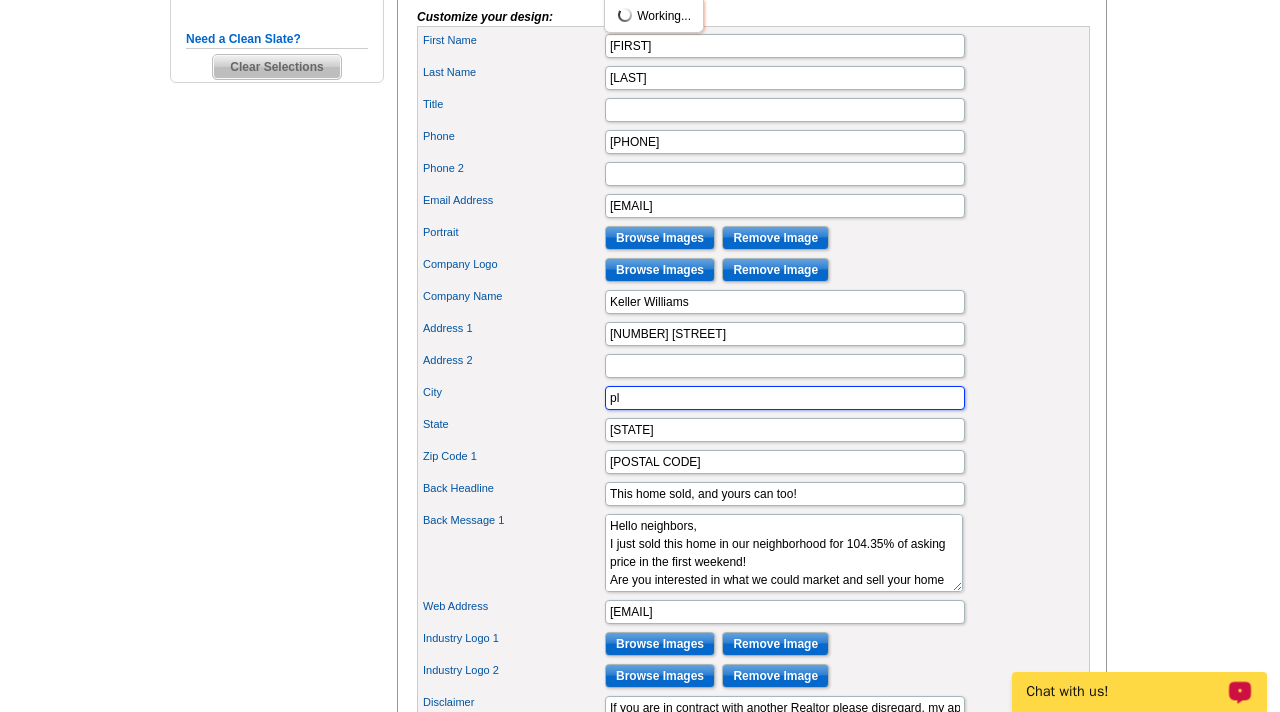 type on "Plymouth" 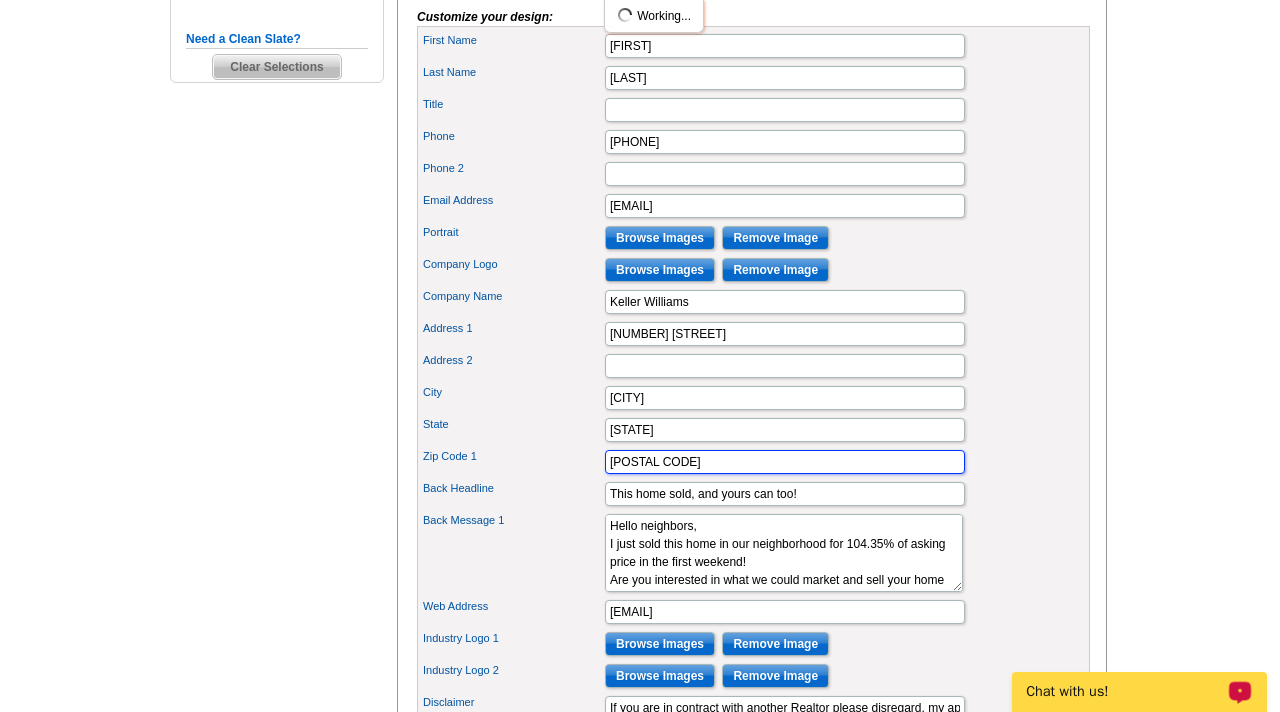 click on "02330" at bounding box center [785, 462] 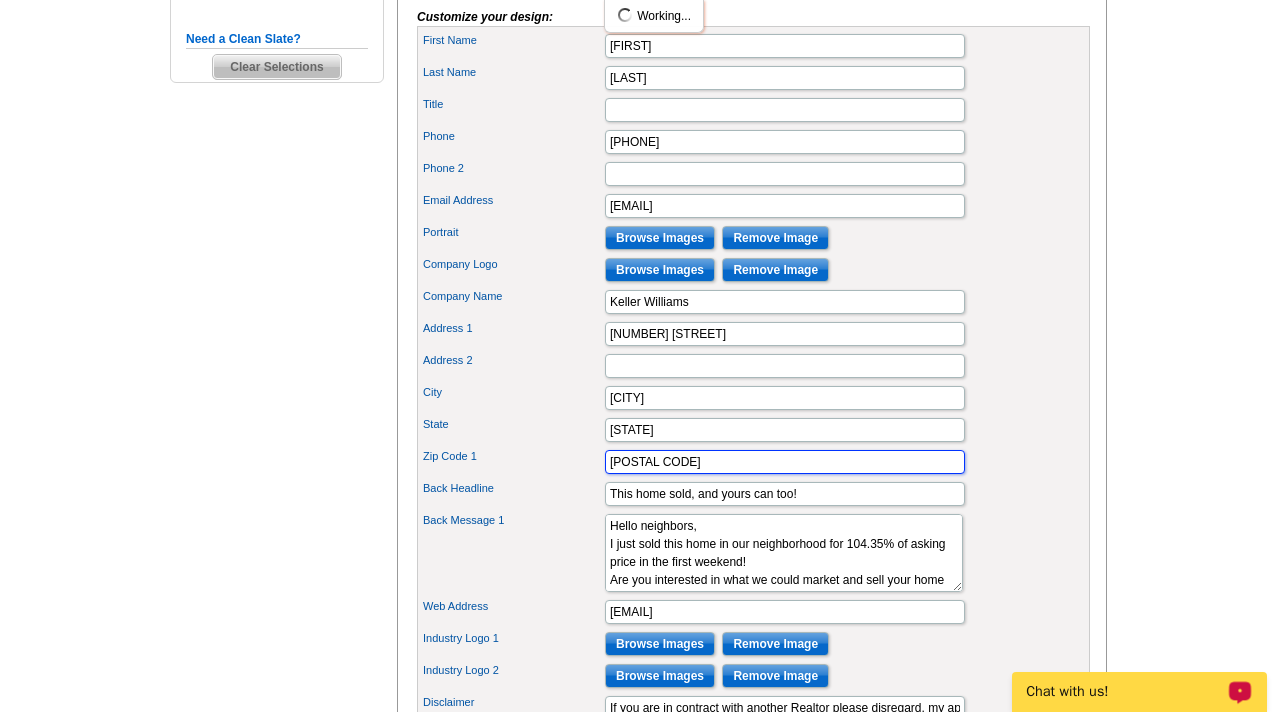 type on "02360" 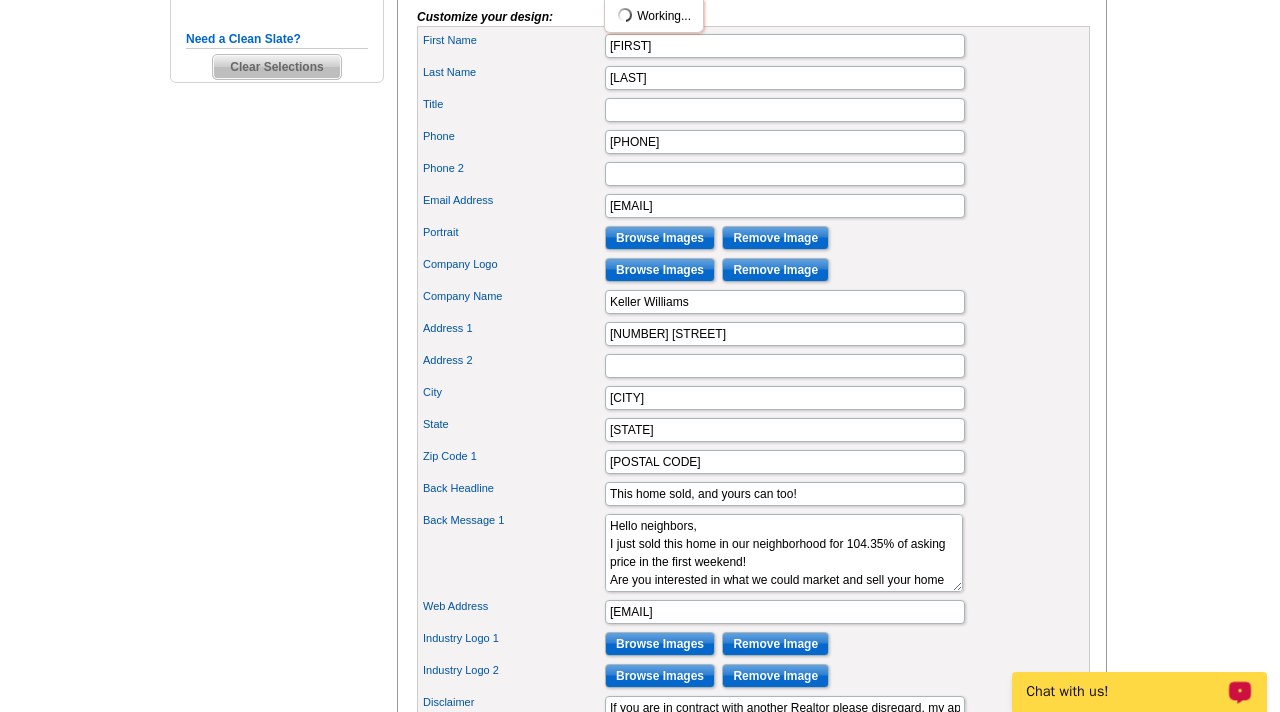 click on "State
MA" at bounding box center (753, 430) 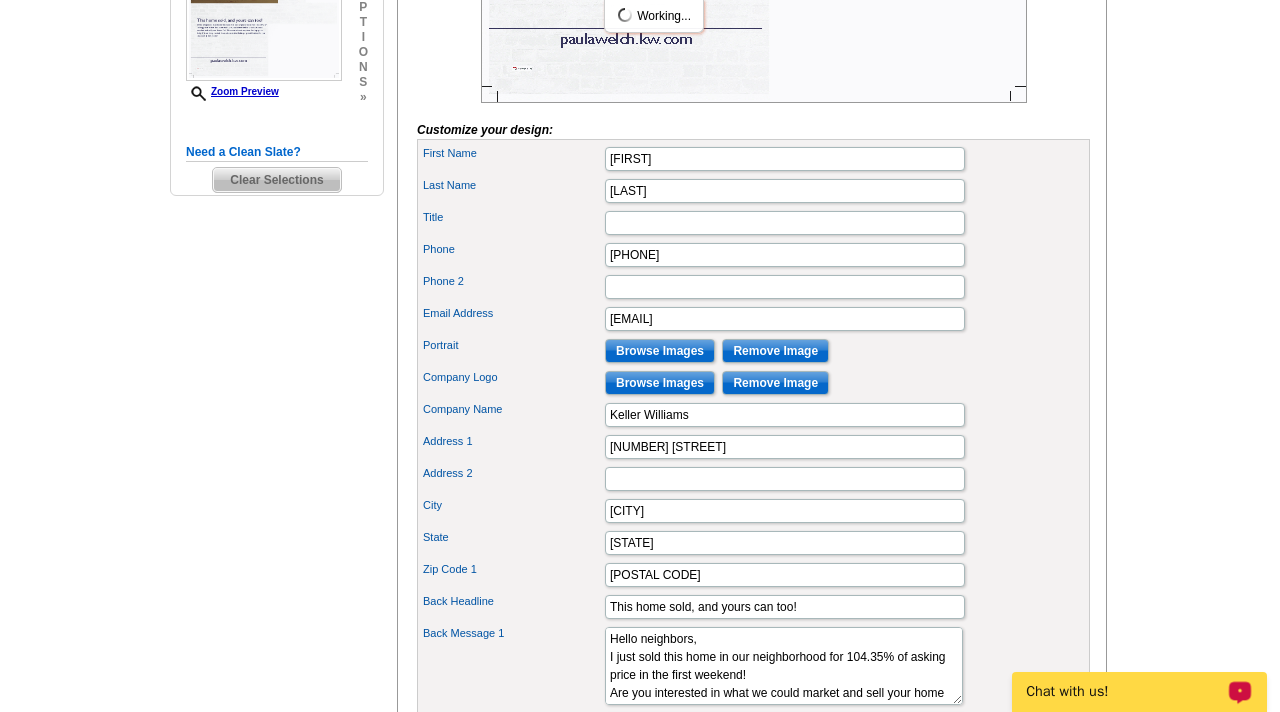 scroll, scrollTop: 600, scrollLeft: 0, axis: vertical 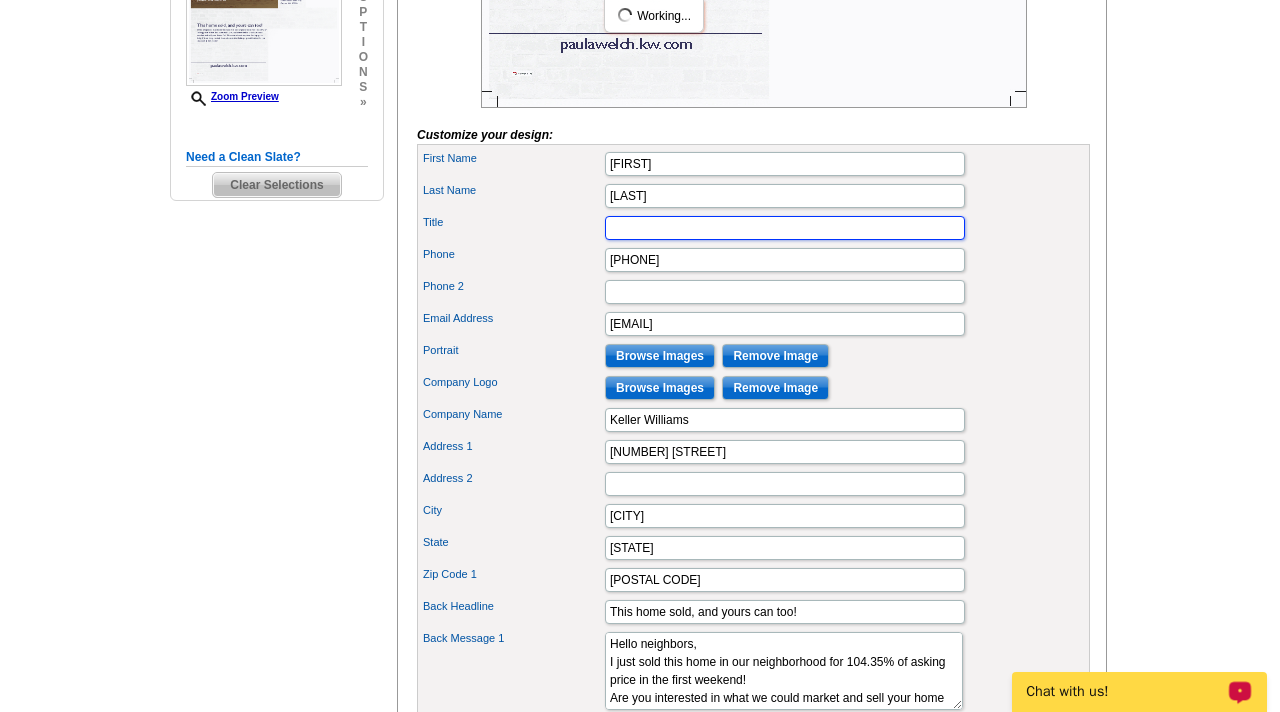click on "Title" at bounding box center [785, 228] 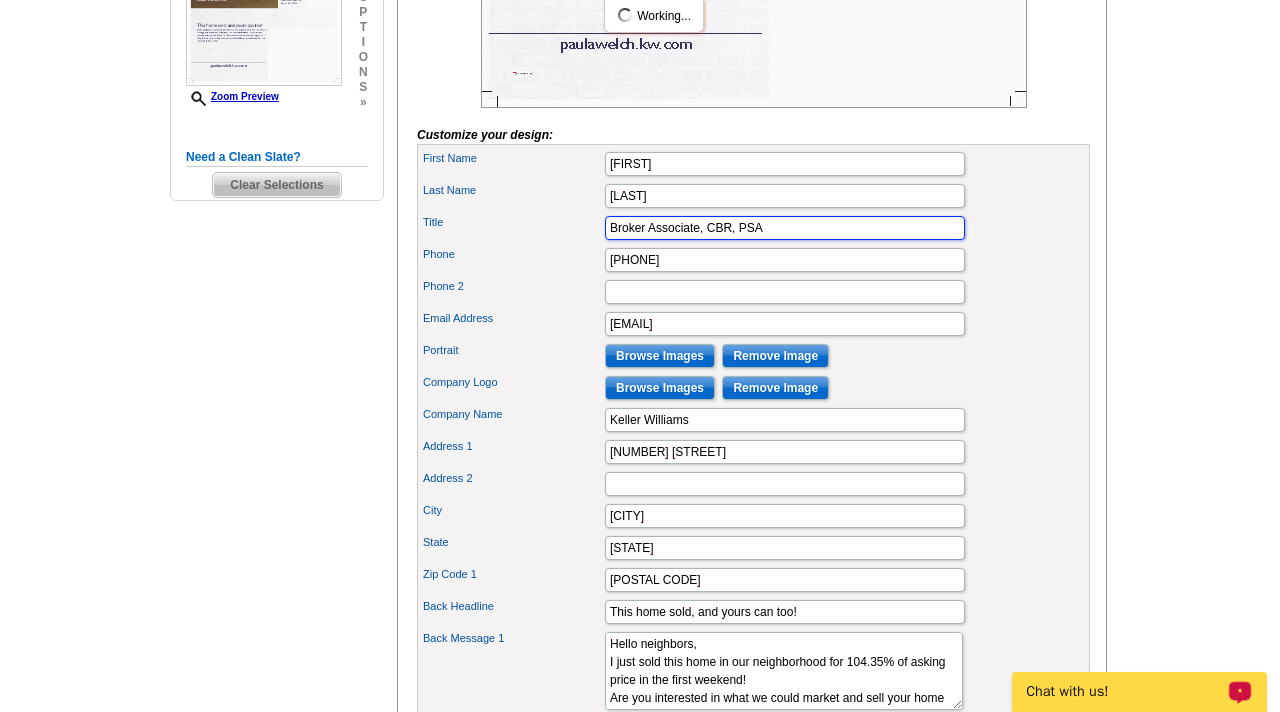 type on "Broker Associate, CBR, PSA" 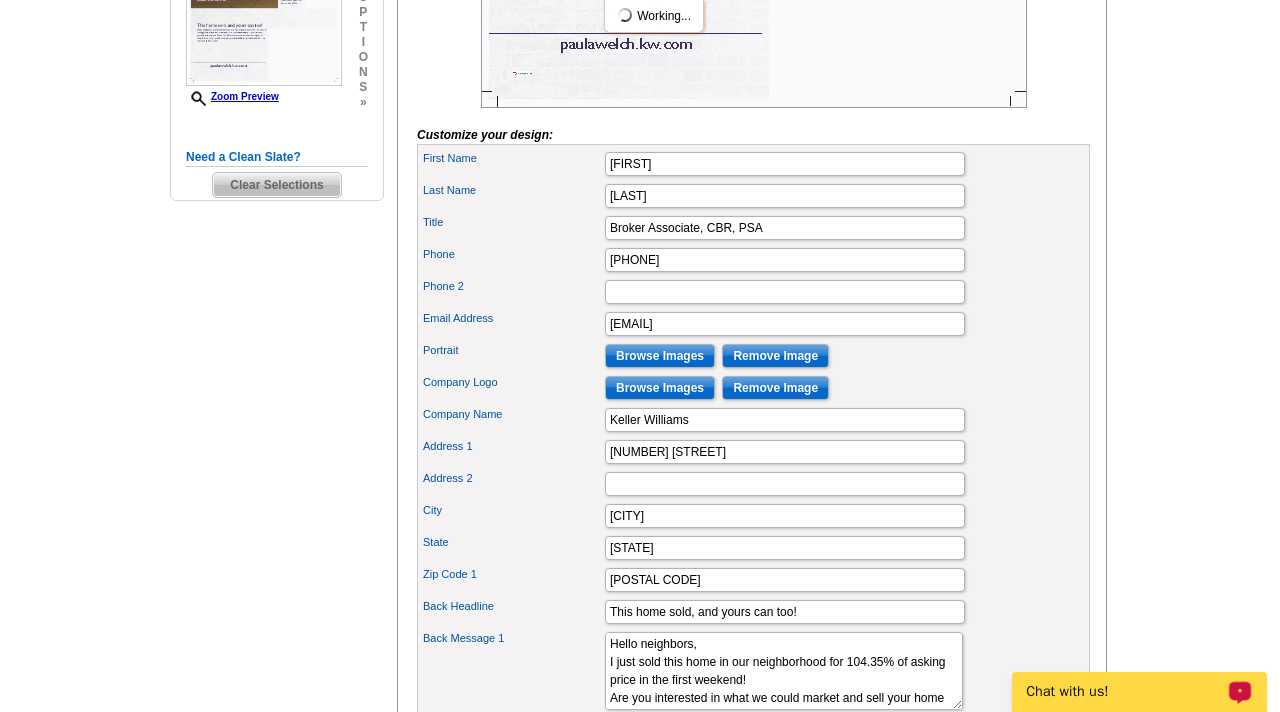 click on "Email Address
paulawelch32@comcast.net" at bounding box center (753, 324) 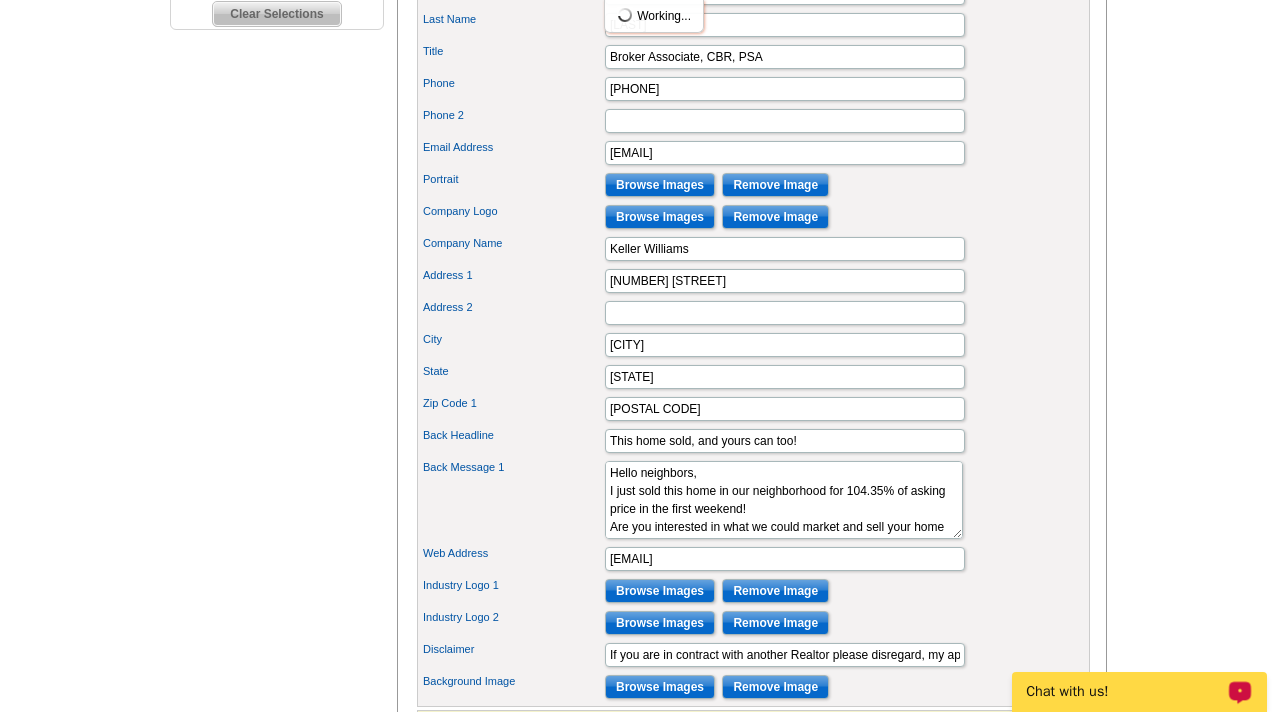 scroll, scrollTop: 772, scrollLeft: 0, axis: vertical 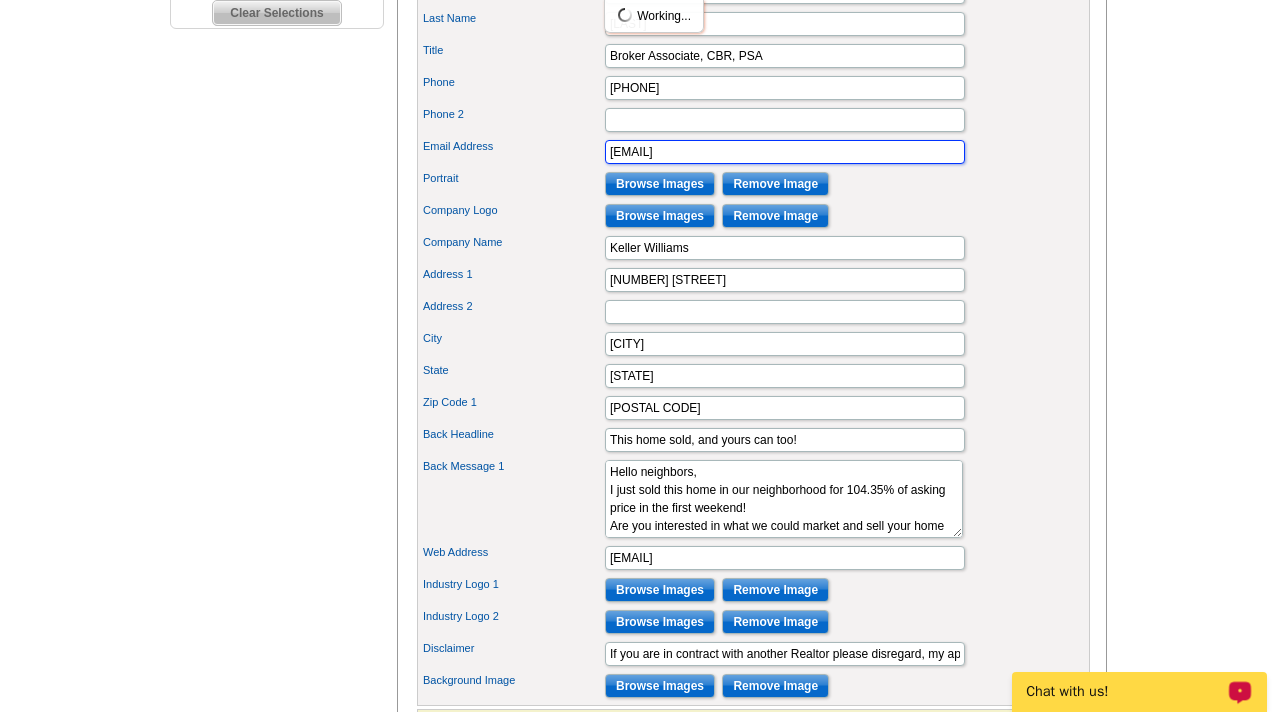 click on "paulawelch32@comcast.net" at bounding box center [785, 152] 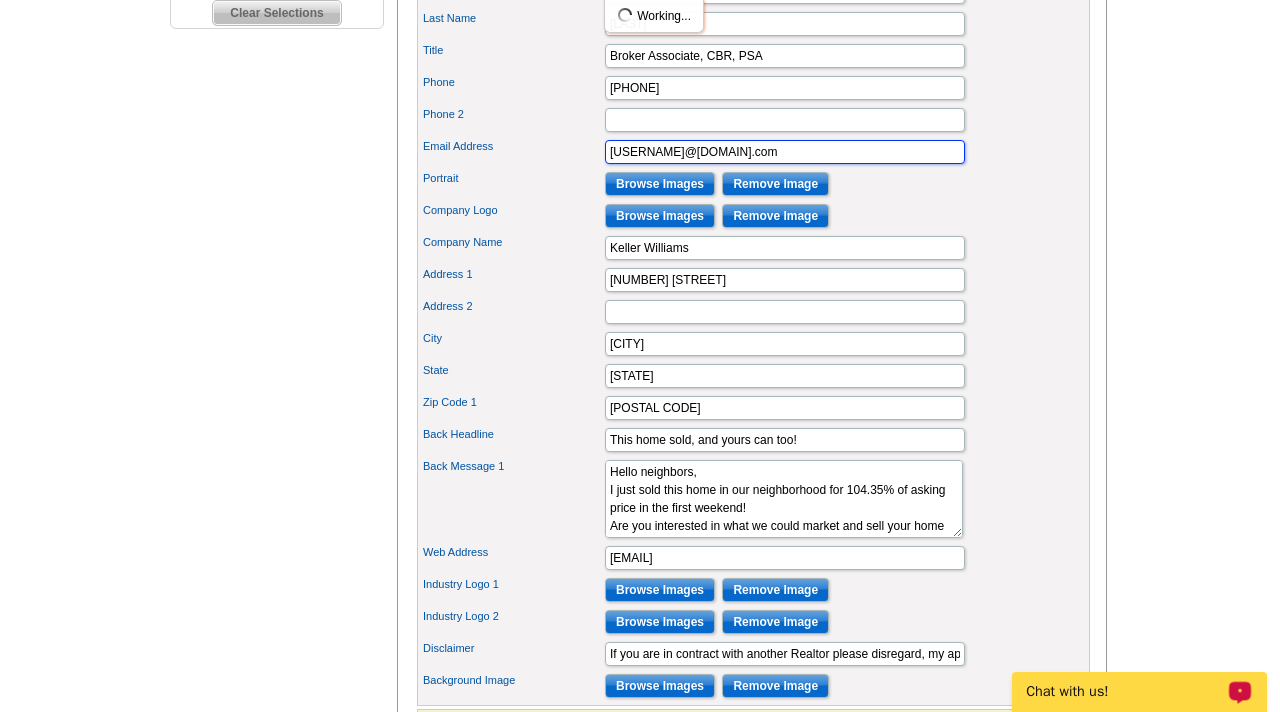 click on "paulawelch@w.com" at bounding box center (785, 152) 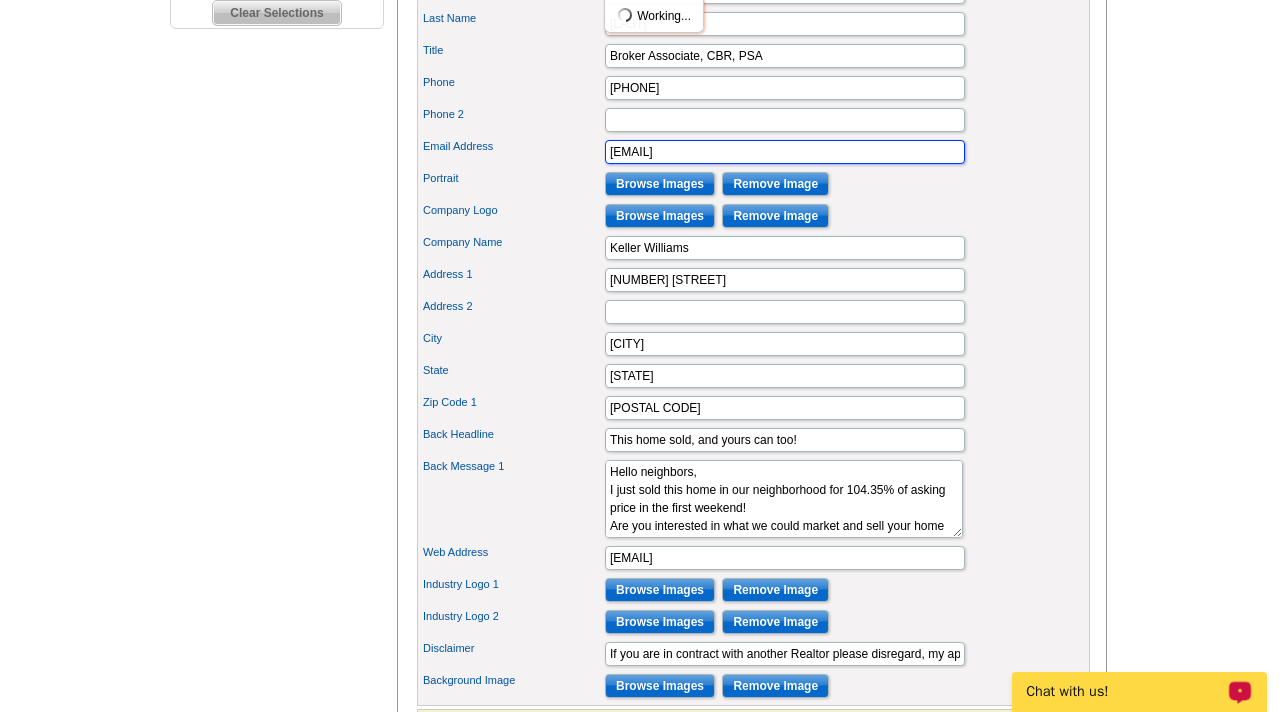 type on "paulawelch@kw.com" 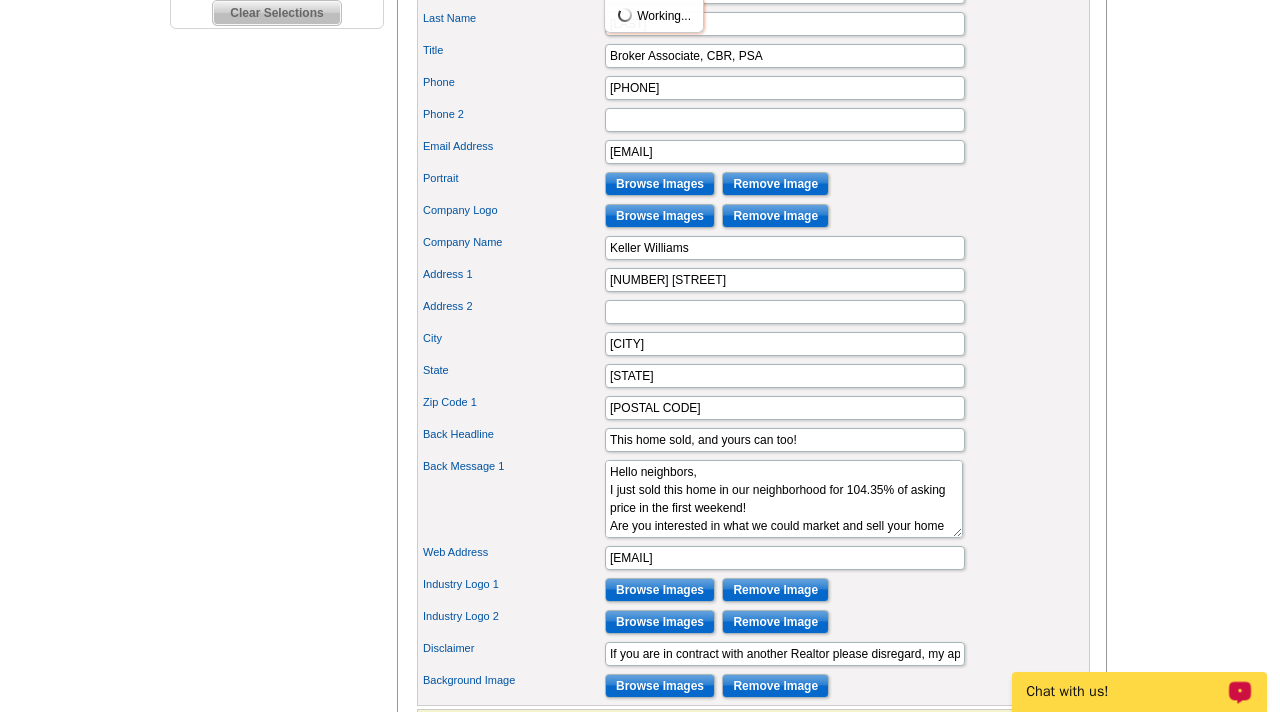 click on "Company Logo
Browse Images
Remove Image" at bounding box center [753, 216] 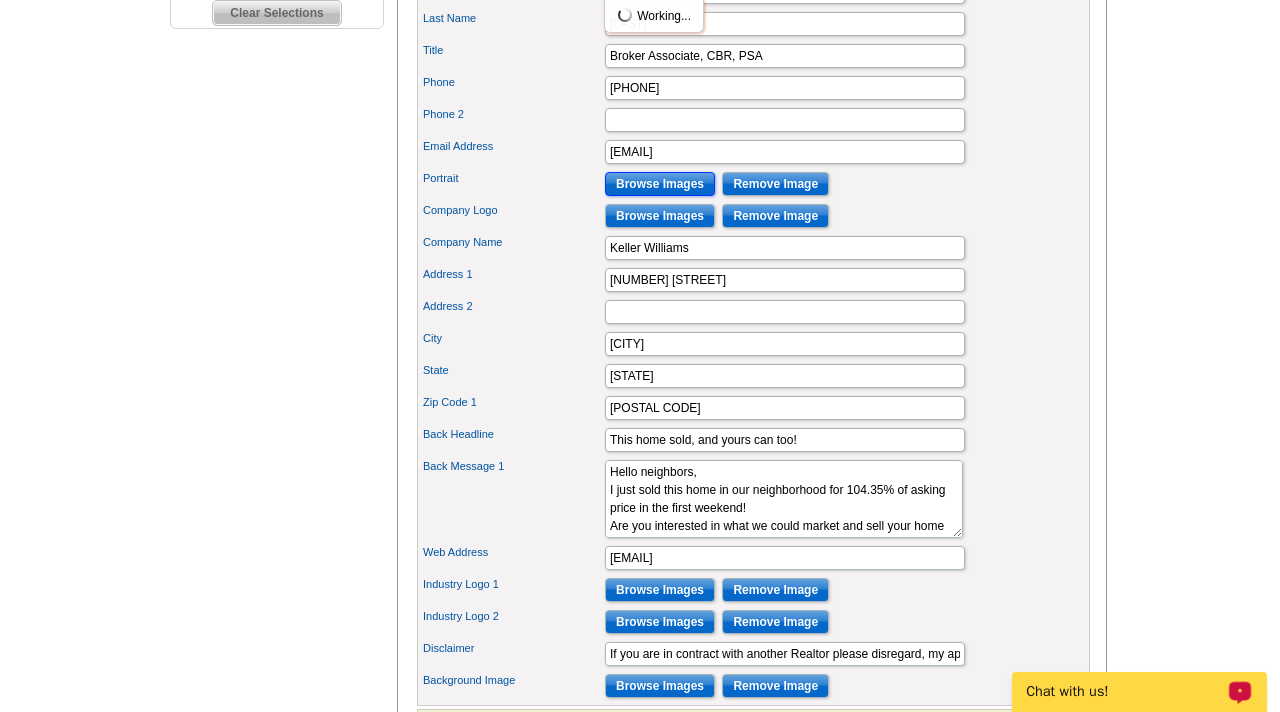 click on "Browse Images" at bounding box center [660, 184] 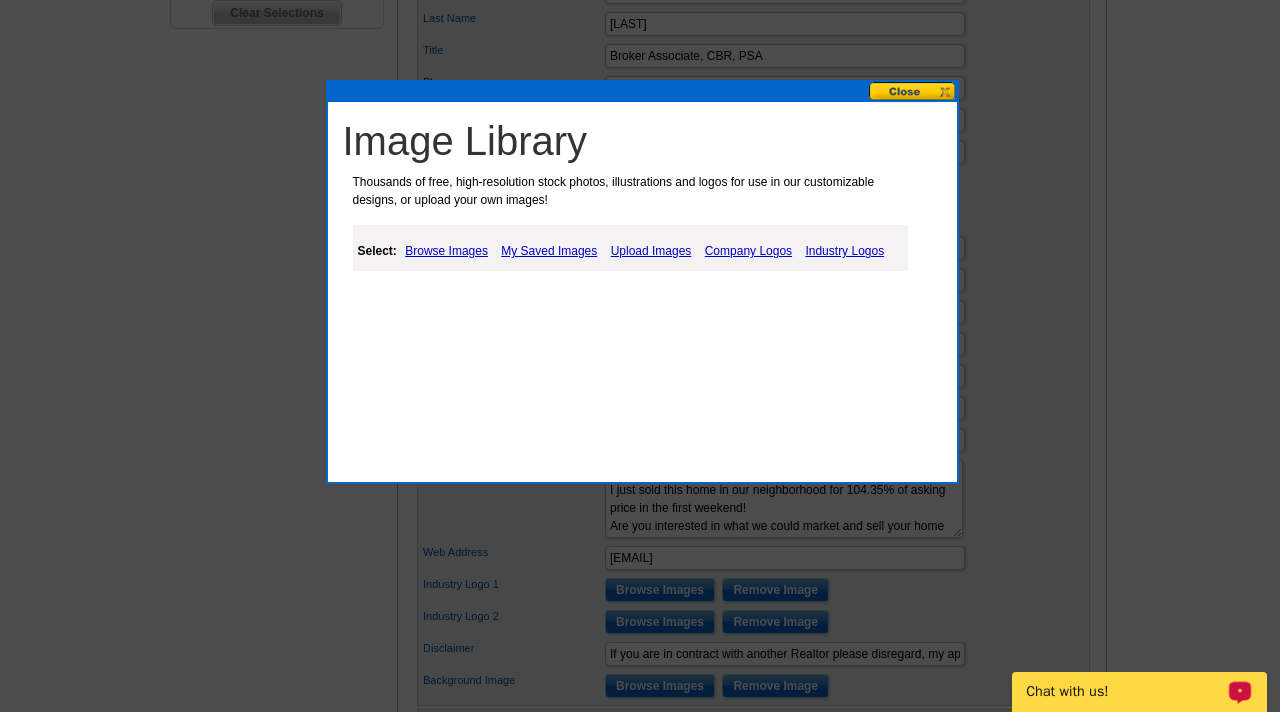 click on "My Saved Images" at bounding box center [549, 251] 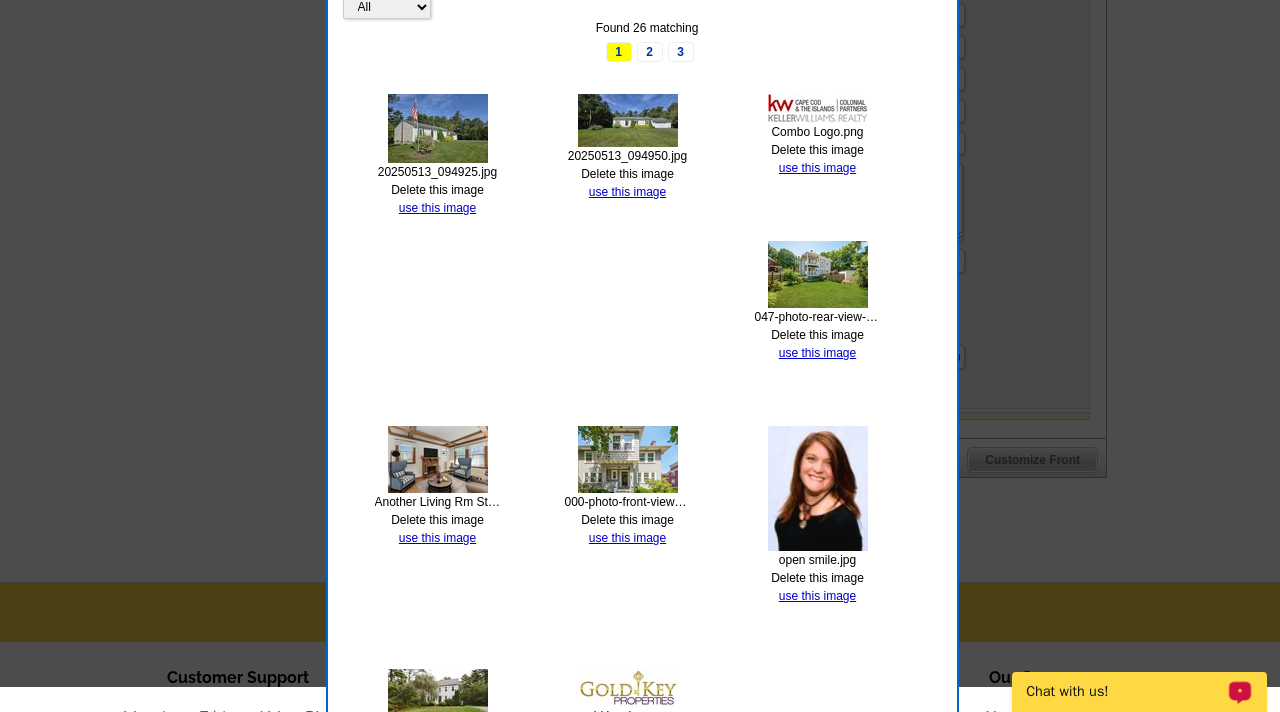 scroll, scrollTop: 1086, scrollLeft: 0, axis: vertical 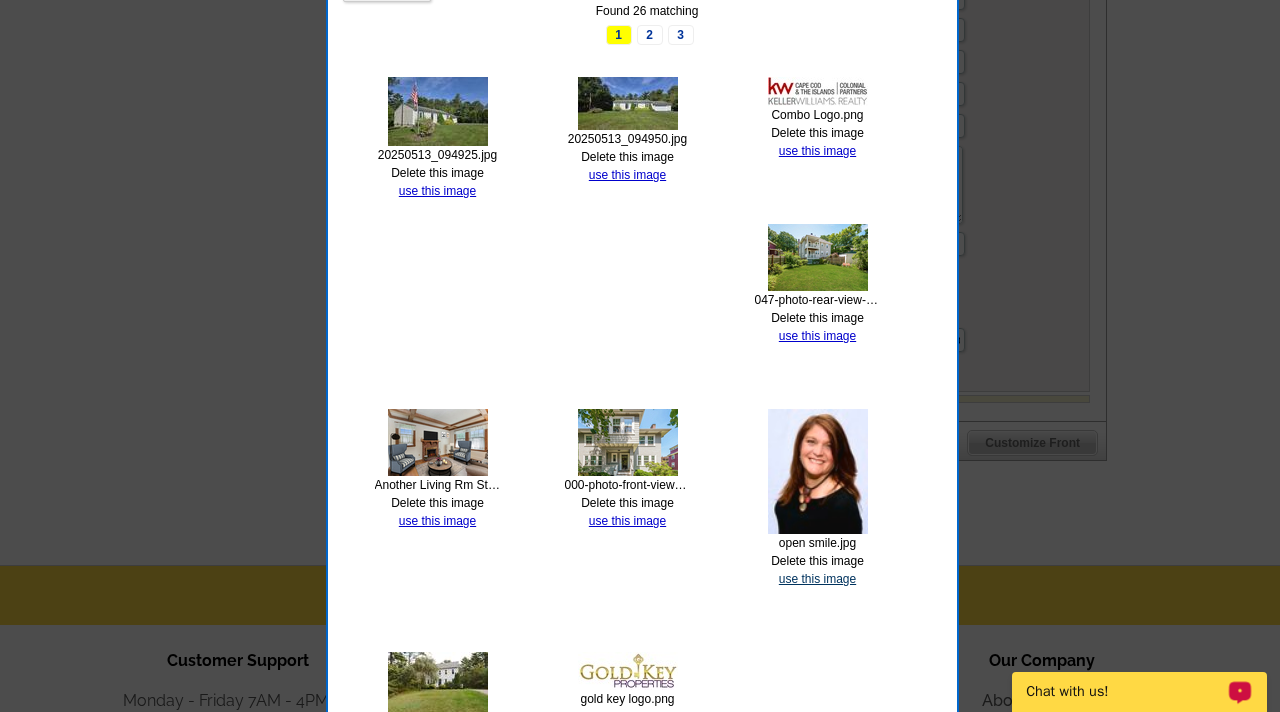 click on "use this image" at bounding box center (817, 579) 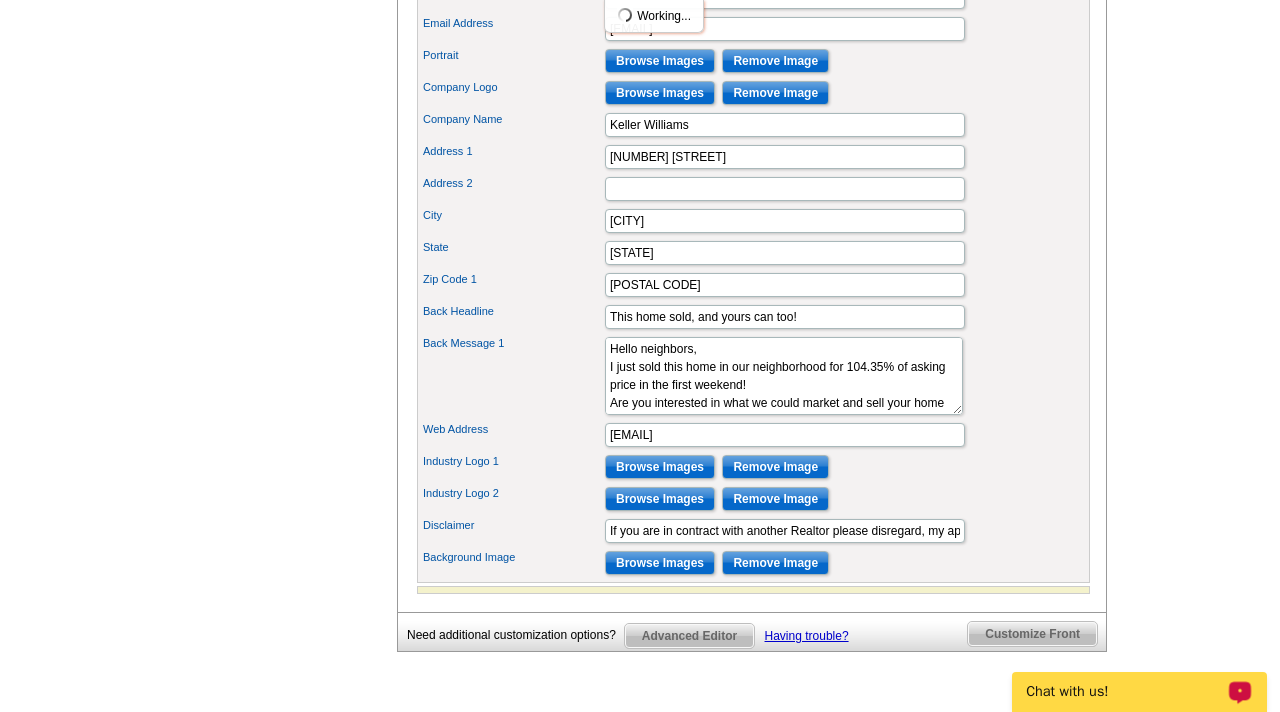 scroll, scrollTop: 866, scrollLeft: 0, axis: vertical 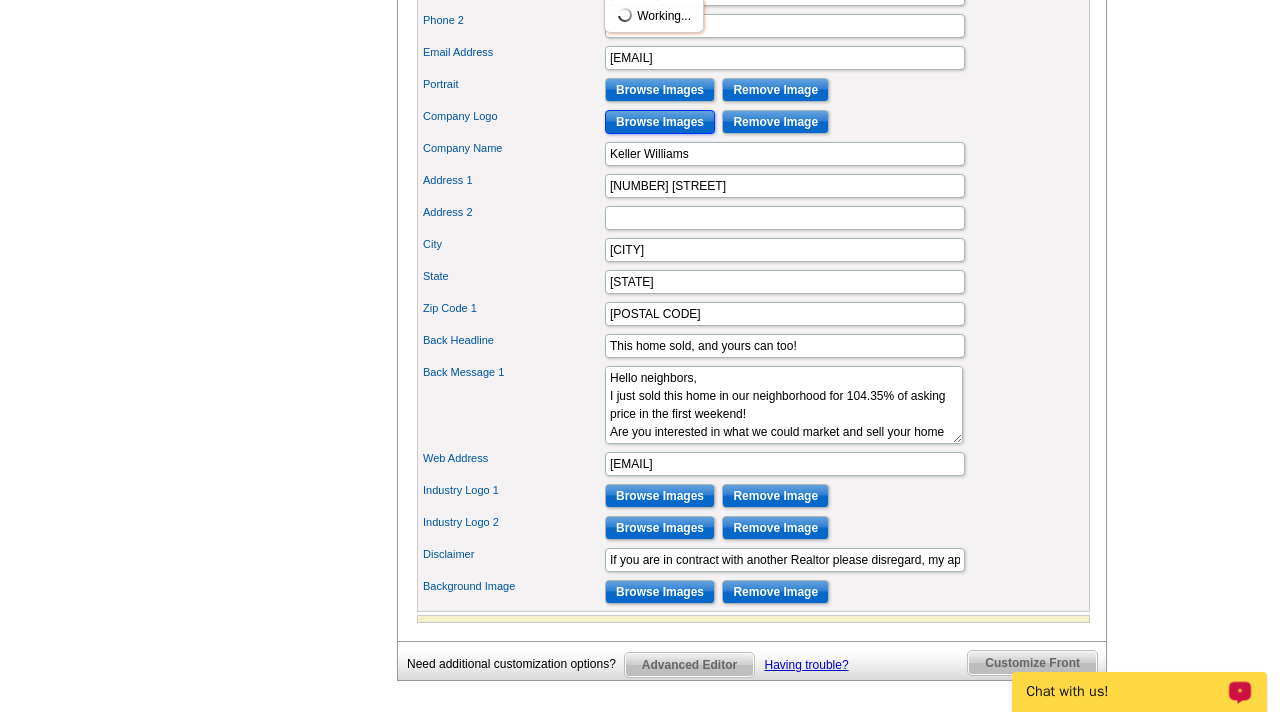 click on "Browse Images" at bounding box center [660, 122] 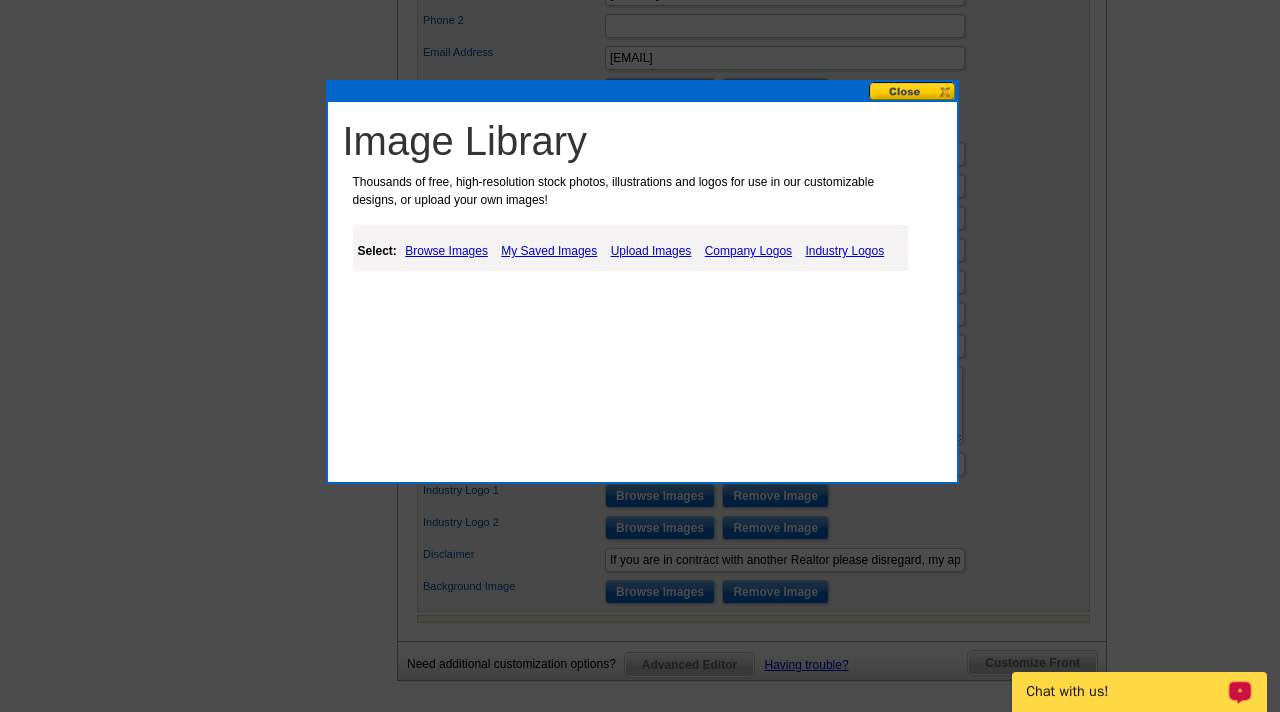 click on "Company Logos" at bounding box center [748, 251] 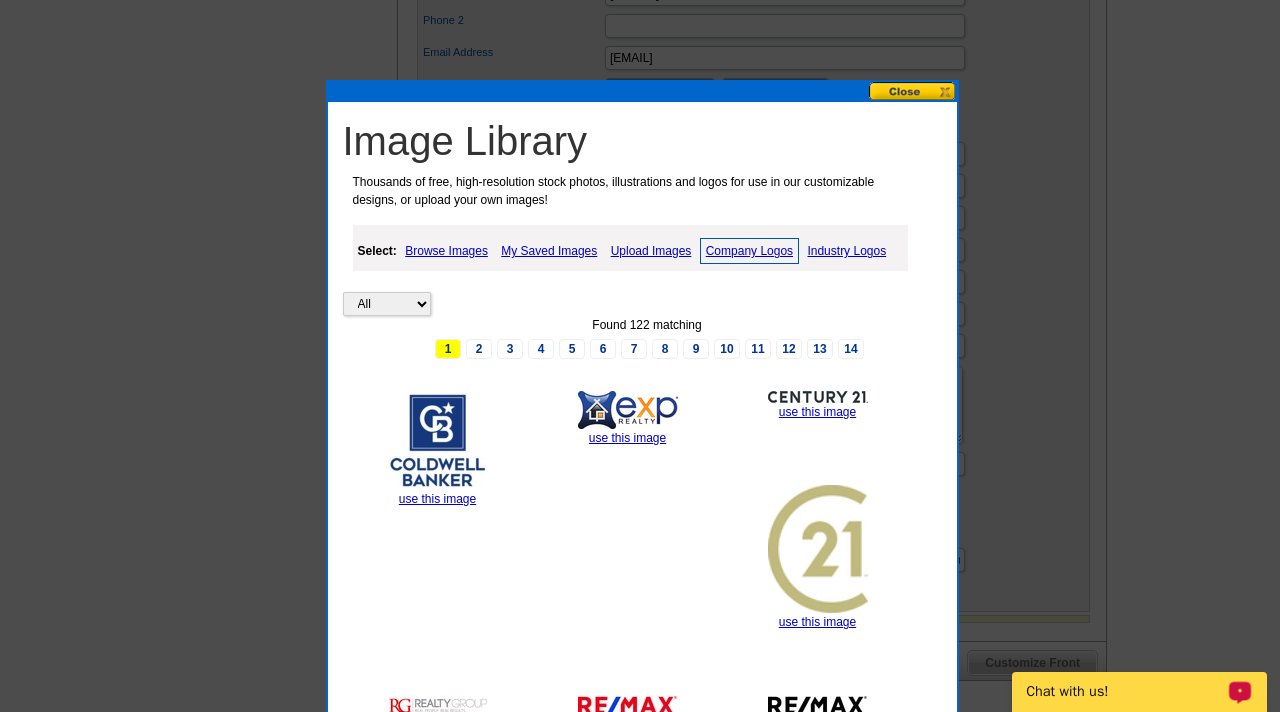 click on "My Saved Images" at bounding box center [549, 251] 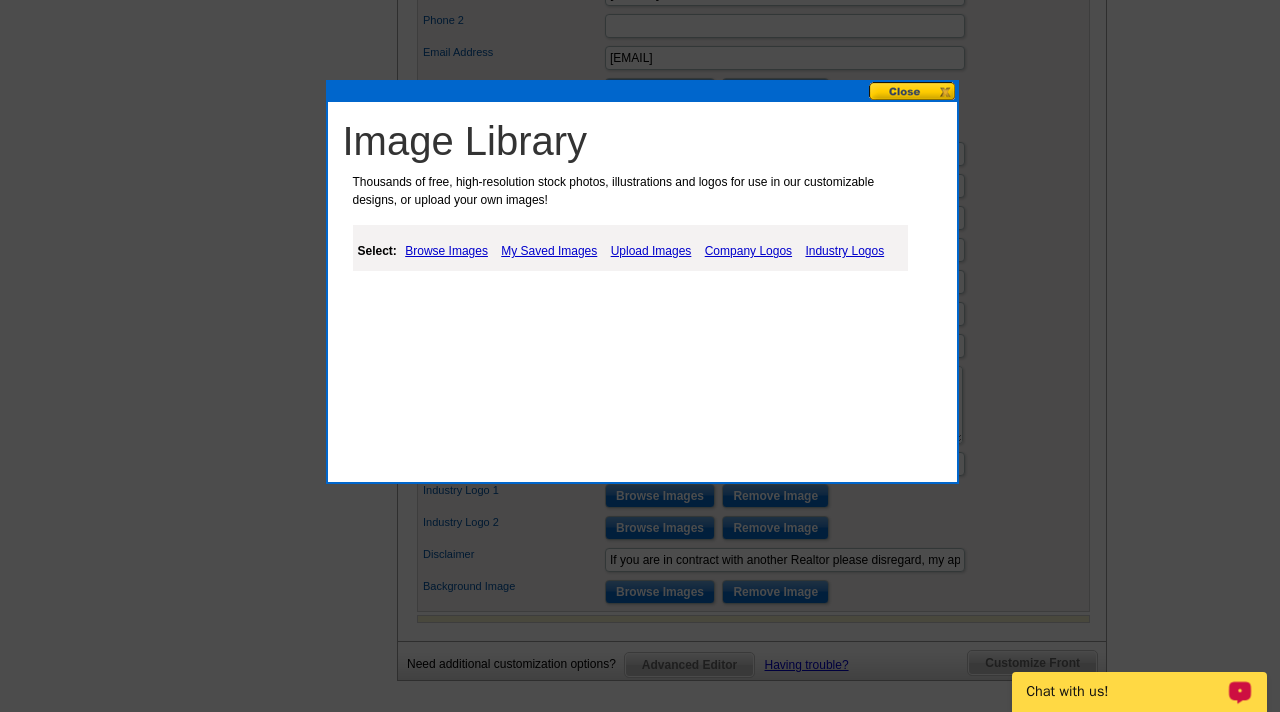 click on "Image Library
Thousands of free, high-resolution stock photos,
illustrations and logos for use in our customizable designs, or upload your own images!
Select:
Browse Images
My Saved Images
Upload Images
Company Logos
Industry Logos" at bounding box center (642, 282) 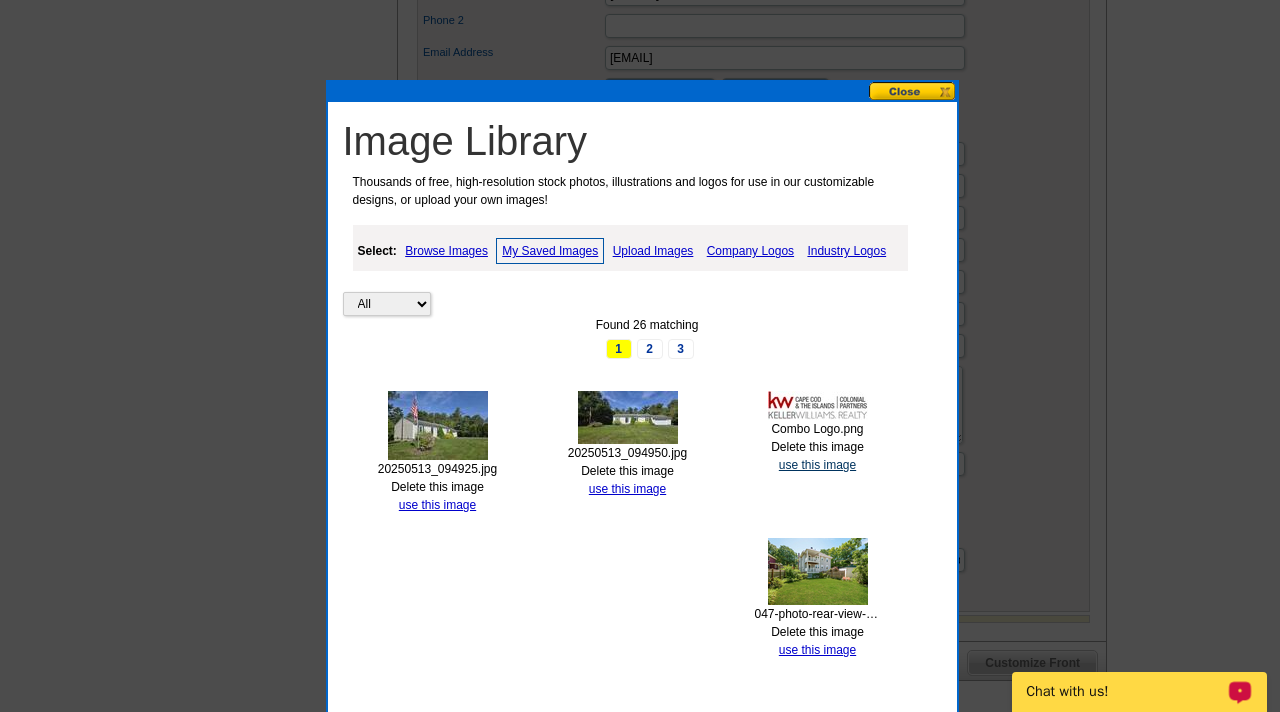 click on "use this image" at bounding box center (817, 465) 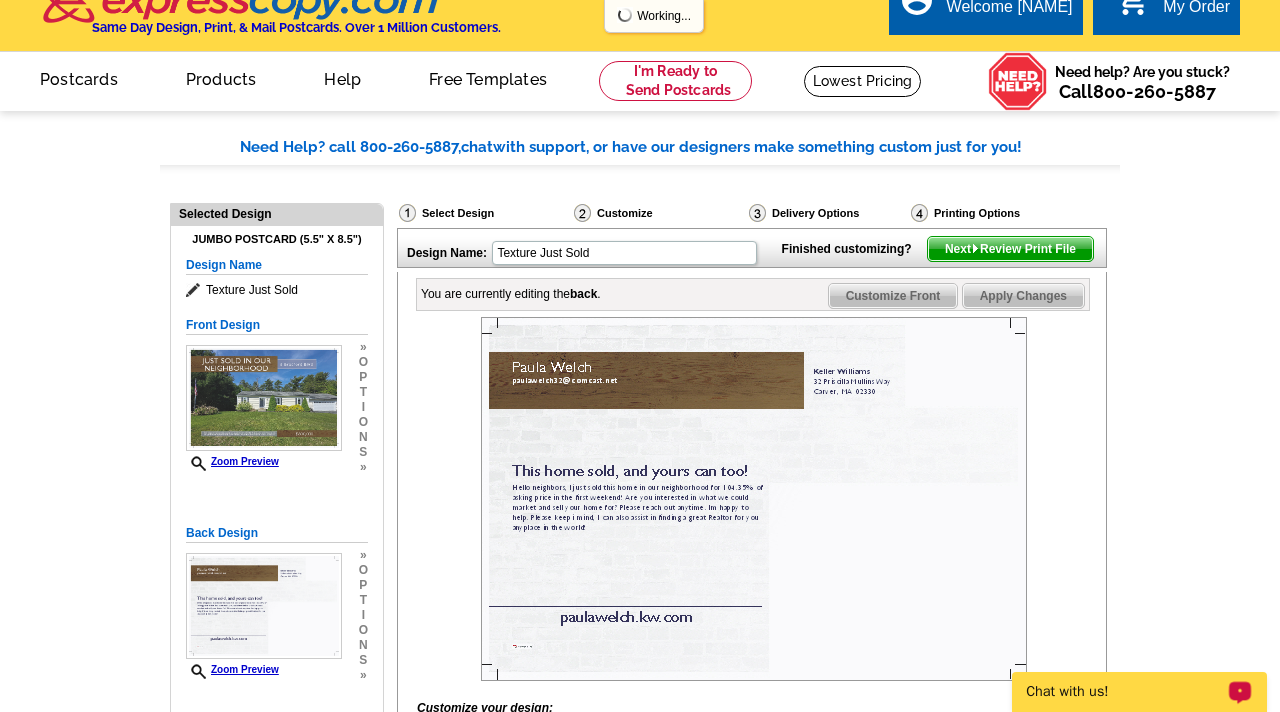 scroll, scrollTop: 0, scrollLeft: 0, axis: both 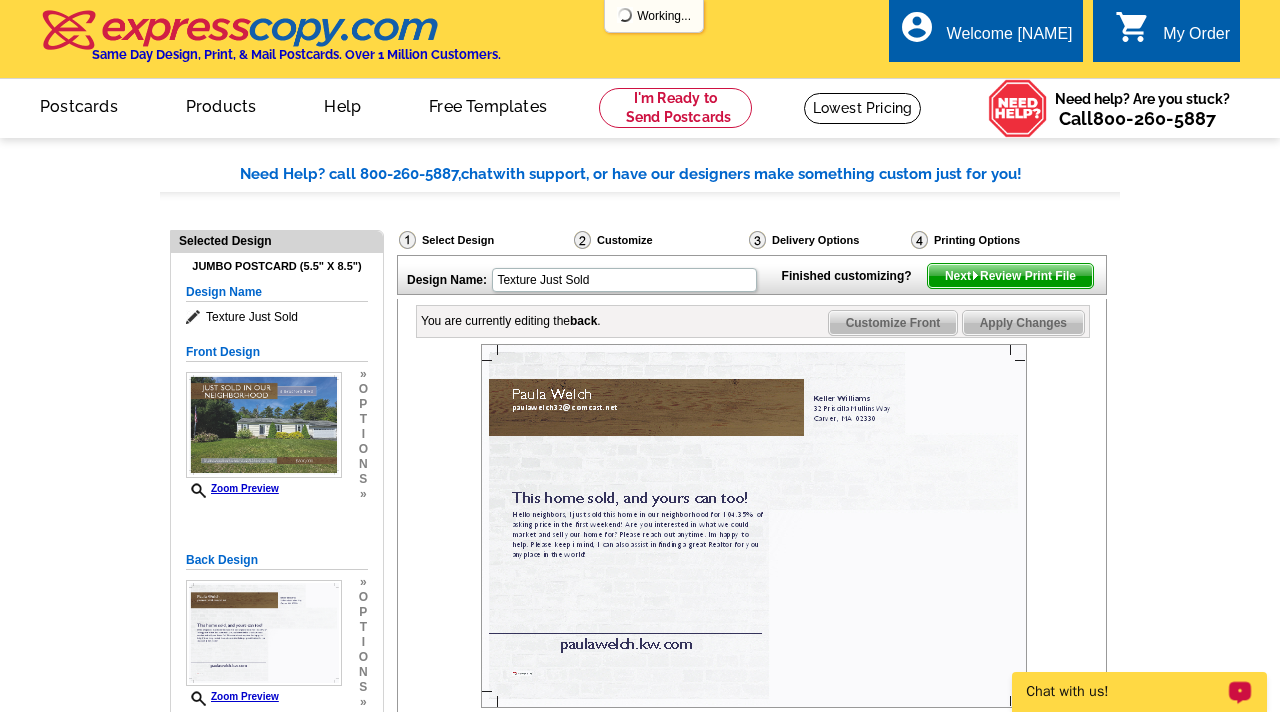 click on "Next   Review Print File" at bounding box center [1010, 276] 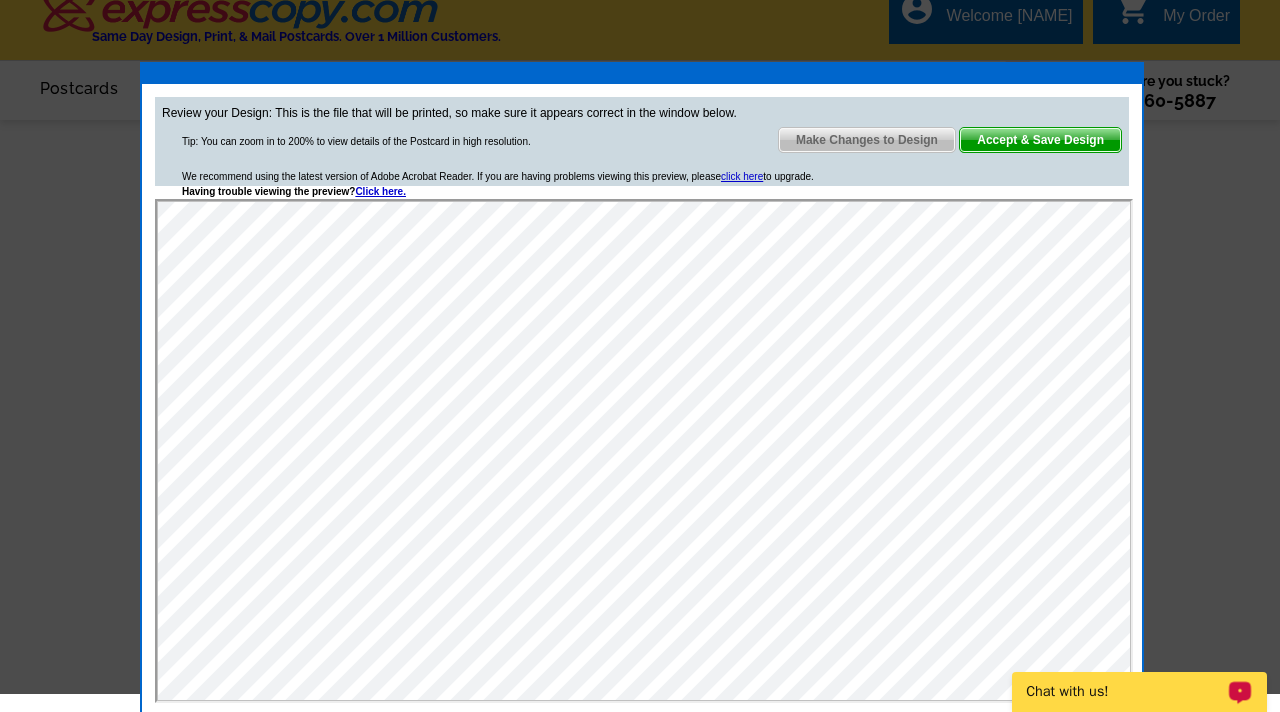 scroll, scrollTop: 0, scrollLeft: 0, axis: both 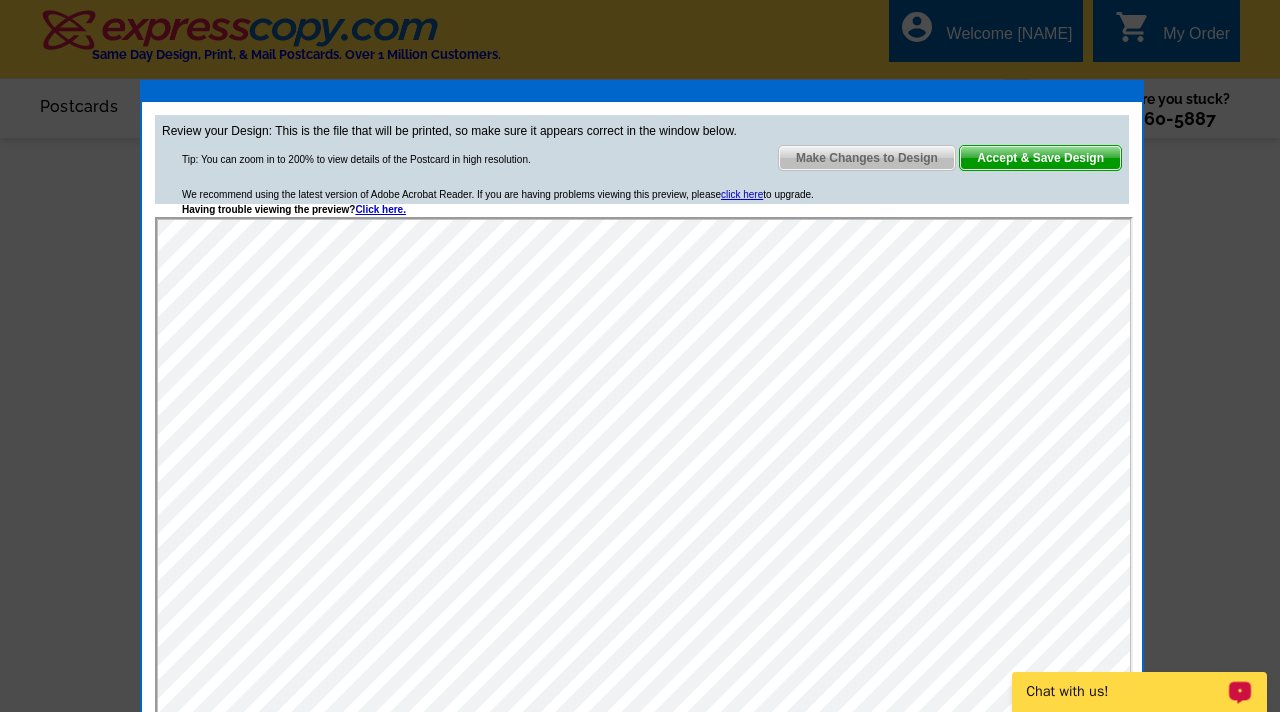 click on "Make Changes to Design" at bounding box center (867, 158) 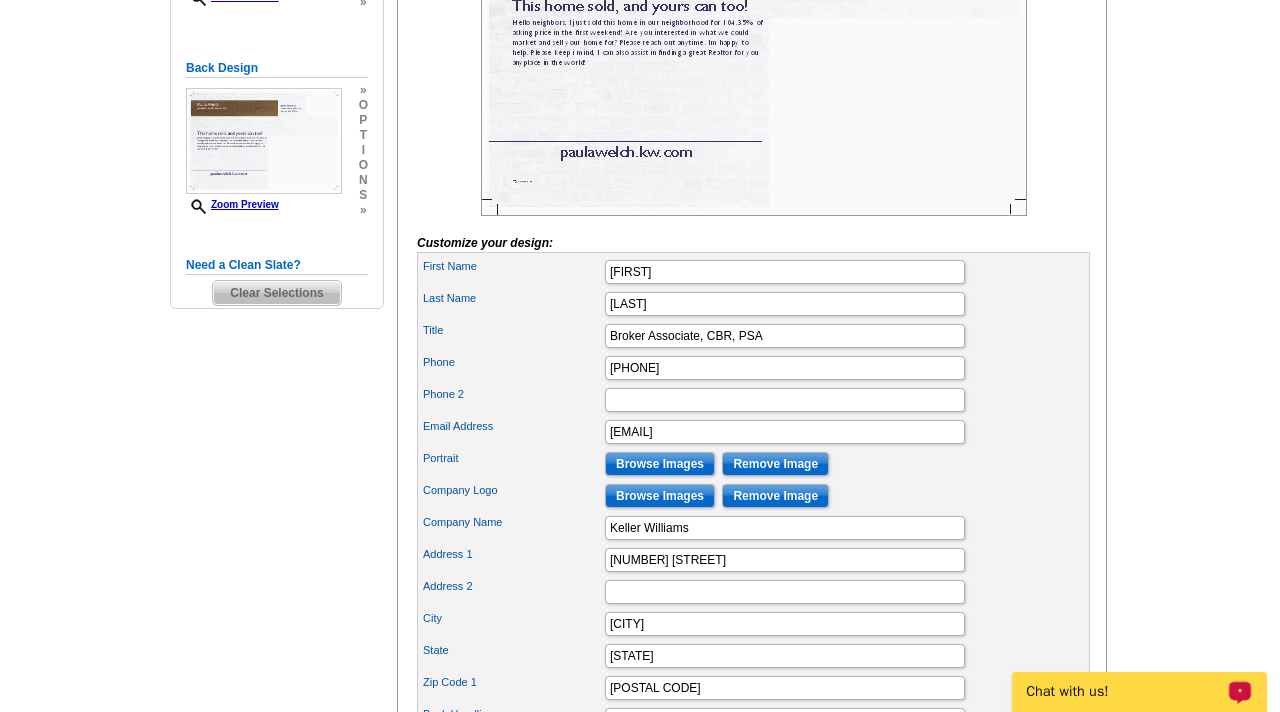 scroll, scrollTop: 587, scrollLeft: 0, axis: vertical 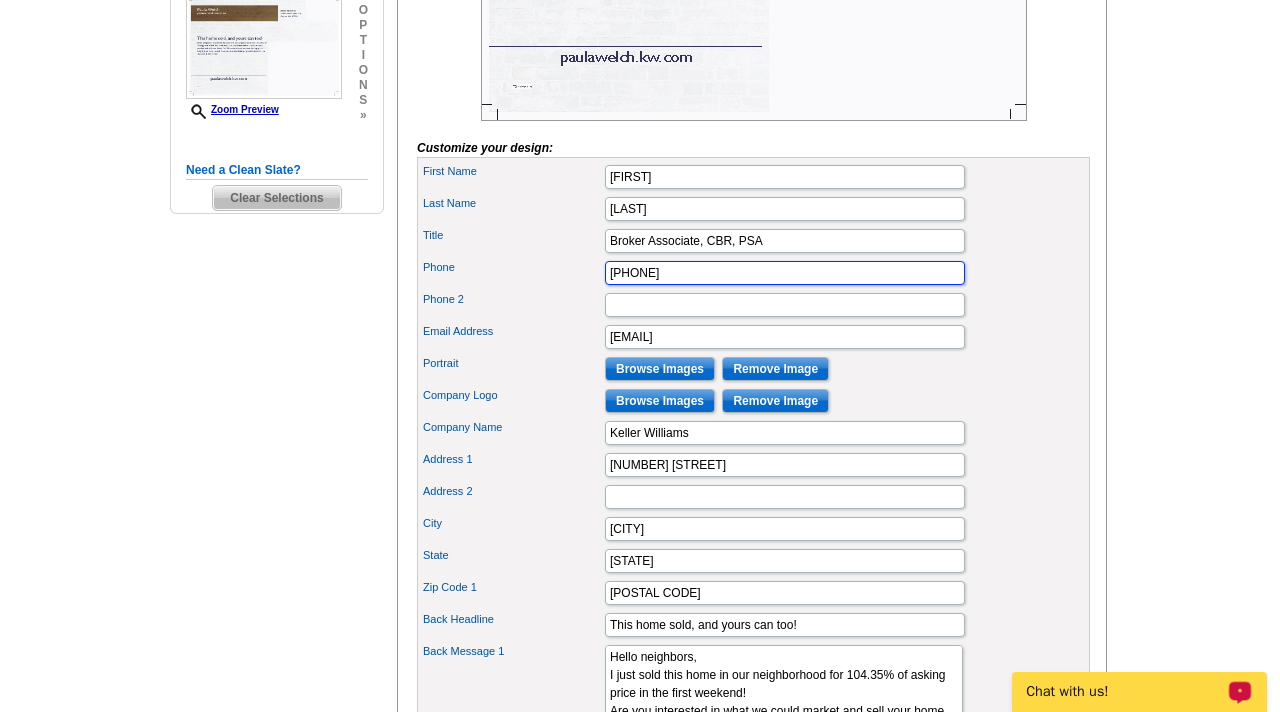 click on "7742830419" at bounding box center (785, 273) 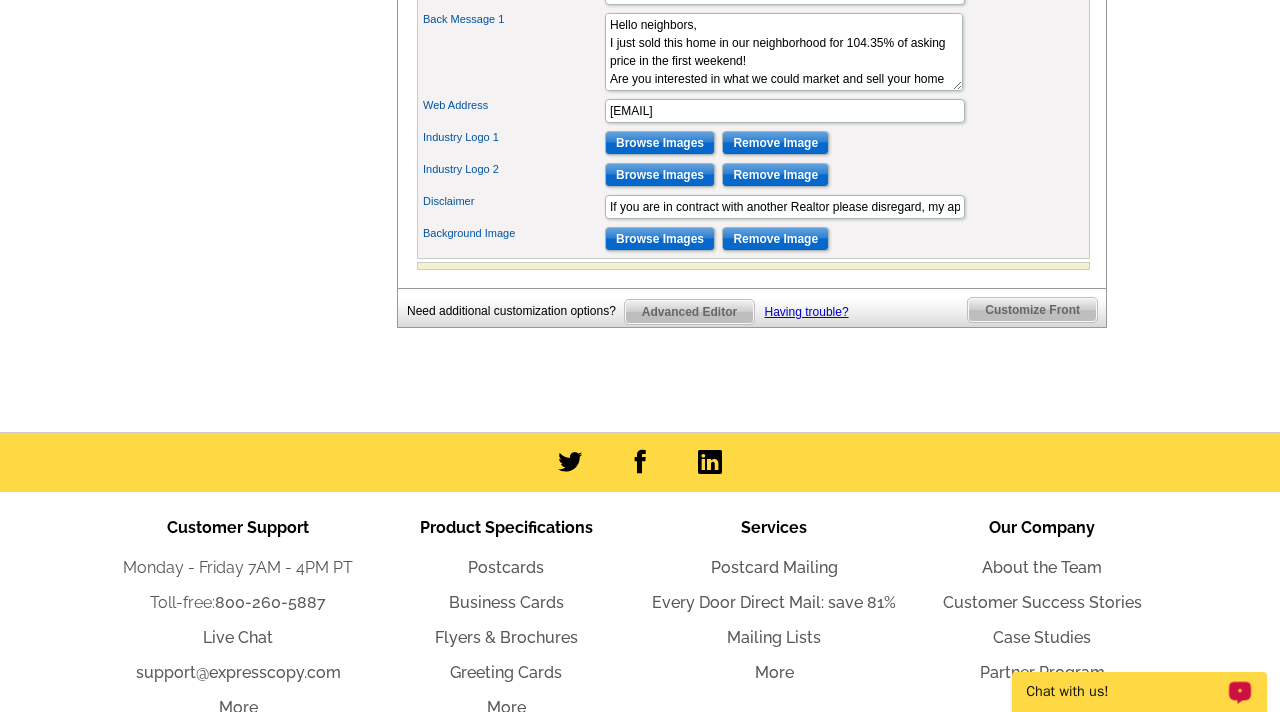 scroll, scrollTop: 1233, scrollLeft: 0, axis: vertical 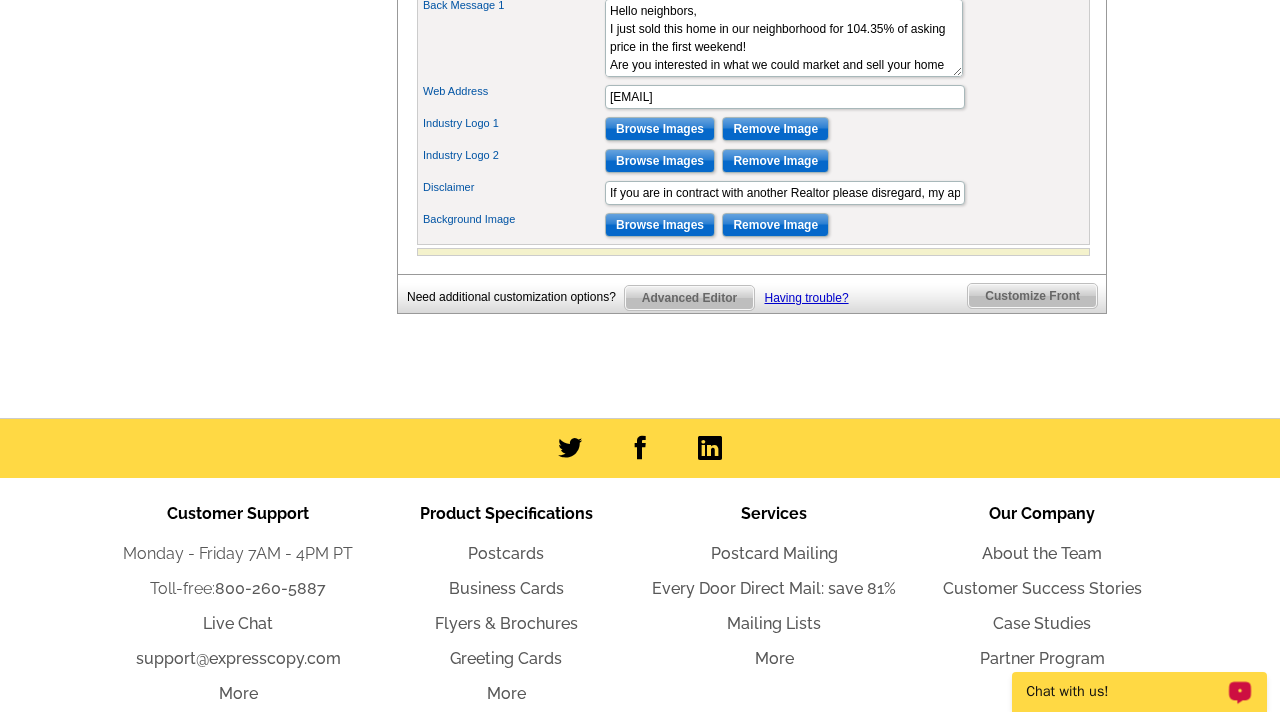type on "774-283-0419" 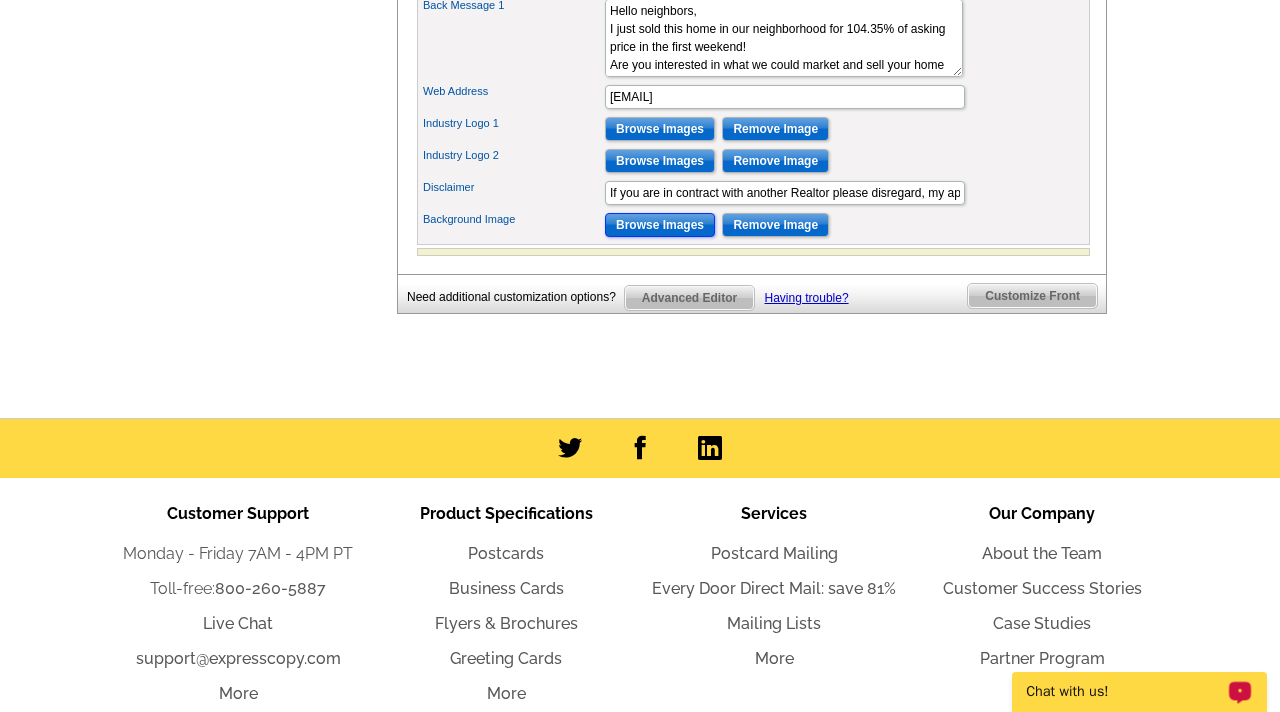 click on "Browse Images" at bounding box center (660, 225) 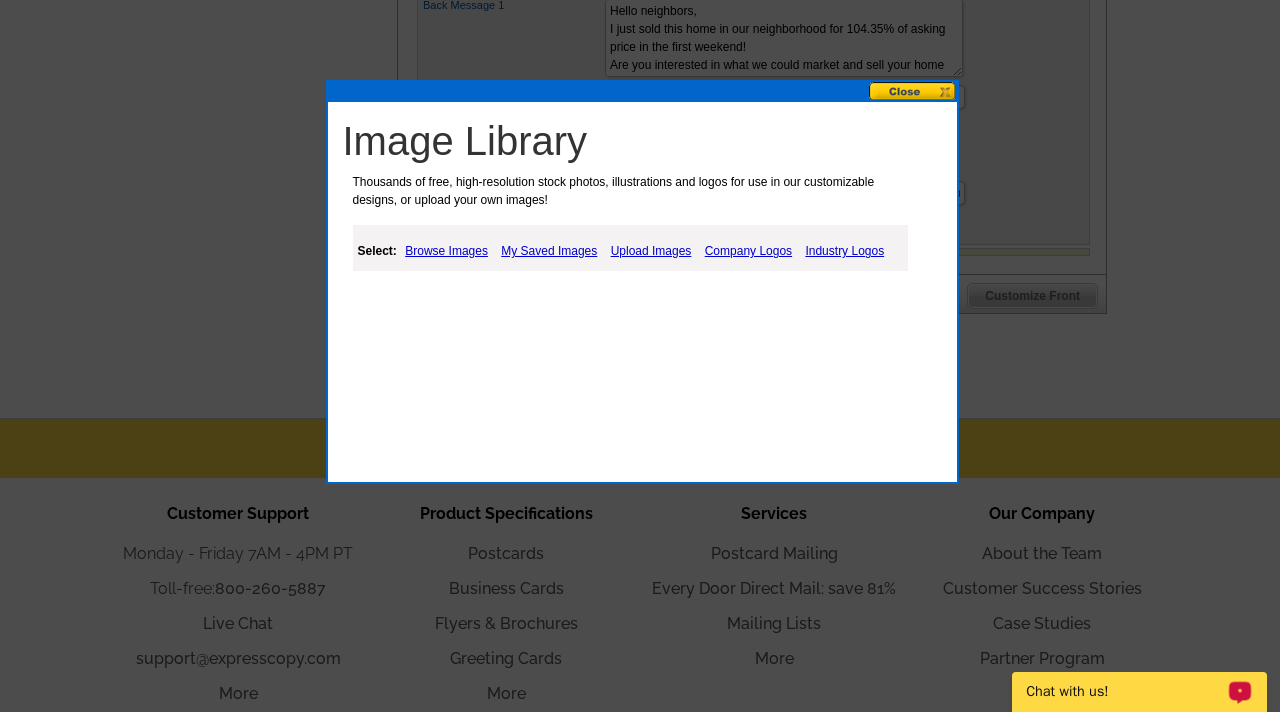 click on "Upload Images" at bounding box center (651, 251) 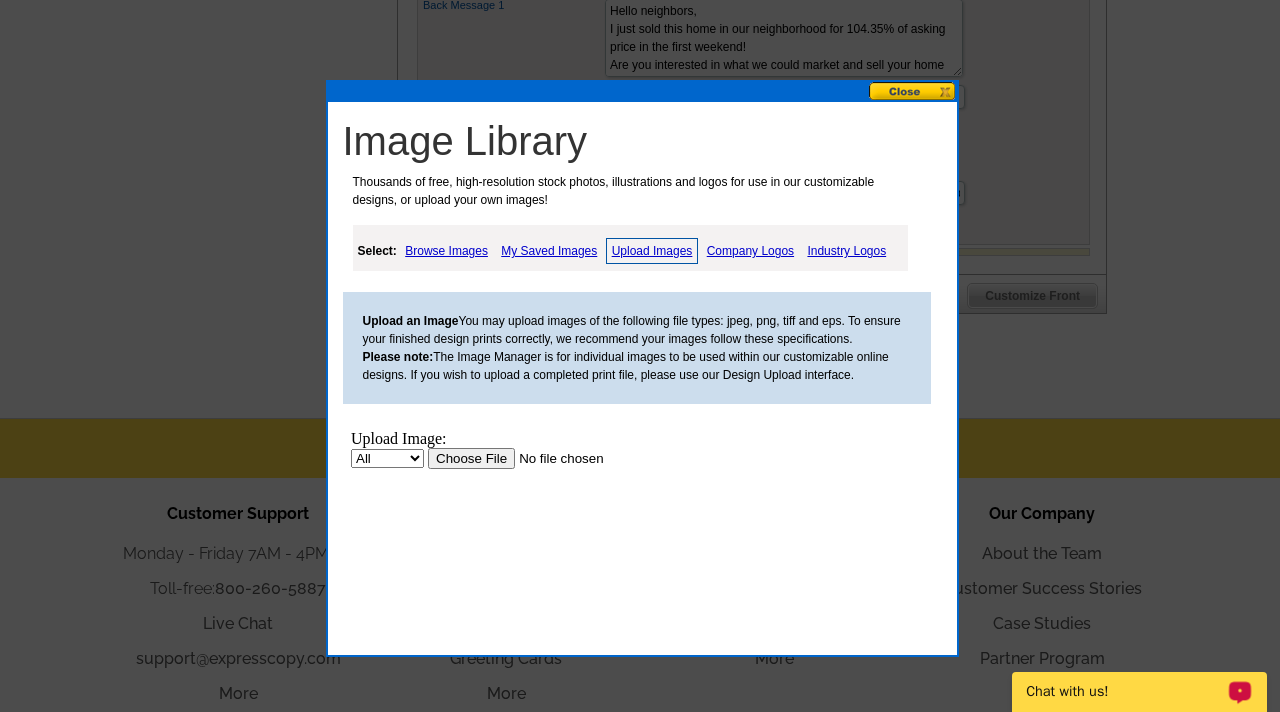 scroll, scrollTop: 0, scrollLeft: 0, axis: both 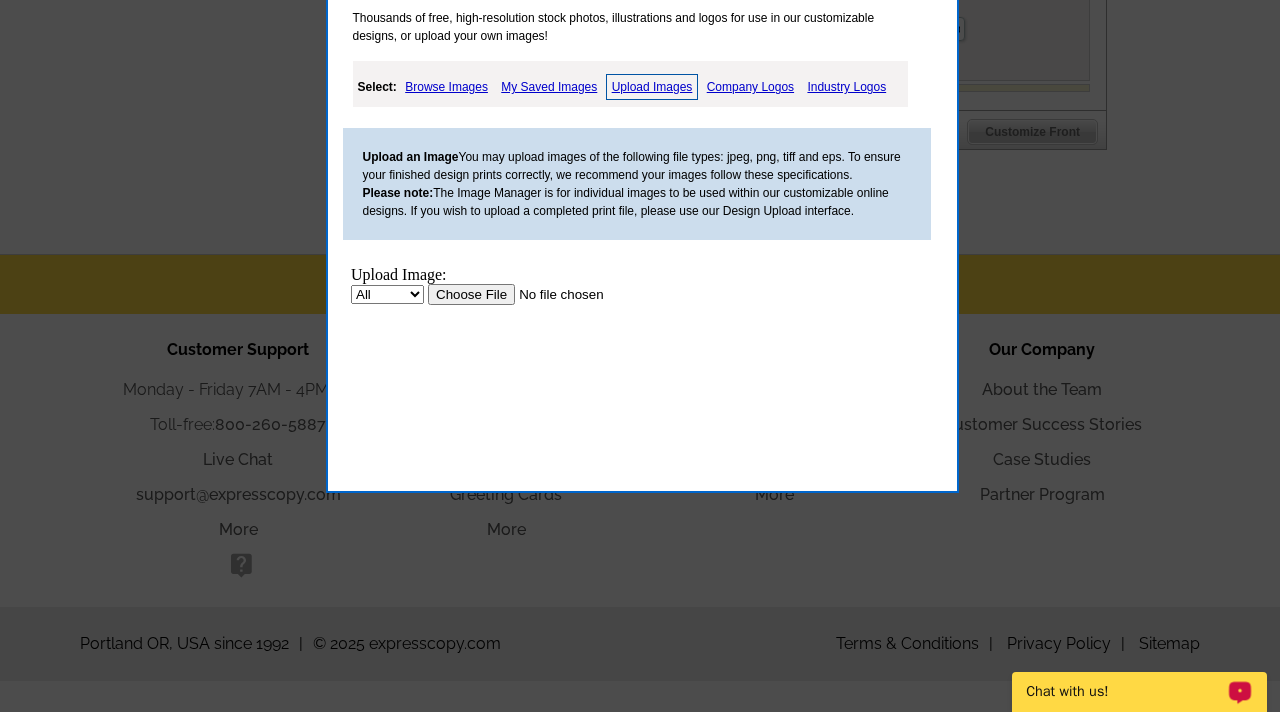 click at bounding box center [553, 294] 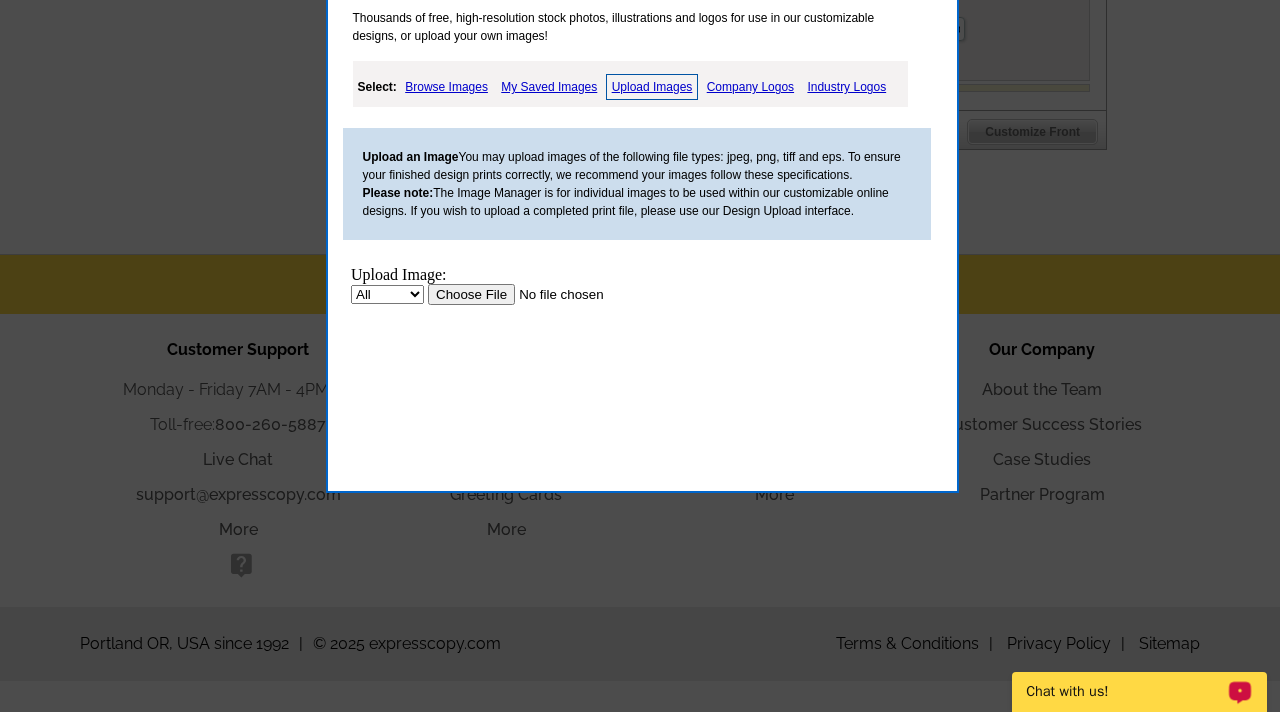 scroll, scrollTop: 0, scrollLeft: 0, axis: both 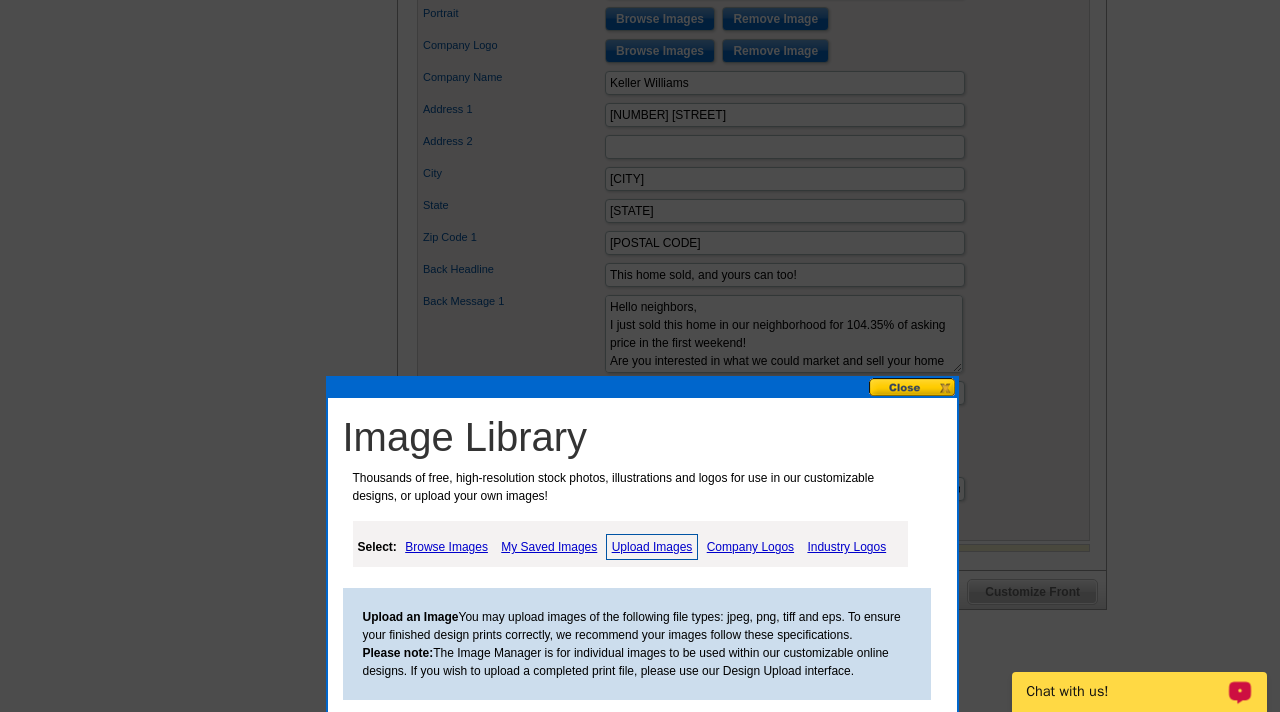 click at bounding box center [913, 387] 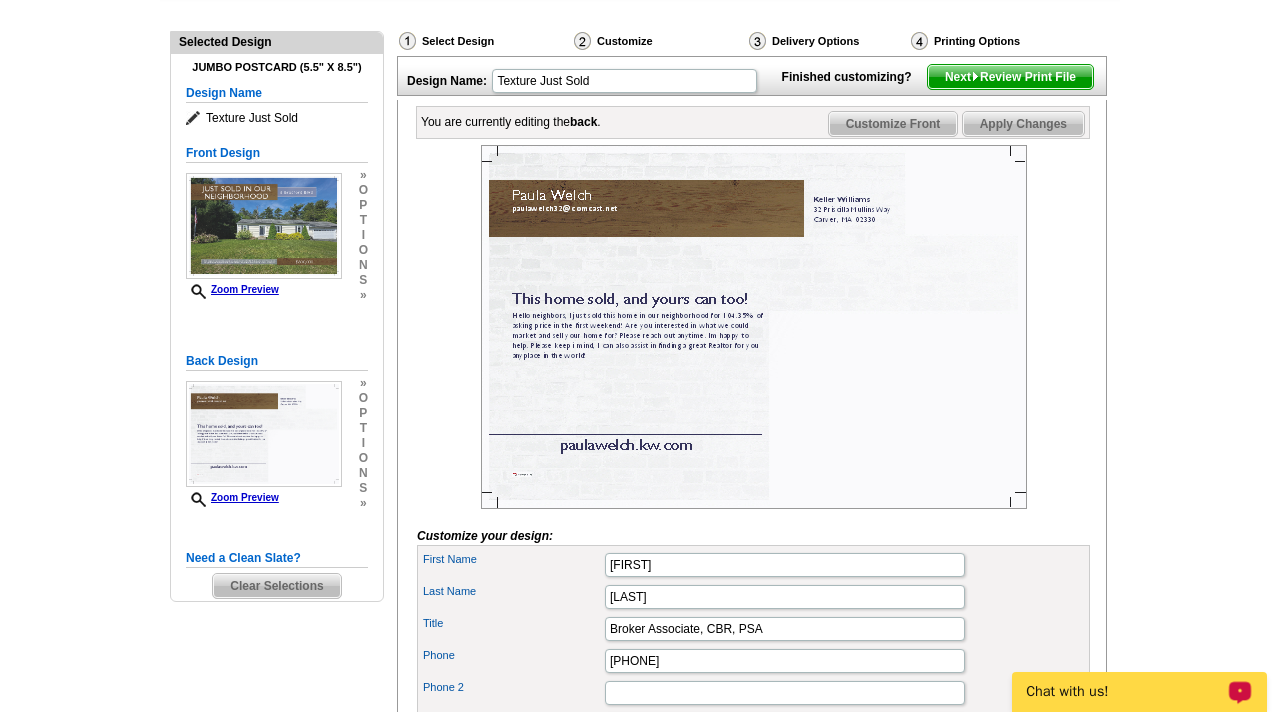 scroll, scrollTop: 205, scrollLeft: 0, axis: vertical 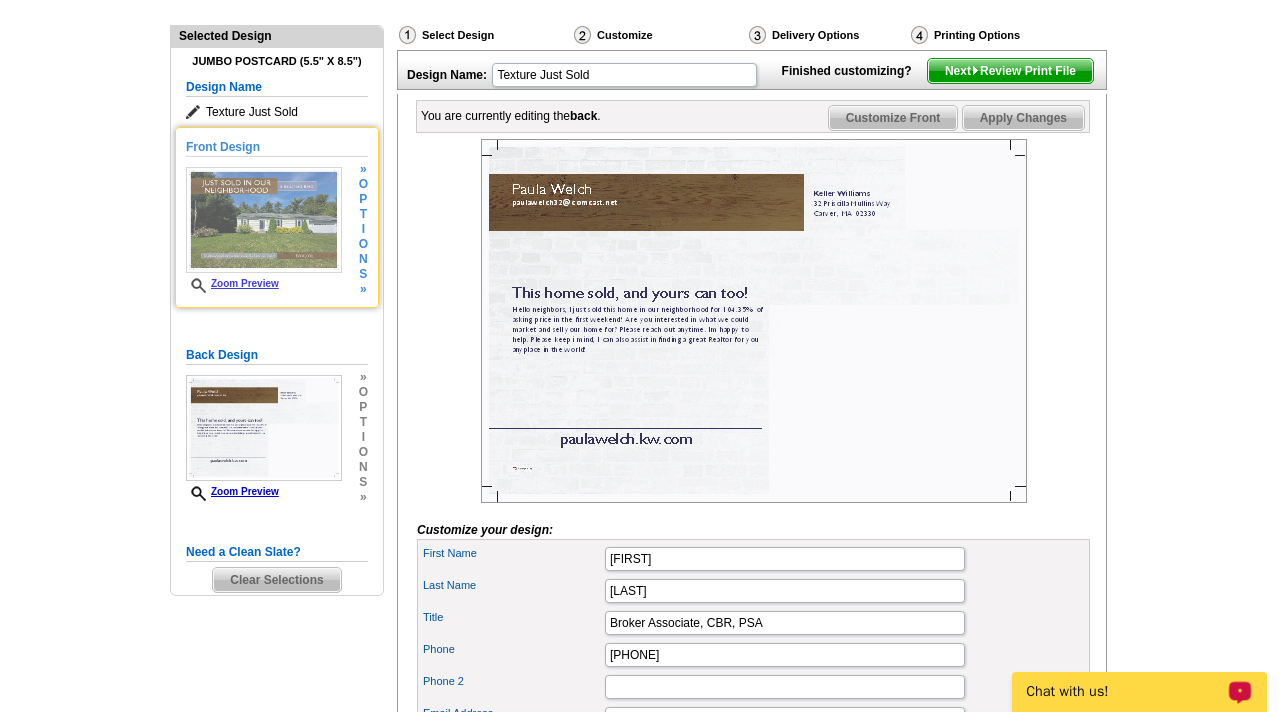 click at bounding box center (264, 220) 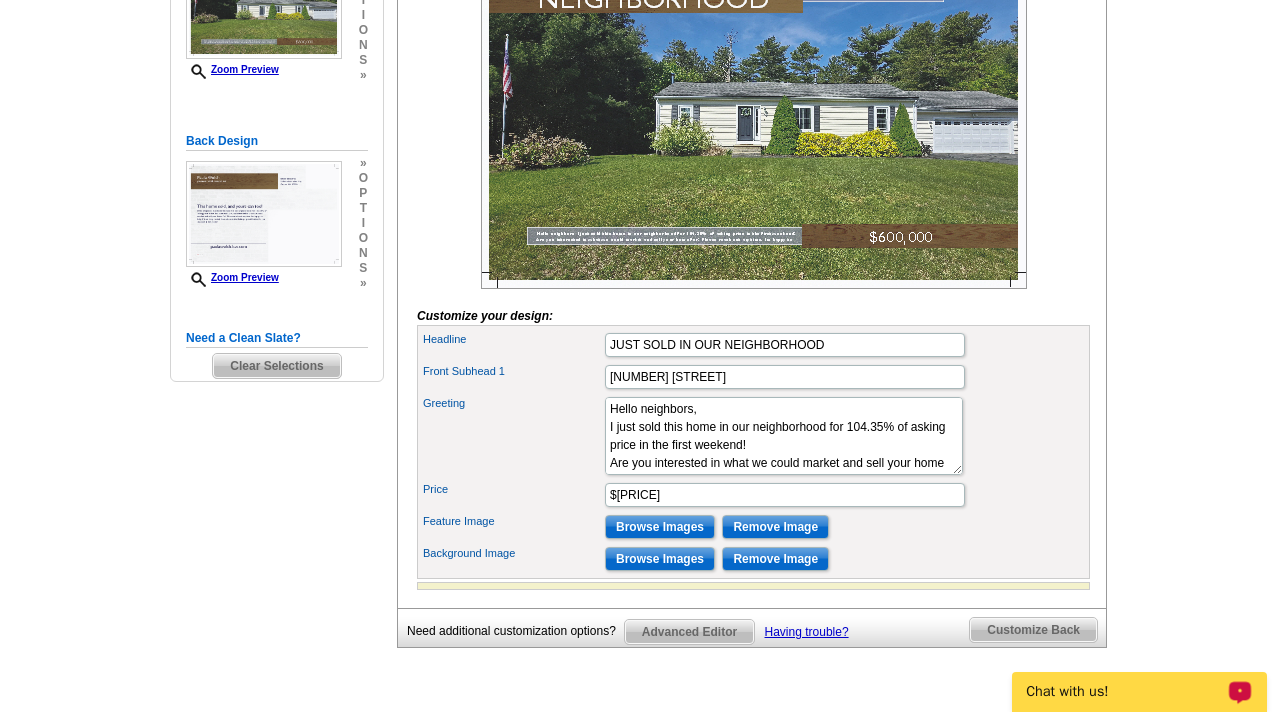 scroll, scrollTop: 430, scrollLeft: 0, axis: vertical 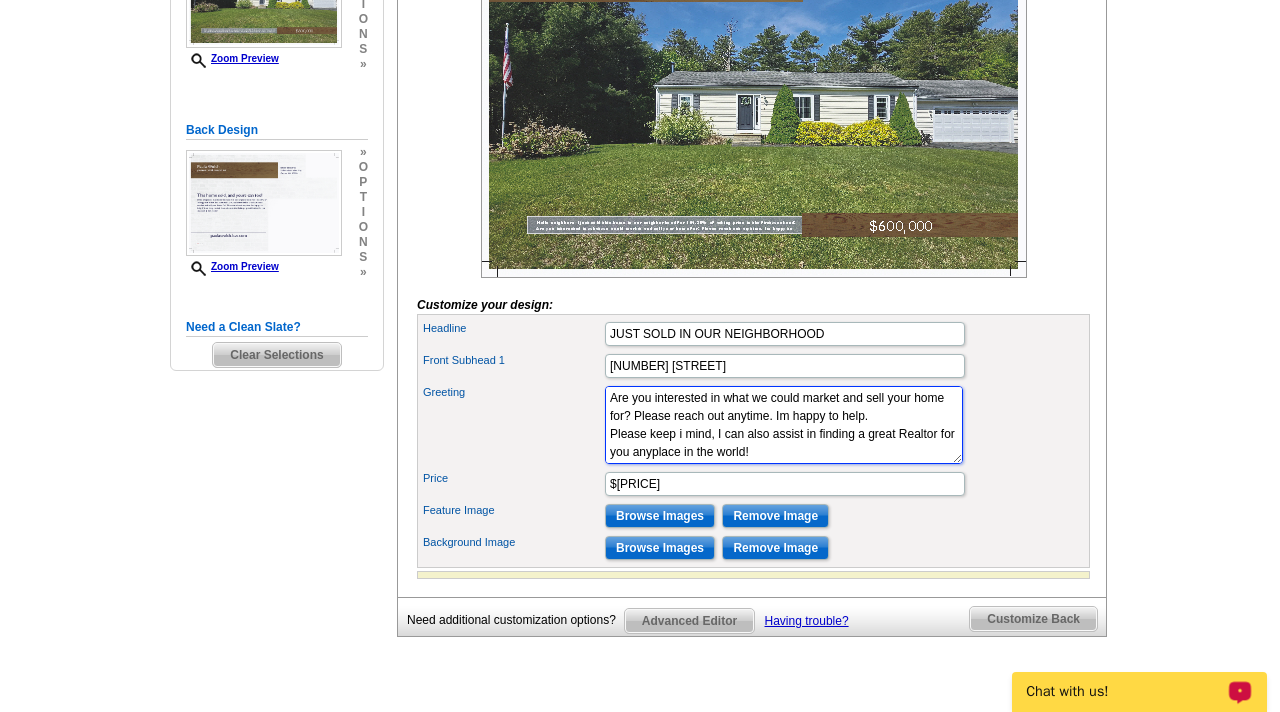 drag, startPoint x: 609, startPoint y: 432, endPoint x: 931, endPoint y: 493, distance: 327.72702 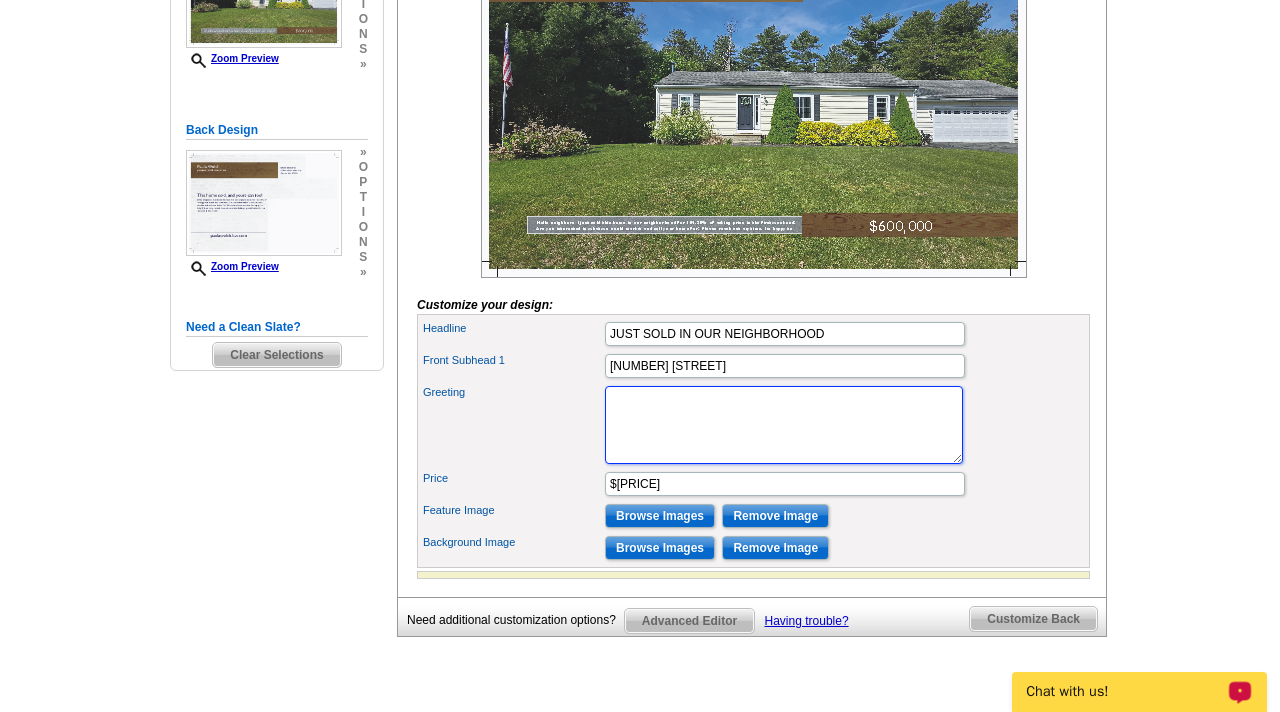 scroll, scrollTop: 0, scrollLeft: 0, axis: both 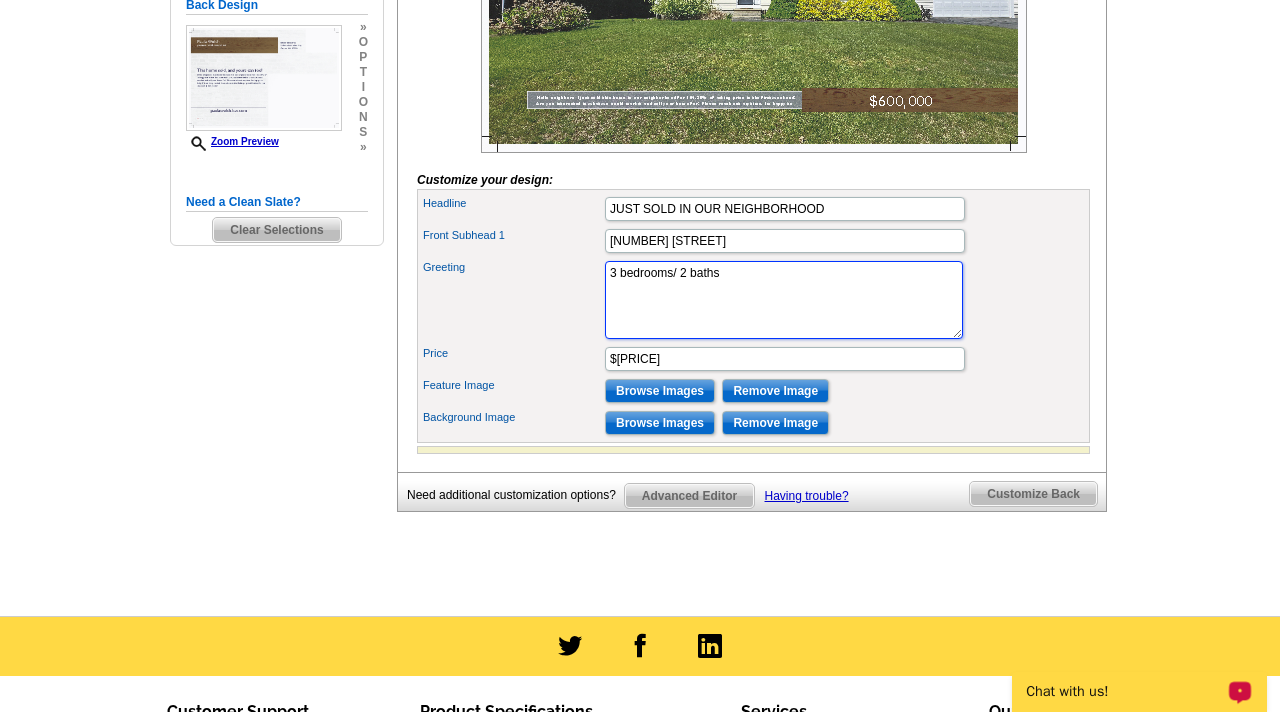 type on "3 bedrooms/ 2 baths" 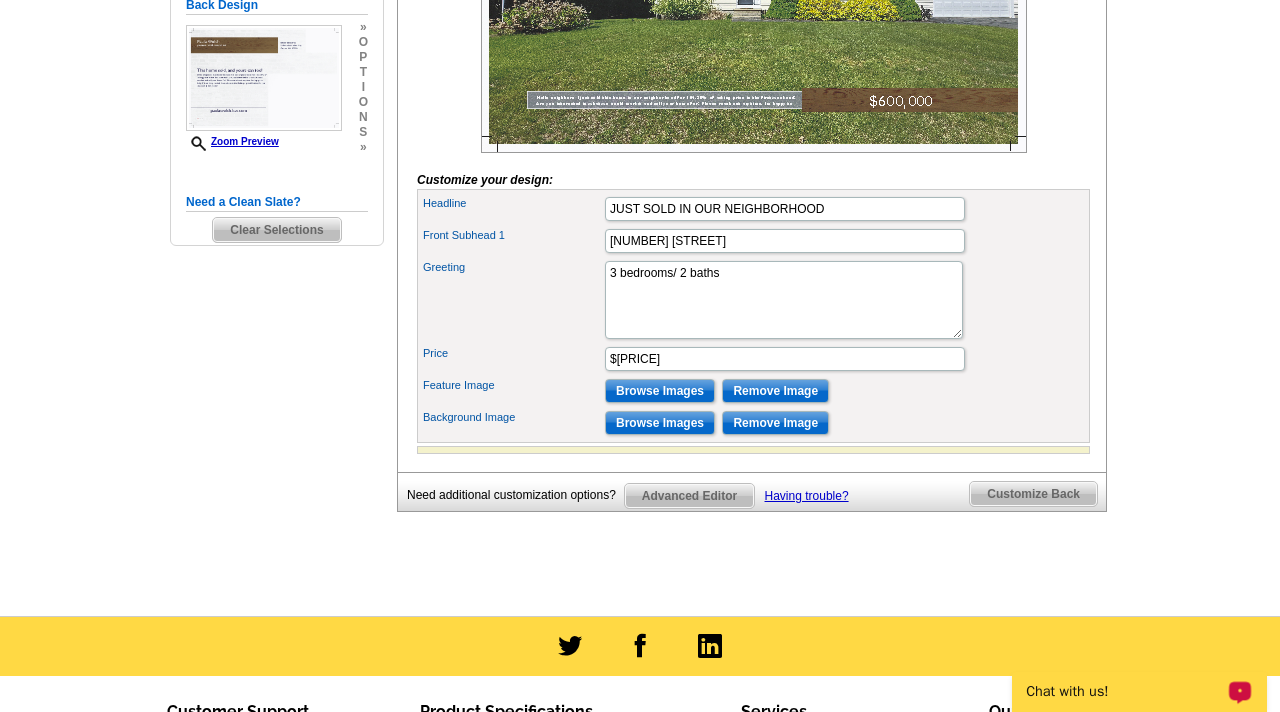 click on "Customize Back" at bounding box center (1033, 494) 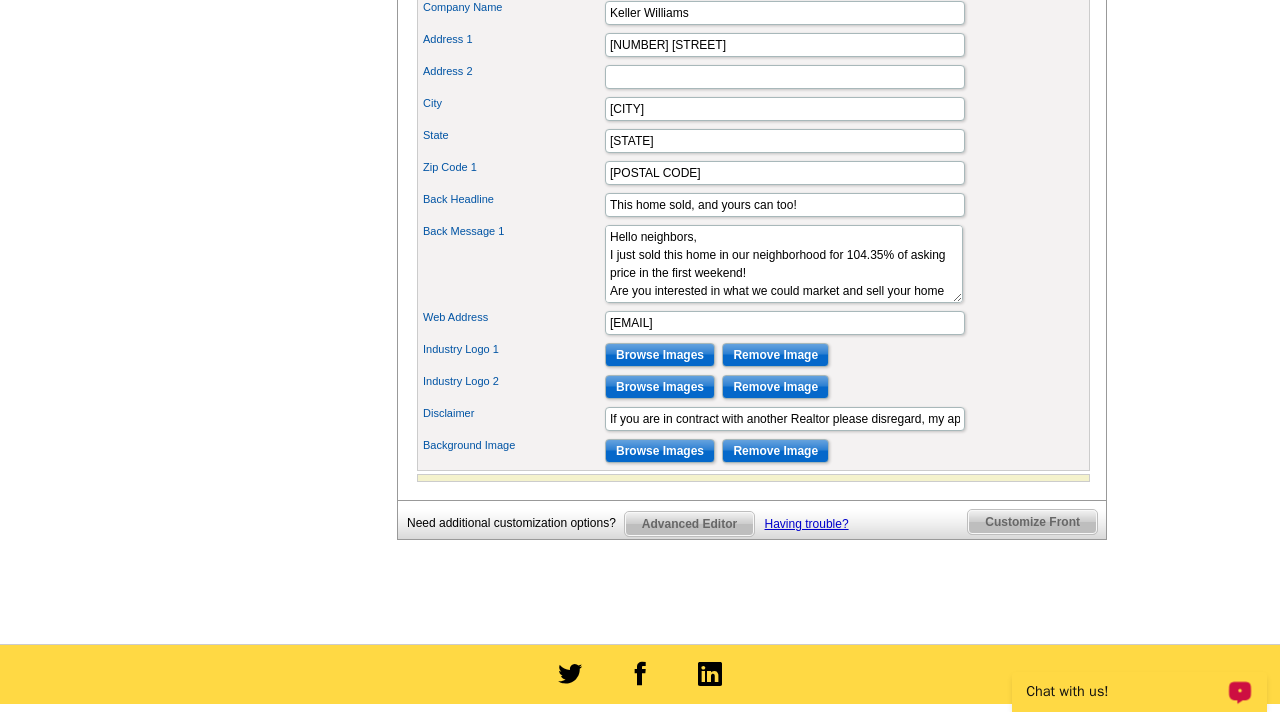 scroll, scrollTop: 1025, scrollLeft: 0, axis: vertical 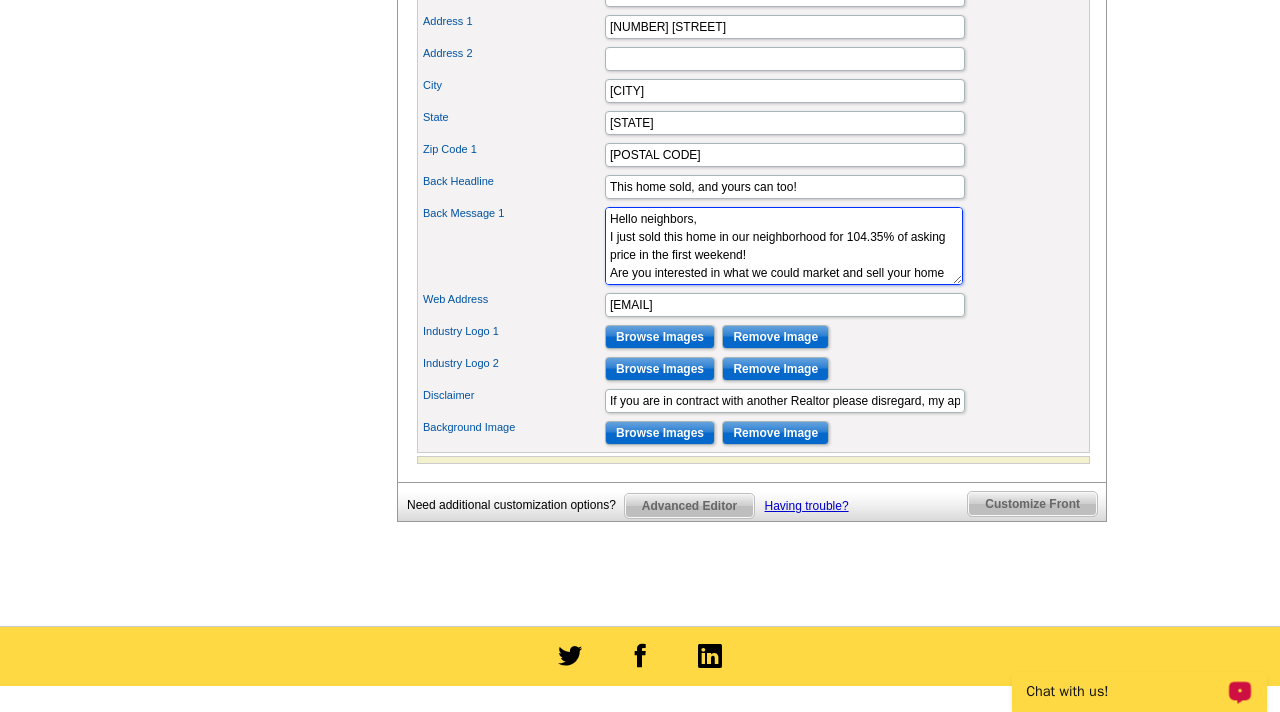 click on "Here is where you show how great it is to work with us!" at bounding box center (784, 246) 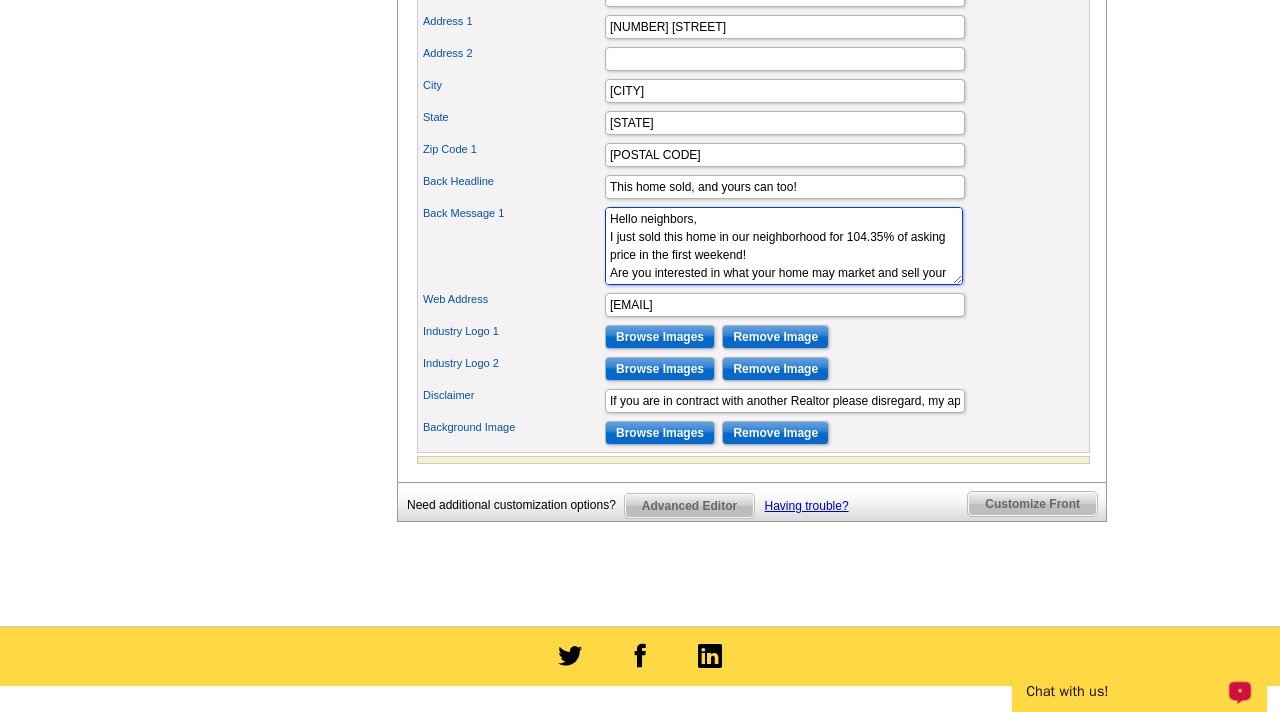 click on "Here is where you show how great it is to work with us!" at bounding box center (784, 246) 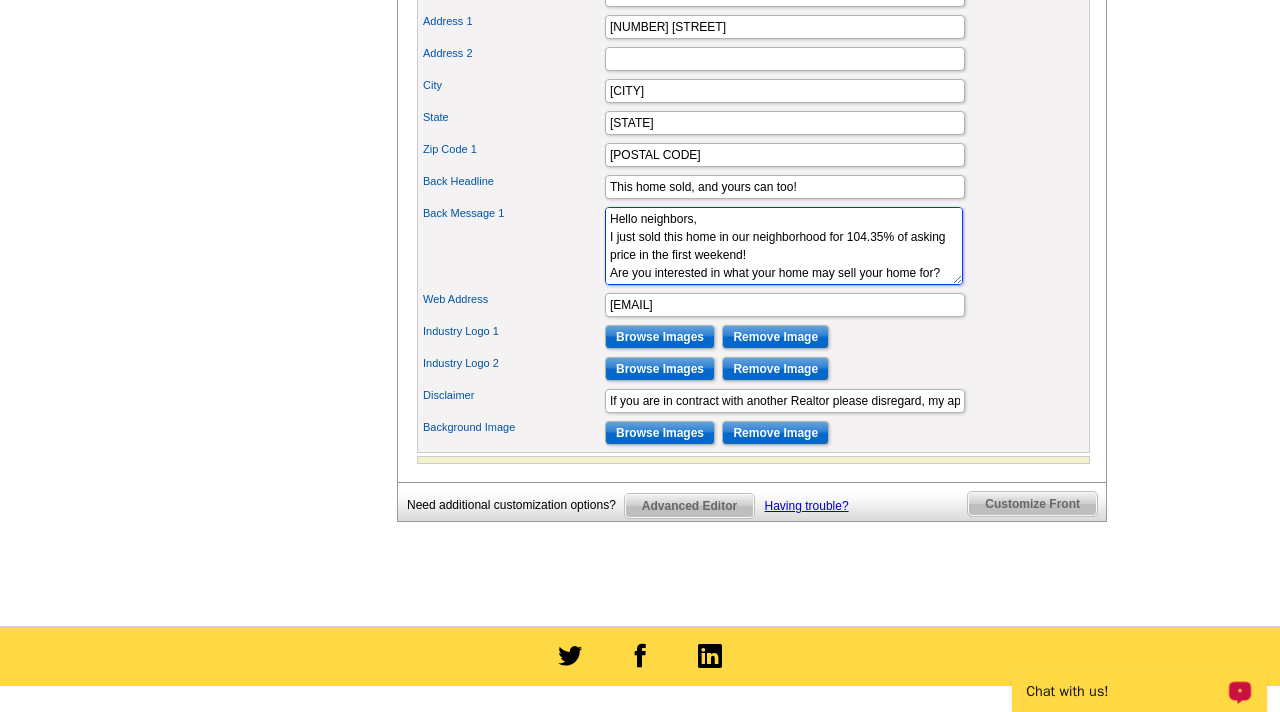 click on "Here is where you show how great it is to work with us!" at bounding box center [784, 246] 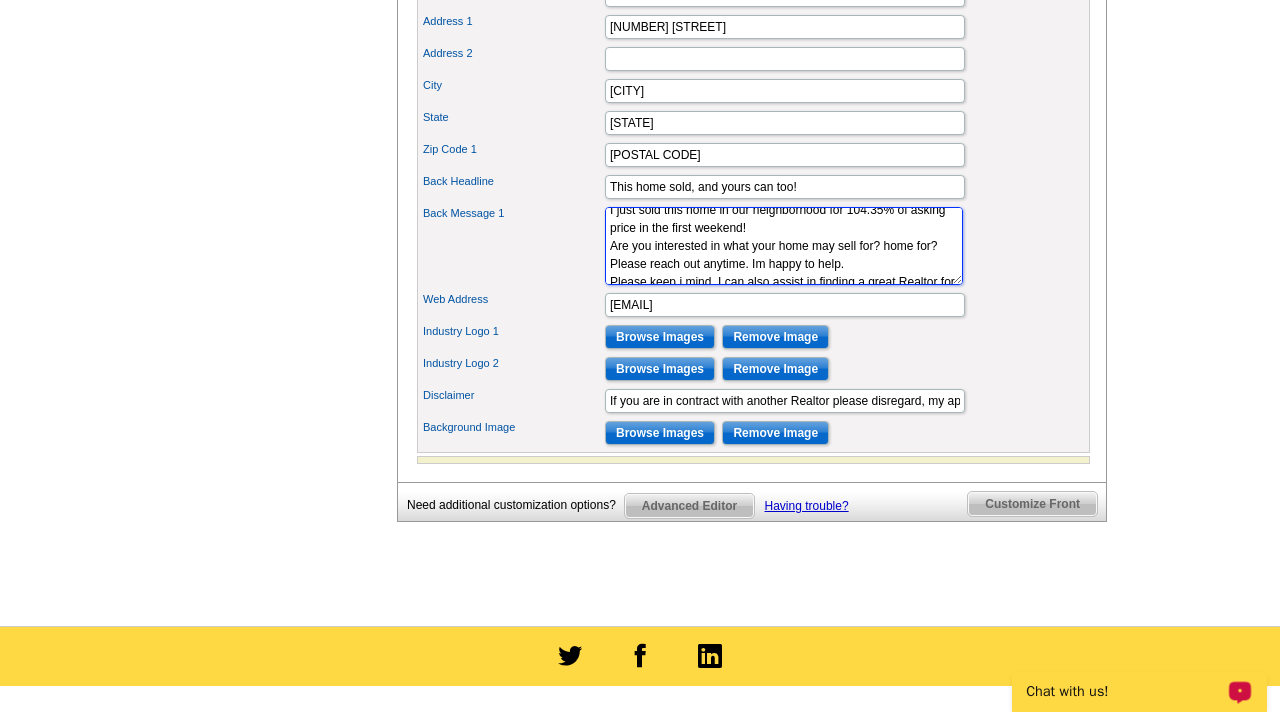 scroll, scrollTop: 54, scrollLeft: 0, axis: vertical 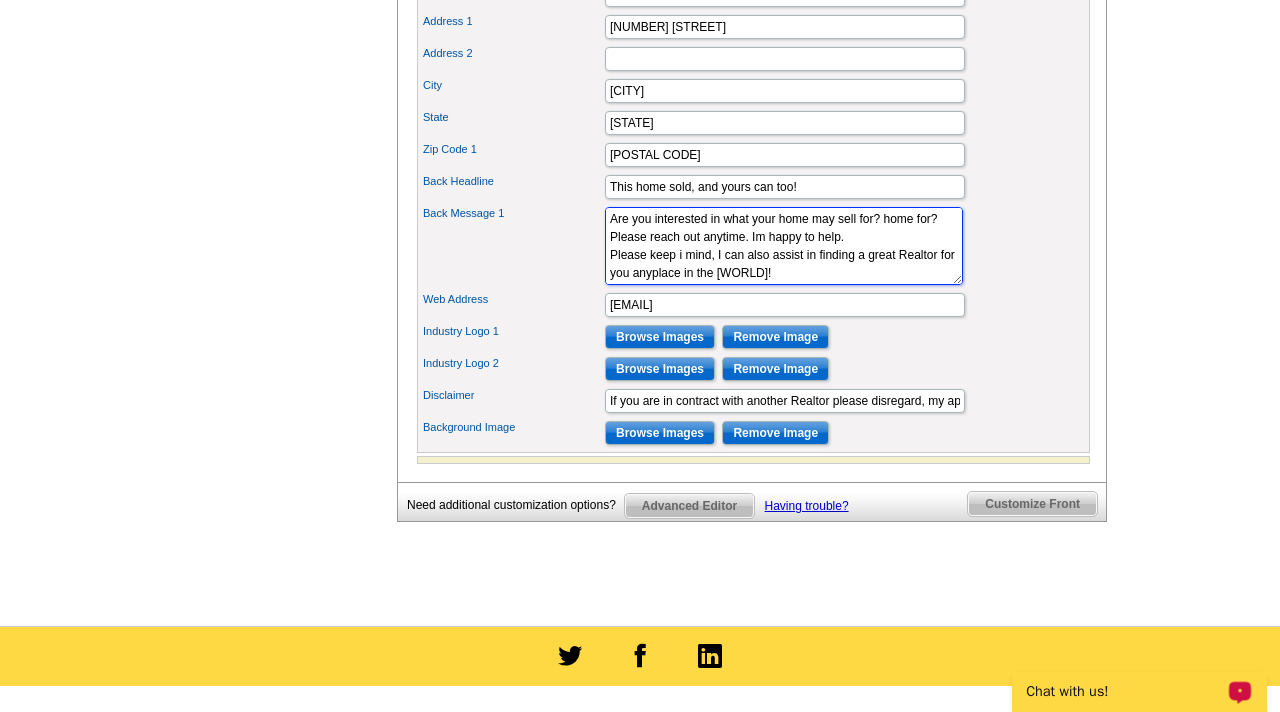 click on "Here is where you show how great it is to work with us!" at bounding box center [784, 246] 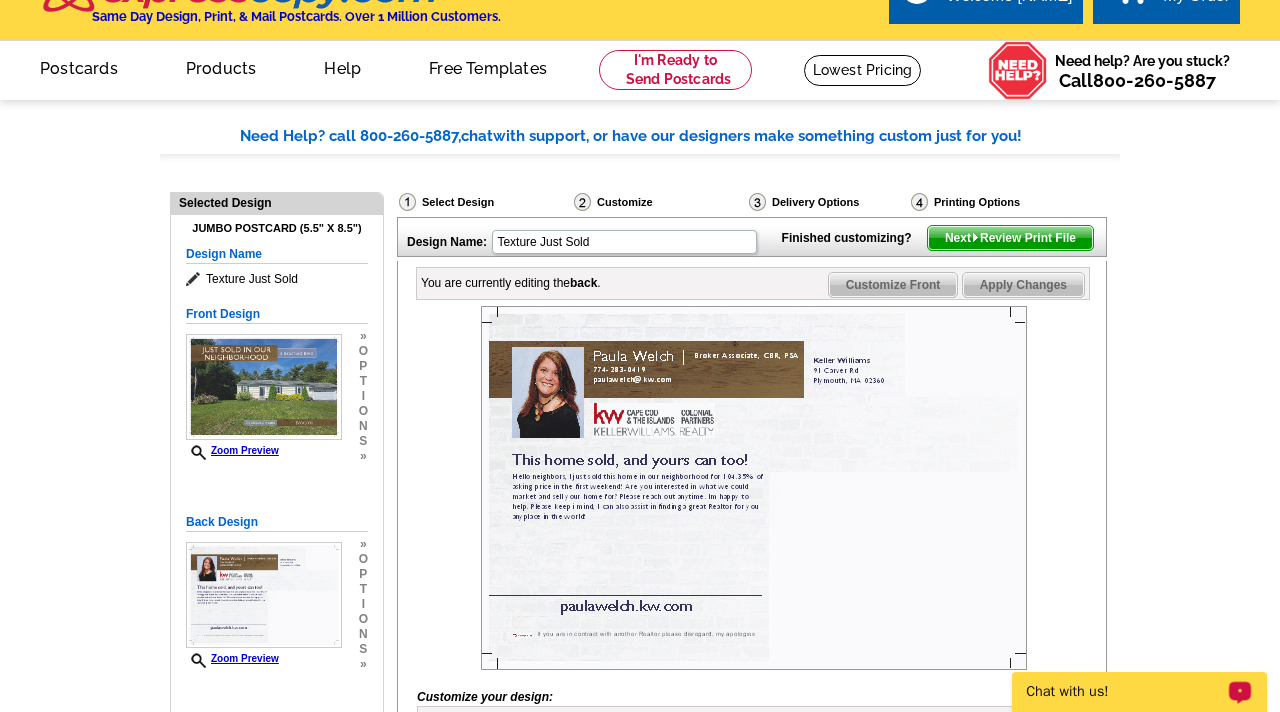 scroll, scrollTop: 35, scrollLeft: 0, axis: vertical 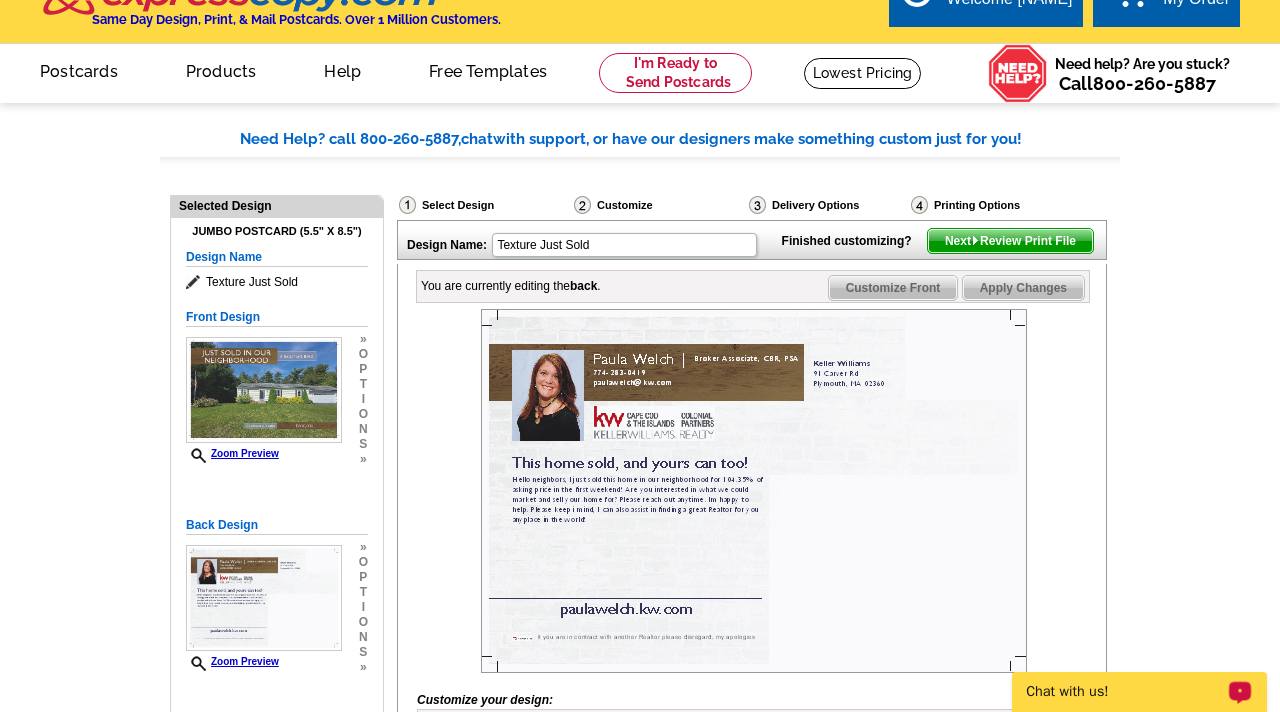 type on "Hello neighbors,
I just sold this home in our neighborhood for 104.35% of asking price in the first weekend!
Are you interested in what your home may sell for?  Please reach out anytime. Im happy to help.
Please keep i mind, I can also assist in finding a great Realtor for you anyplace in the world!" 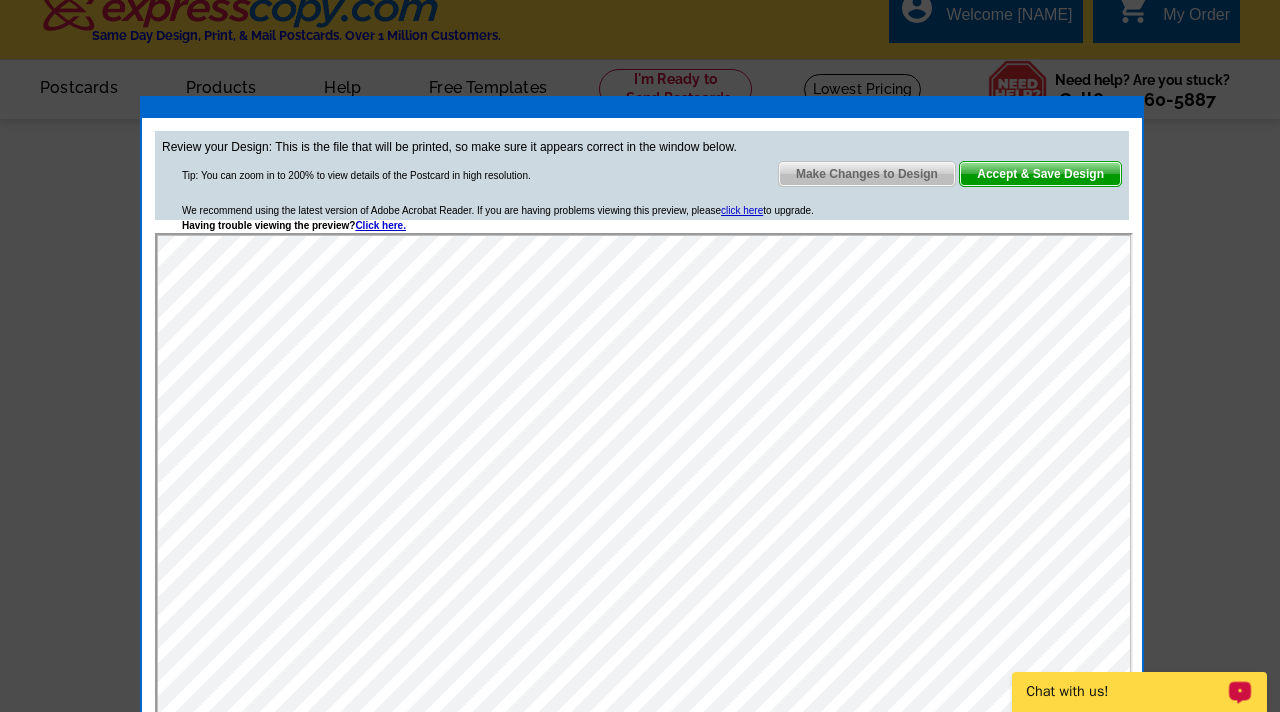 scroll, scrollTop: 0, scrollLeft: 0, axis: both 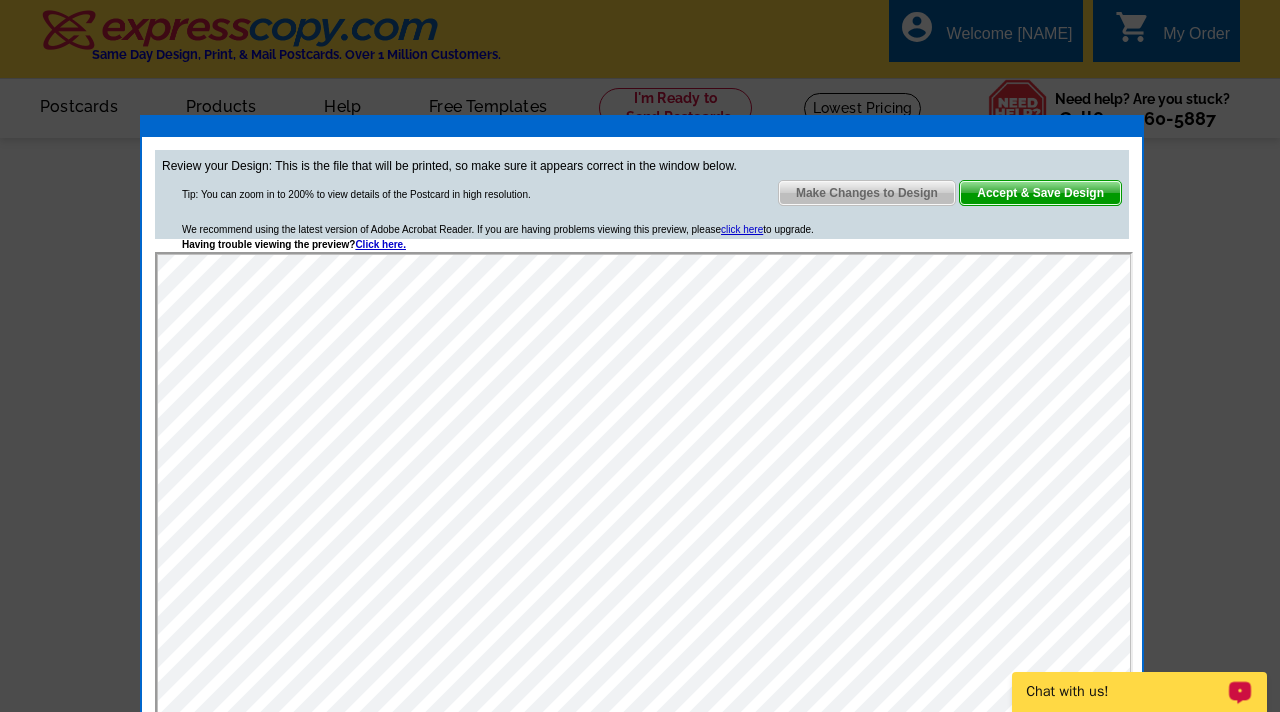 click on "Accept & Save Design" at bounding box center (1040, 193) 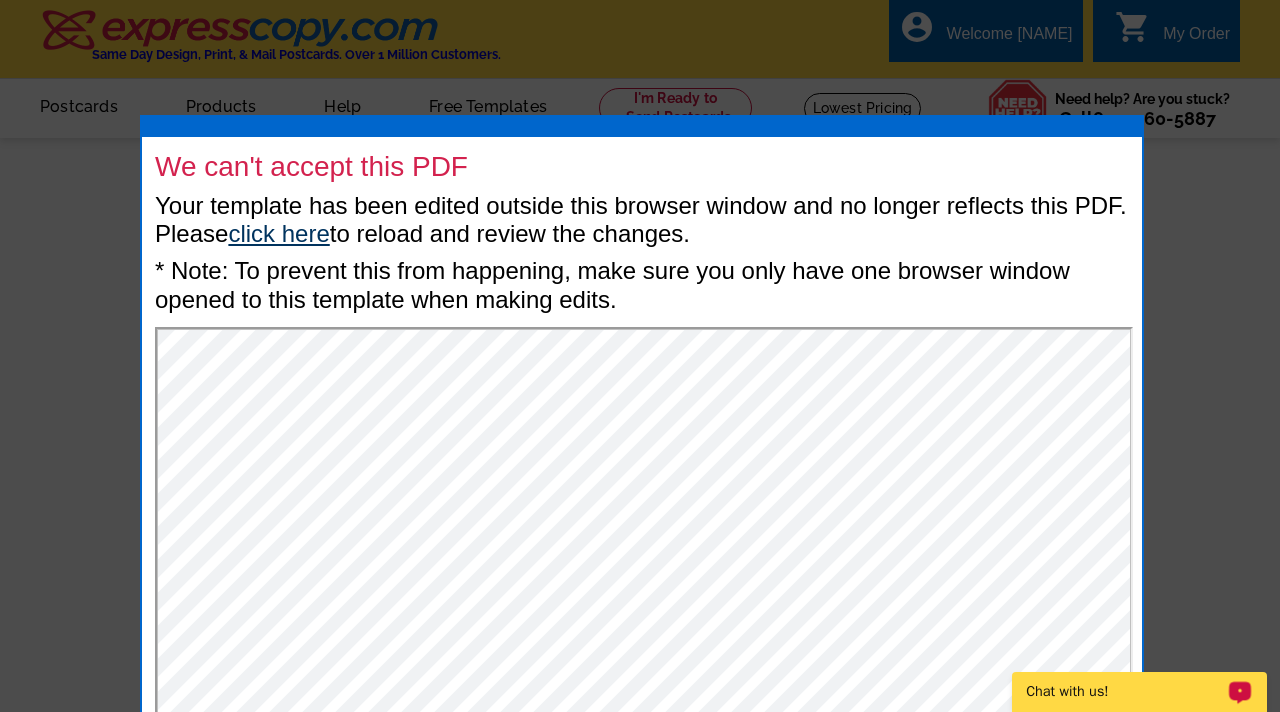 click on "click here" at bounding box center [278, 233] 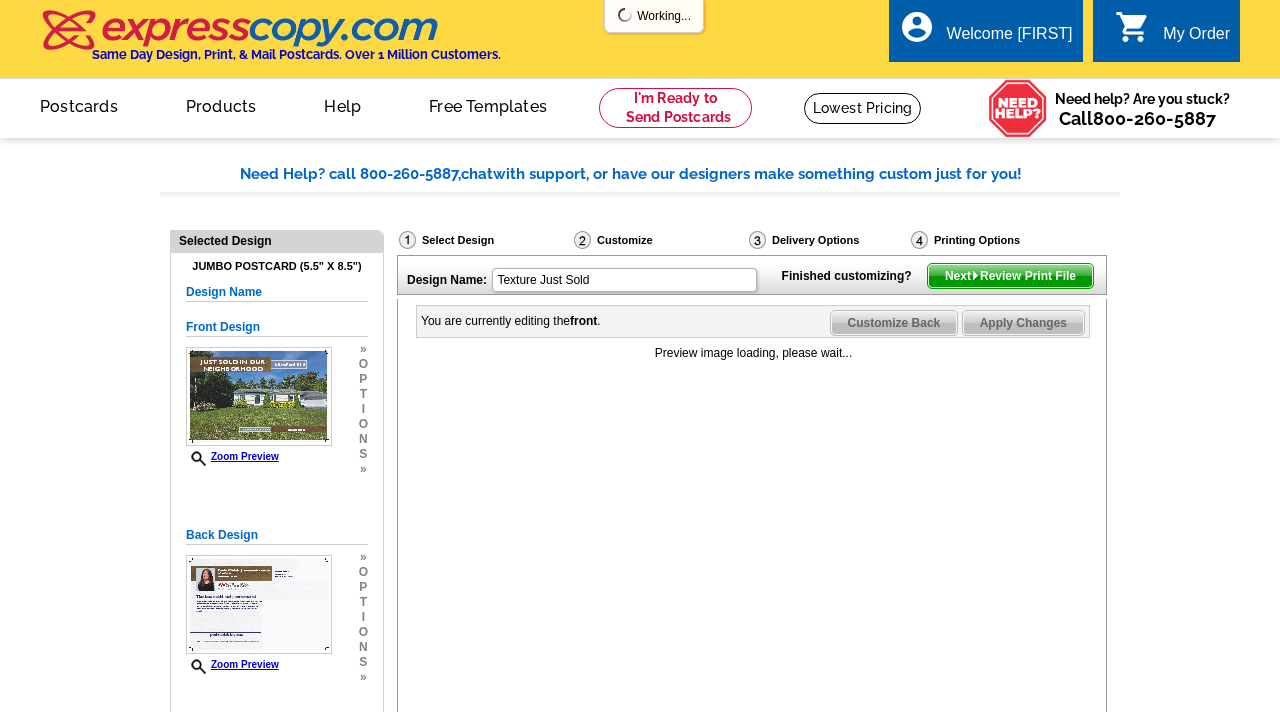 scroll, scrollTop: 0, scrollLeft: 0, axis: both 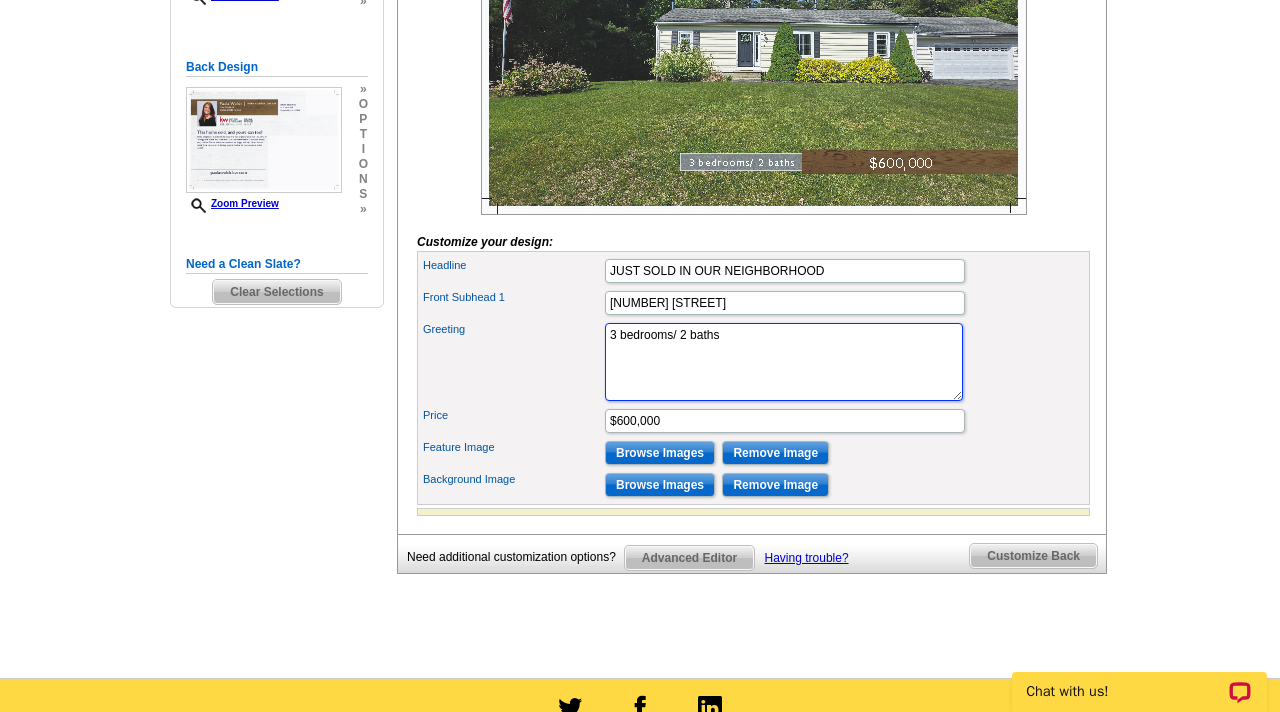 click on "3 bedrooms/ 2 baths" at bounding box center [784, 362] 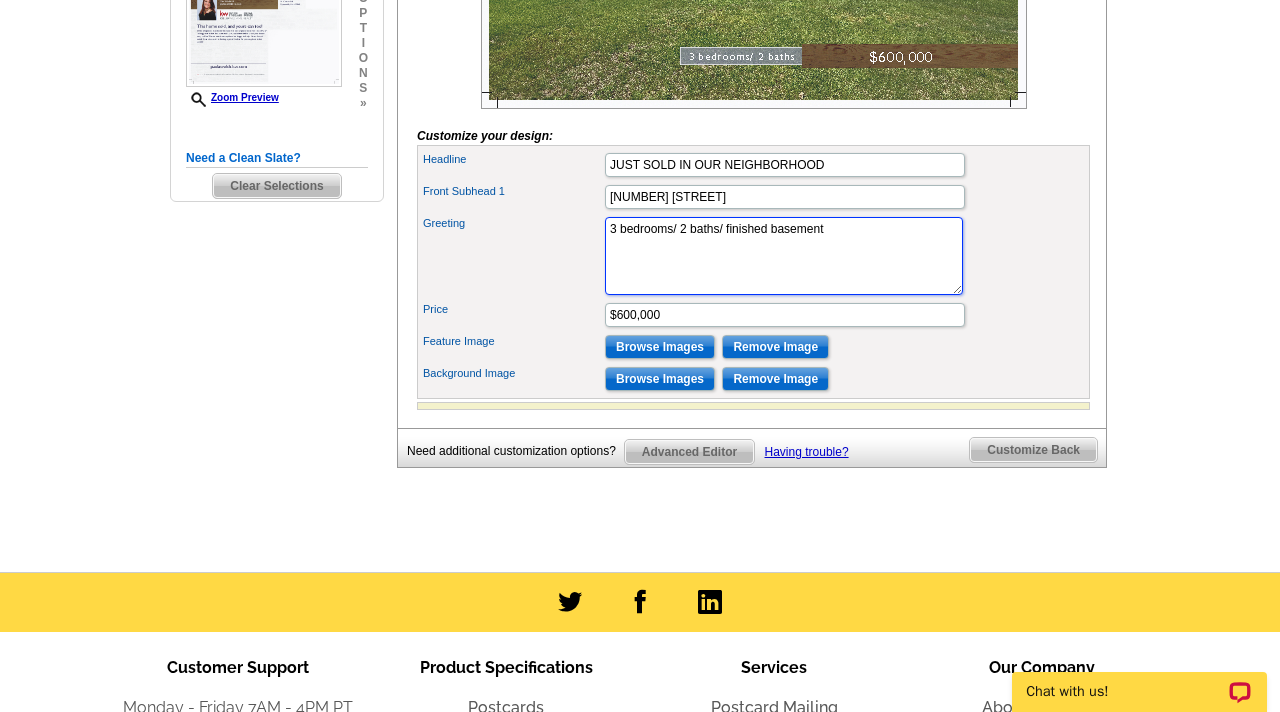 scroll, scrollTop: 598, scrollLeft: 0, axis: vertical 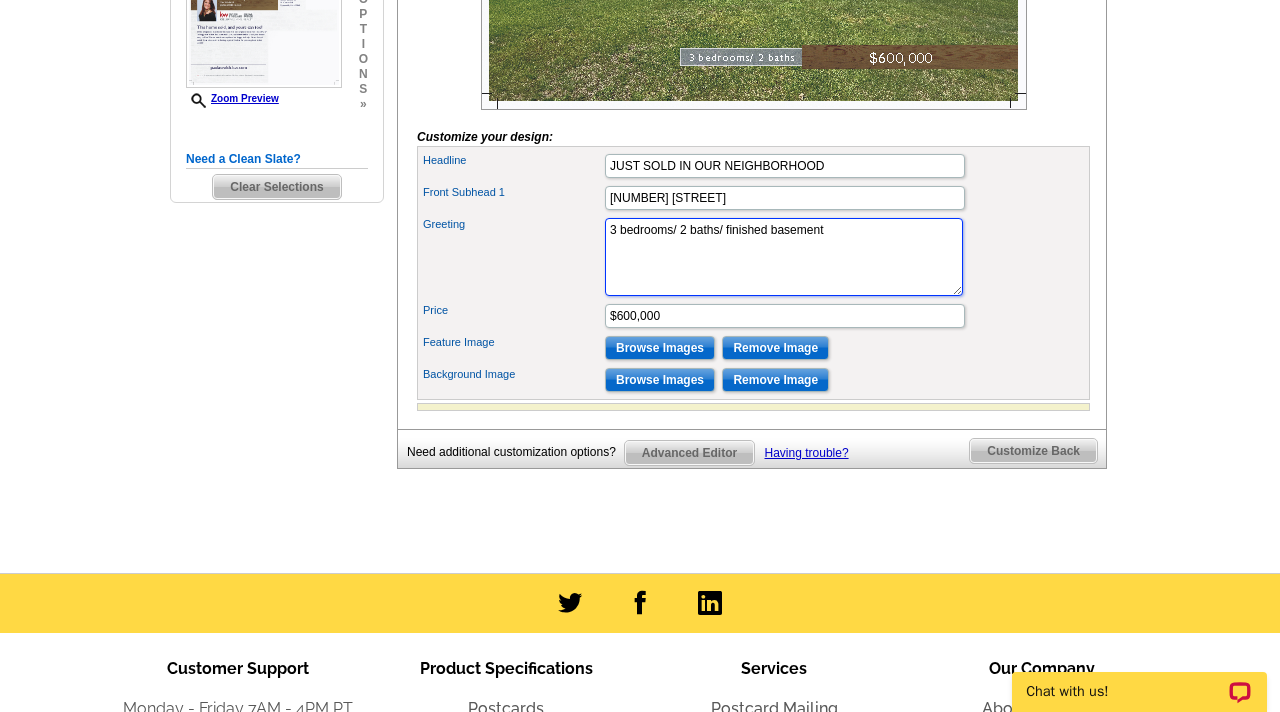 type on "3 bedrooms/ 2 baths/ finished basement" 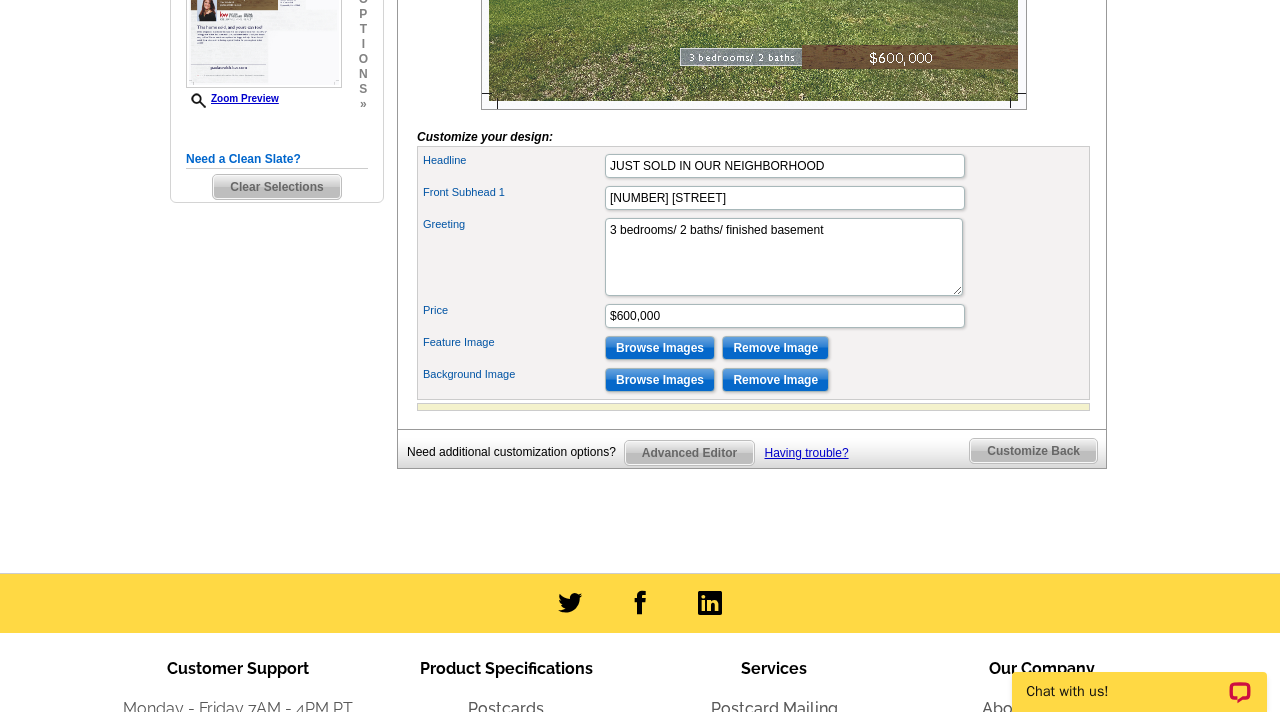 click on "Customize Back" at bounding box center [1033, 451] 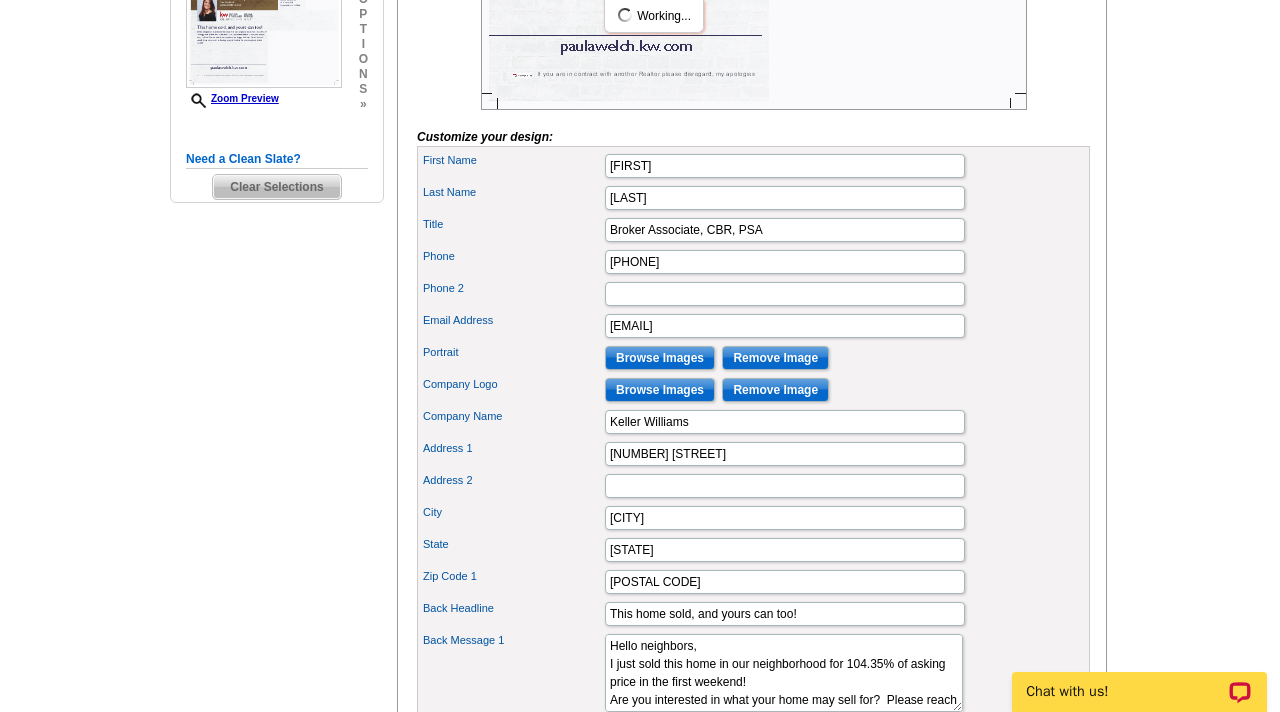 scroll, scrollTop: 0, scrollLeft: 0, axis: both 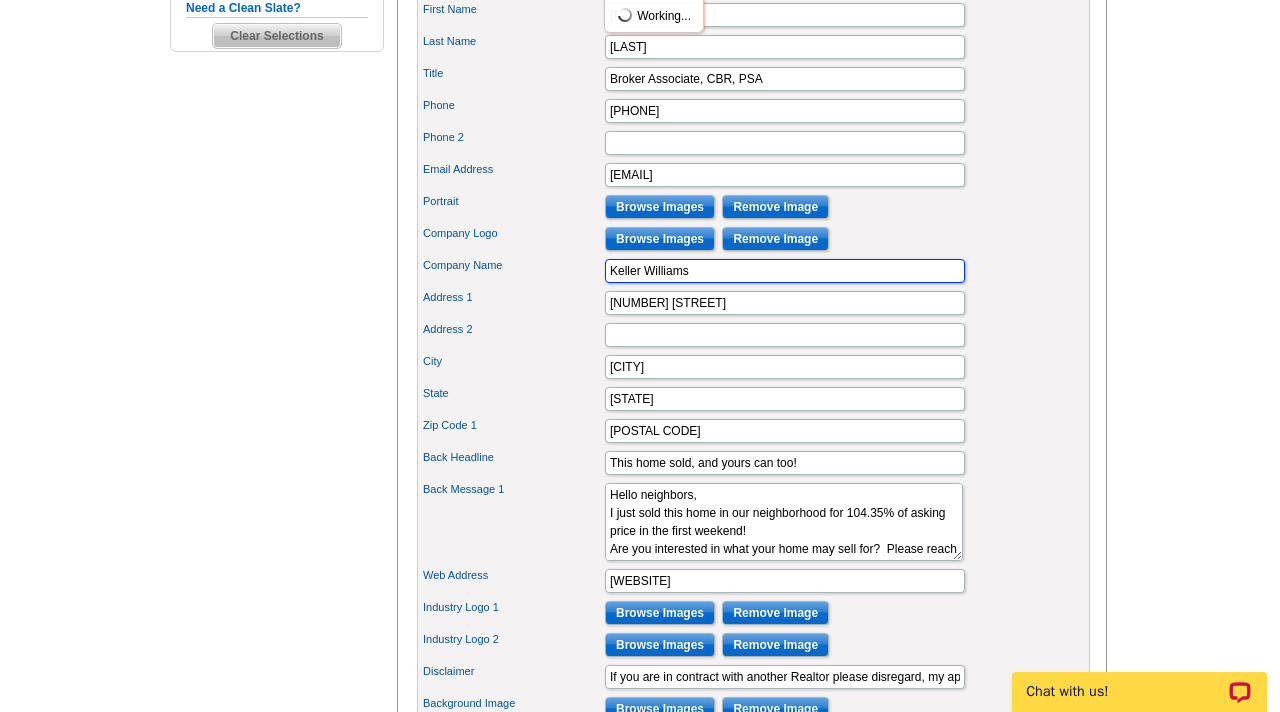 click on "Keller Williams" at bounding box center (785, 271) 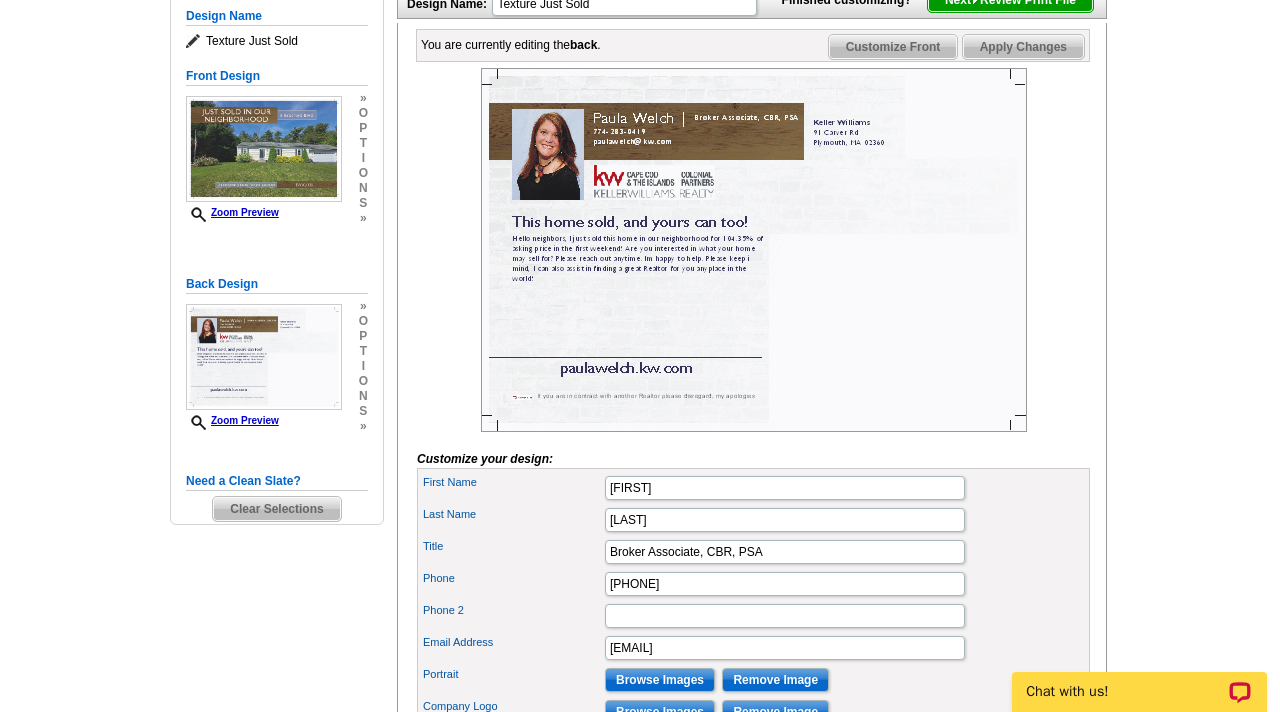 scroll, scrollTop: 0, scrollLeft: 0, axis: both 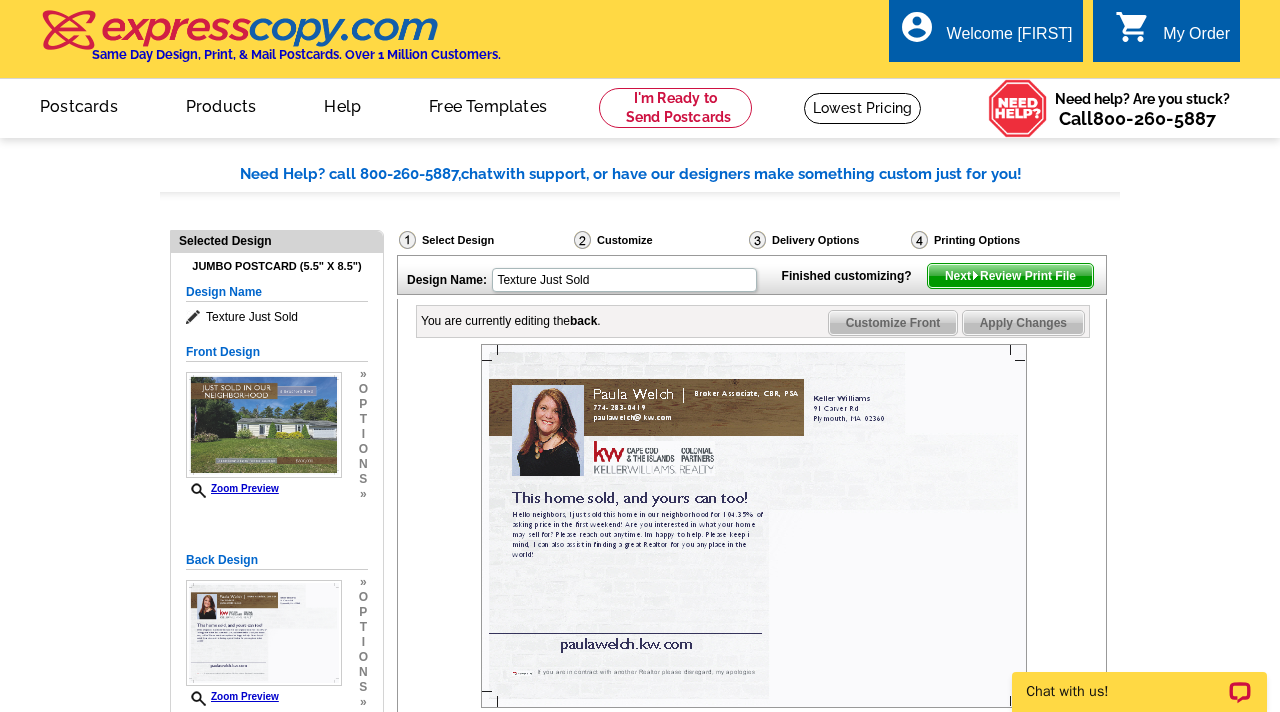 type on "Keller Williams Colonial Partners and Cape Cod" 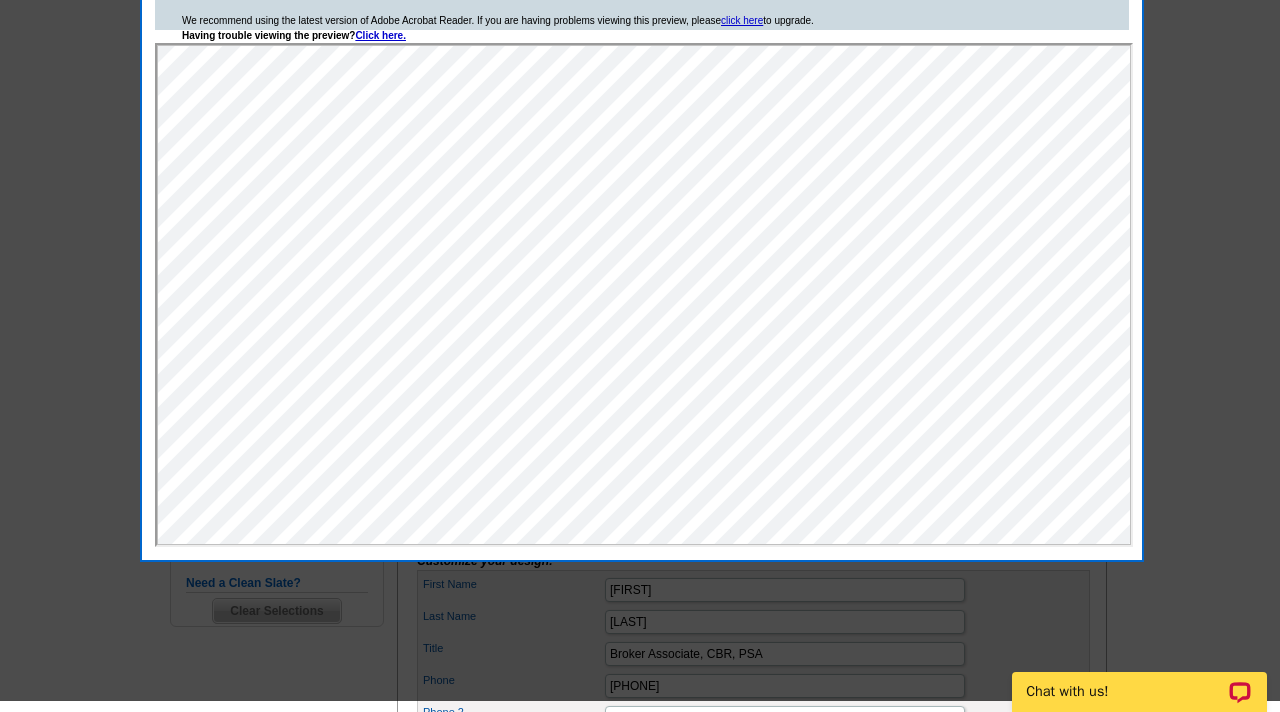 scroll, scrollTop: 0, scrollLeft: 0, axis: both 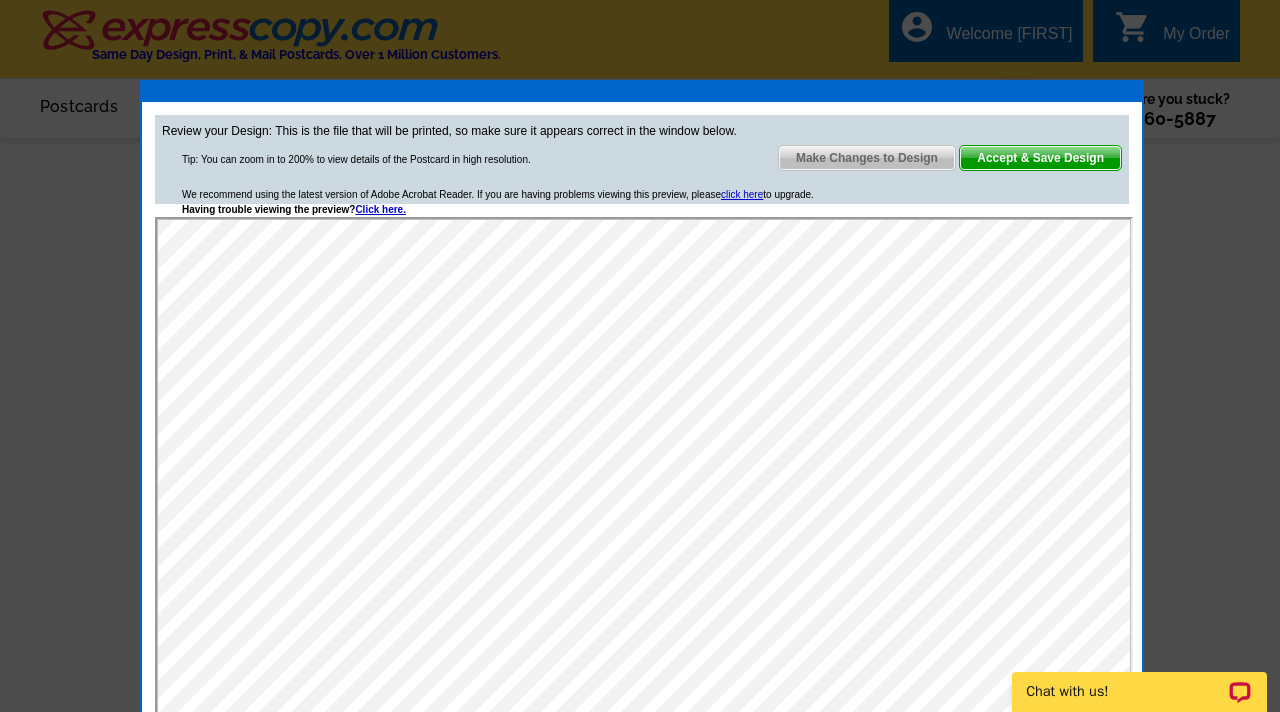 click on "Make Changes to Design" at bounding box center [867, 158] 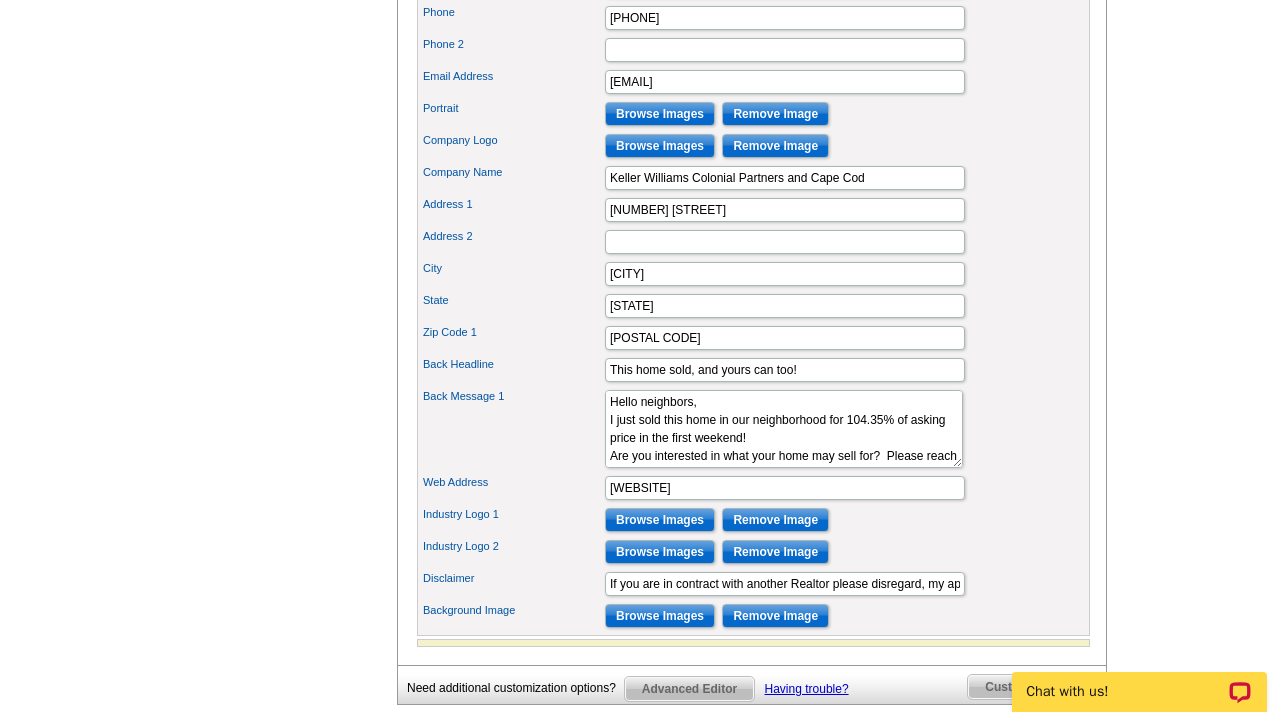 scroll, scrollTop: 845, scrollLeft: 0, axis: vertical 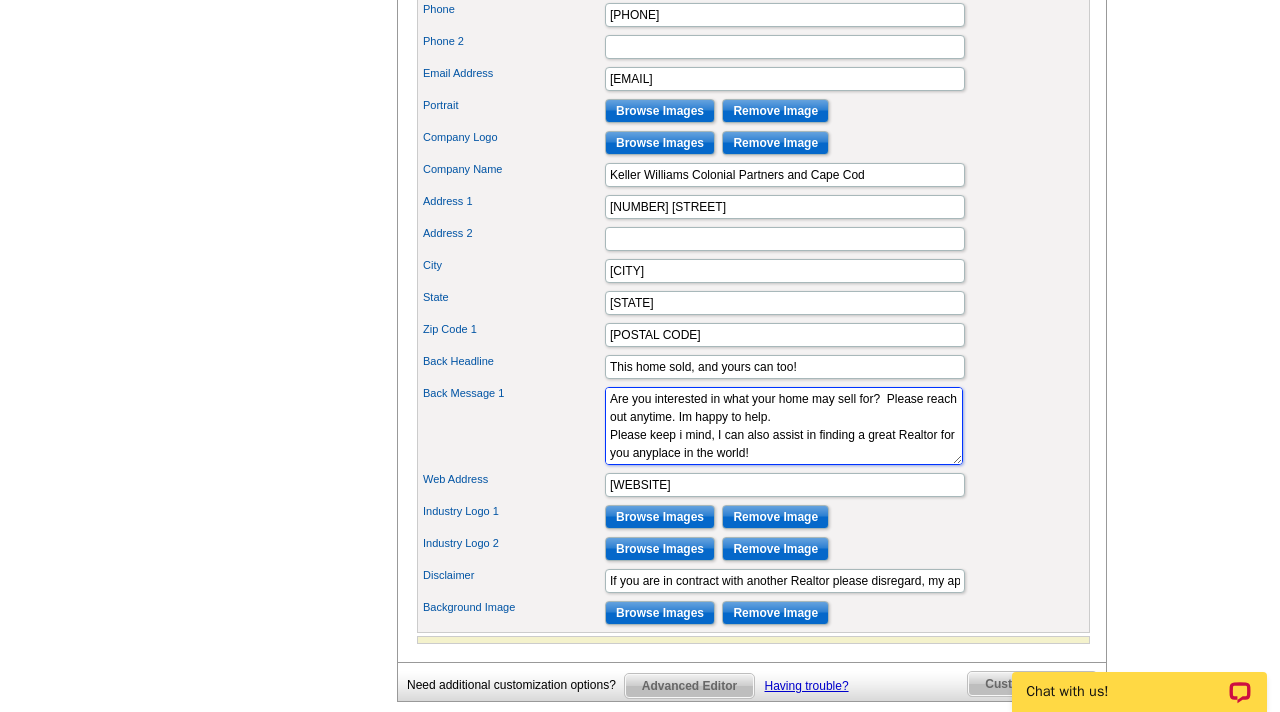 click on "Hello neighbors,
I just sold this home in our neighborhood for 104.35% of asking price in the first weekend!
Are you interested in what your home may sell for?  Please reach out anytime. Im happy to help.
Please keep i mind, I can also assist in finding a great Realtor for you anyplace in the world!" at bounding box center (784, 426) 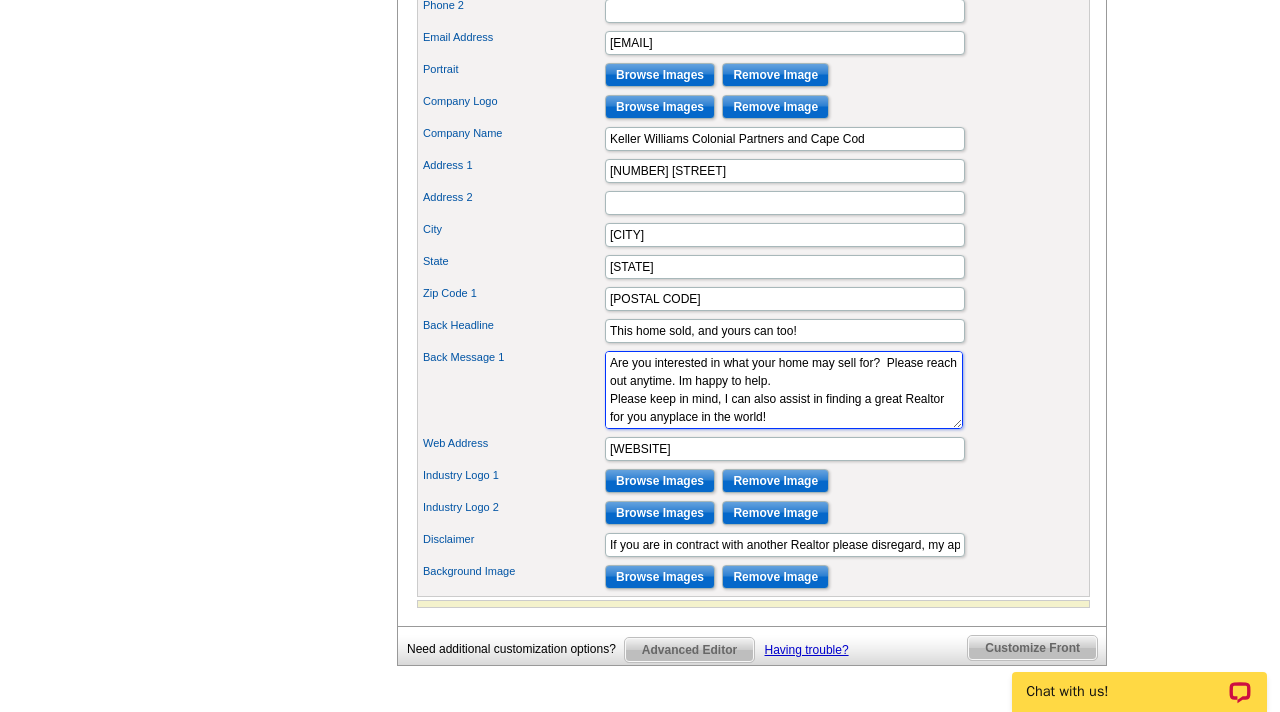 scroll, scrollTop: 883, scrollLeft: 0, axis: vertical 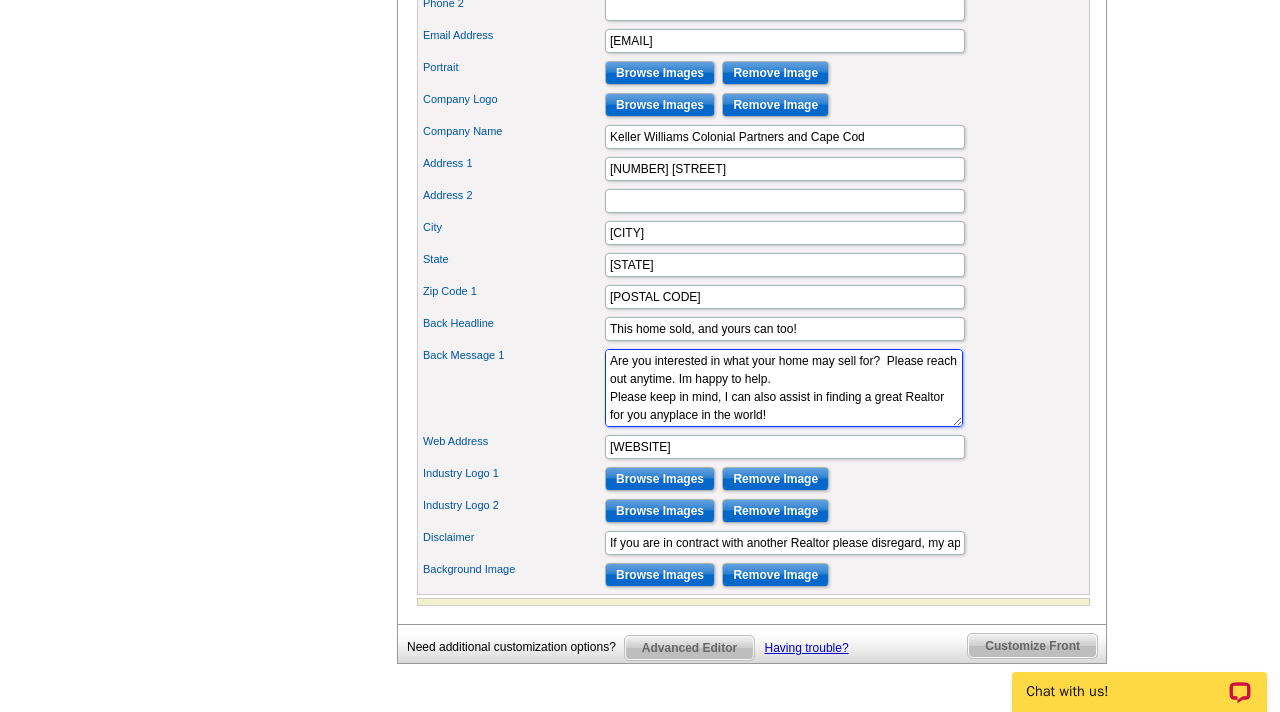 click on "Hello neighbors,
I just sold this home in our neighborhood for 104.35% of asking price in the first weekend!
Are you interested in what your home may sell for?  Please reach out anytime. Im happy to help.
Please keep i mind, I can also assist in finding a great Realtor for you anyplace in the world!" at bounding box center [784, 388] 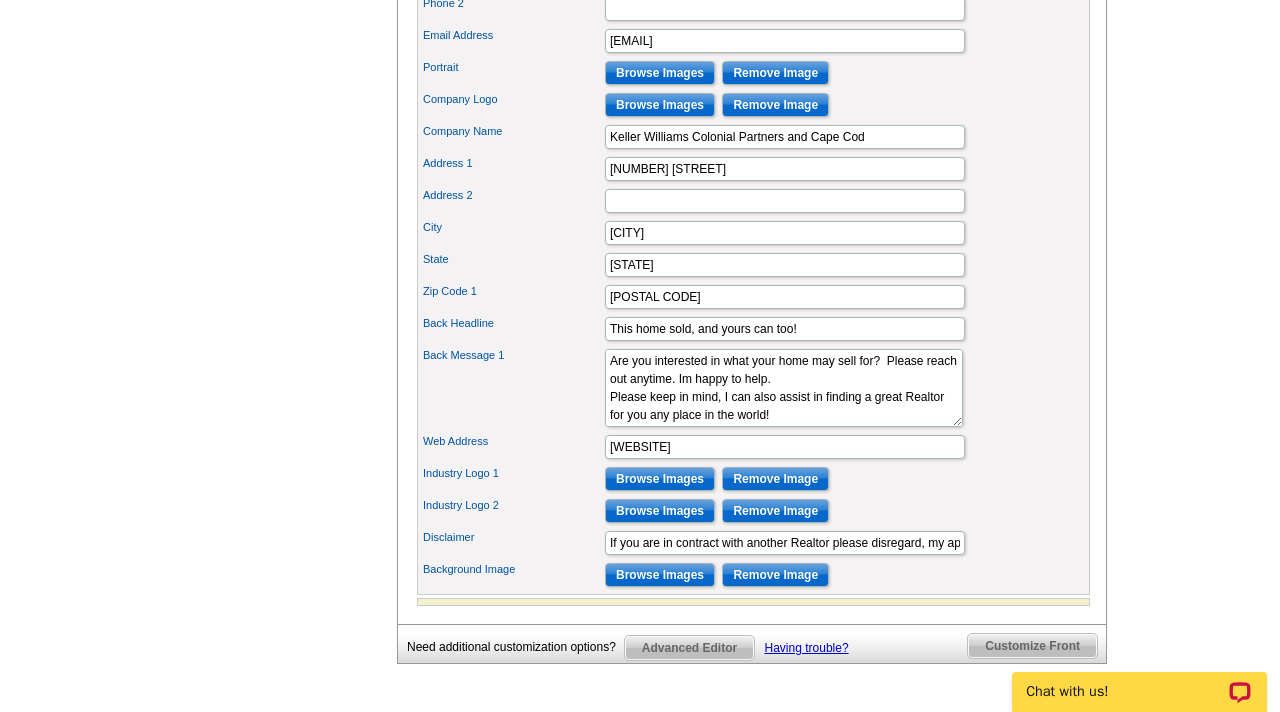 click on "Back Message 1
Hello neighbors,
I just sold this home in our neighborhood for 104.35% of asking price in the first weekend!
Are you interested in what your home may sell for?  Please reach out anytime. Im happy to help.
Please keep i mind, I can also assist in finding a great Realtor for you anyplace in the world!" at bounding box center (753, 388) 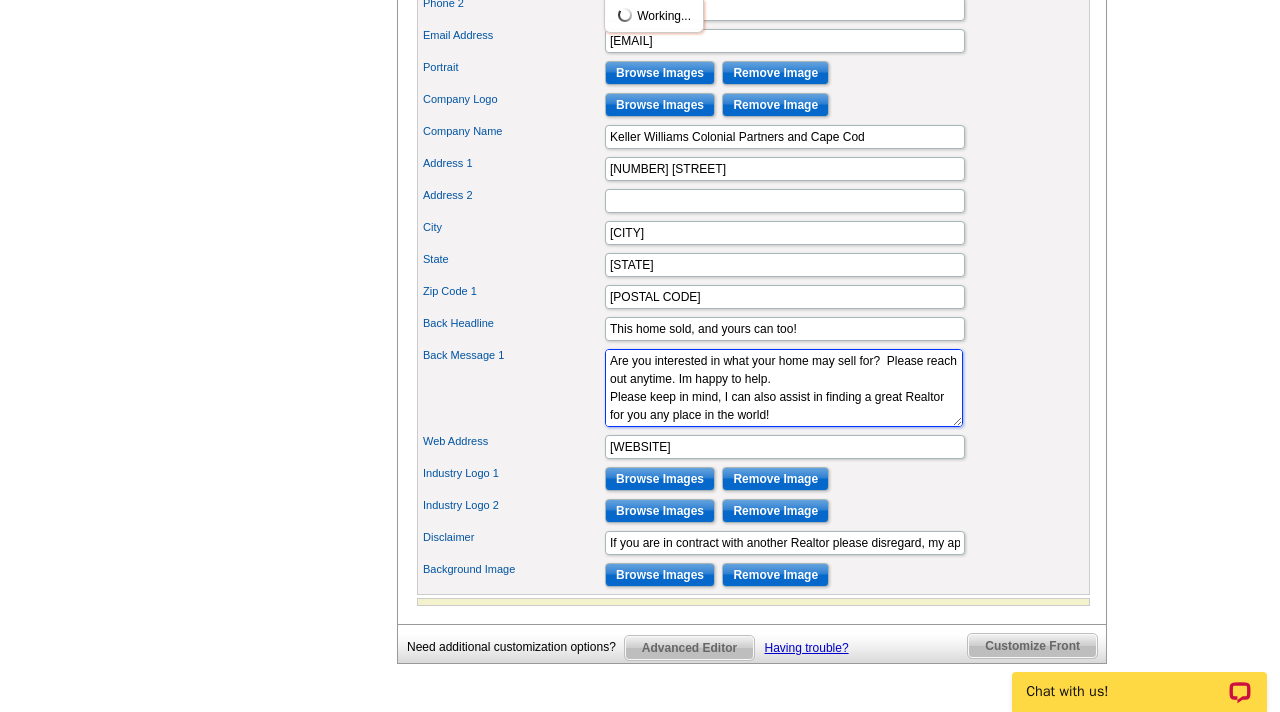 click on "Hello neighbors,
I just sold this home in our neighborhood for 104.35% of asking price in the first weekend!
Are you interested in what your home may sell for?  Please reach out anytime. Im happy to help.
Please keep i mind, I can also assist in finding a great Realtor for you anyplace in the world!" at bounding box center (784, 388) 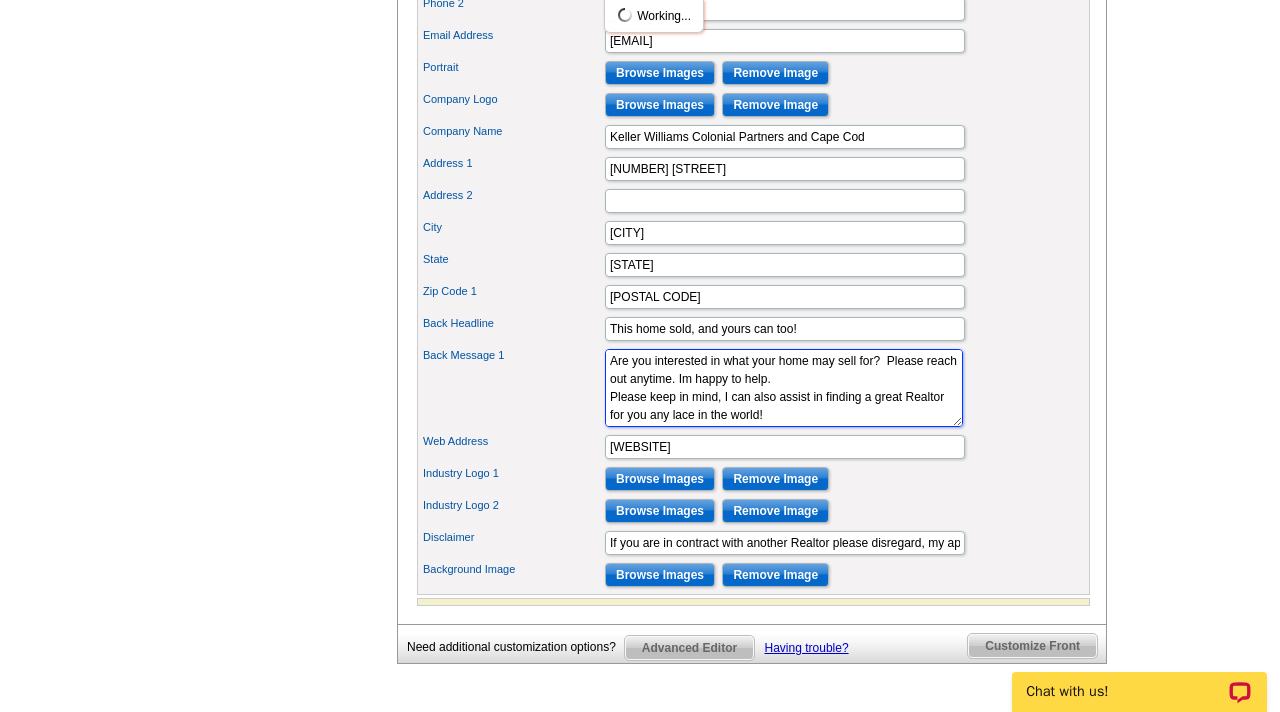 type on "Hello neighbors,
I just sold this home in our neighborhood for 104.35% of asking price in the first weekend!
Are you interested in what your home may sell for?  Please reach out anytime. Im happy to help.
Please keep in mind, I can also assist in finding a great Realtor for you any place in the world!" 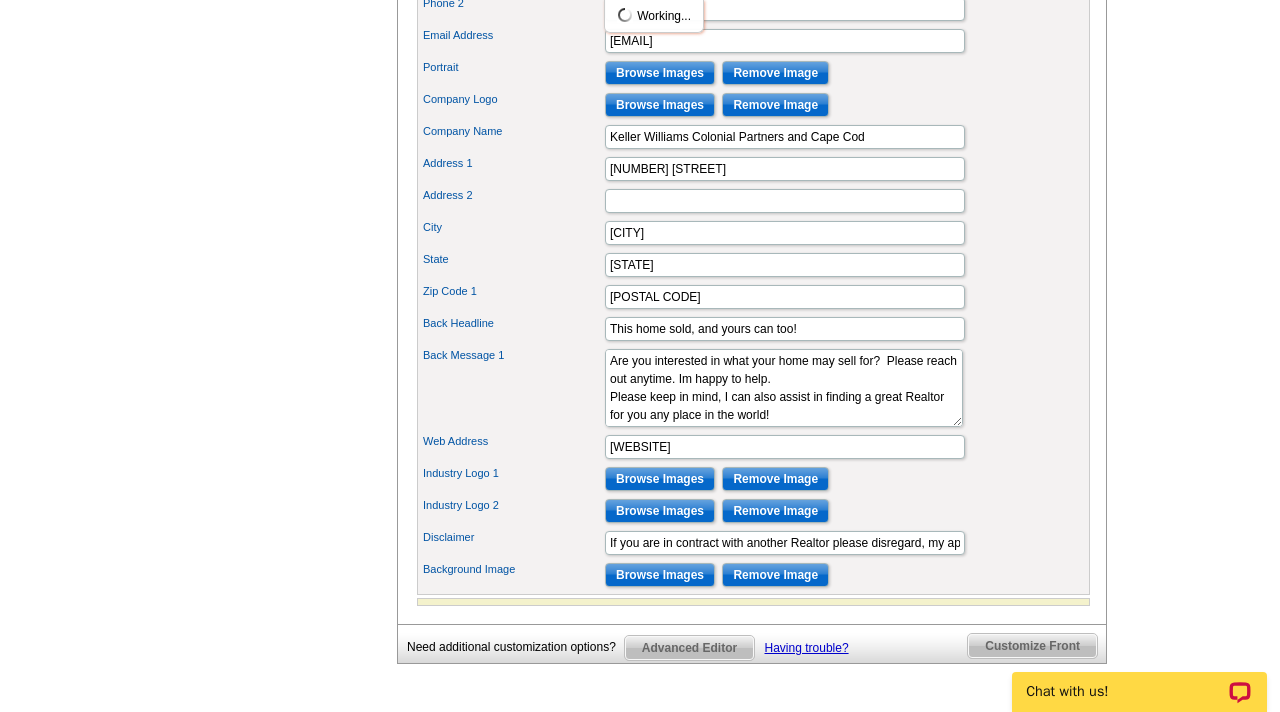 click on "Back Message 1
Hello neighbors,
I just sold this home in our neighborhood for 104.35% of asking price in the first weekend!
Are you interested in what your home may sell for?  Please reach out anytime. Im happy to help.
Please keep i mind, I can also assist in finding a great Realtor for you anyplace in the world!" at bounding box center (753, 388) 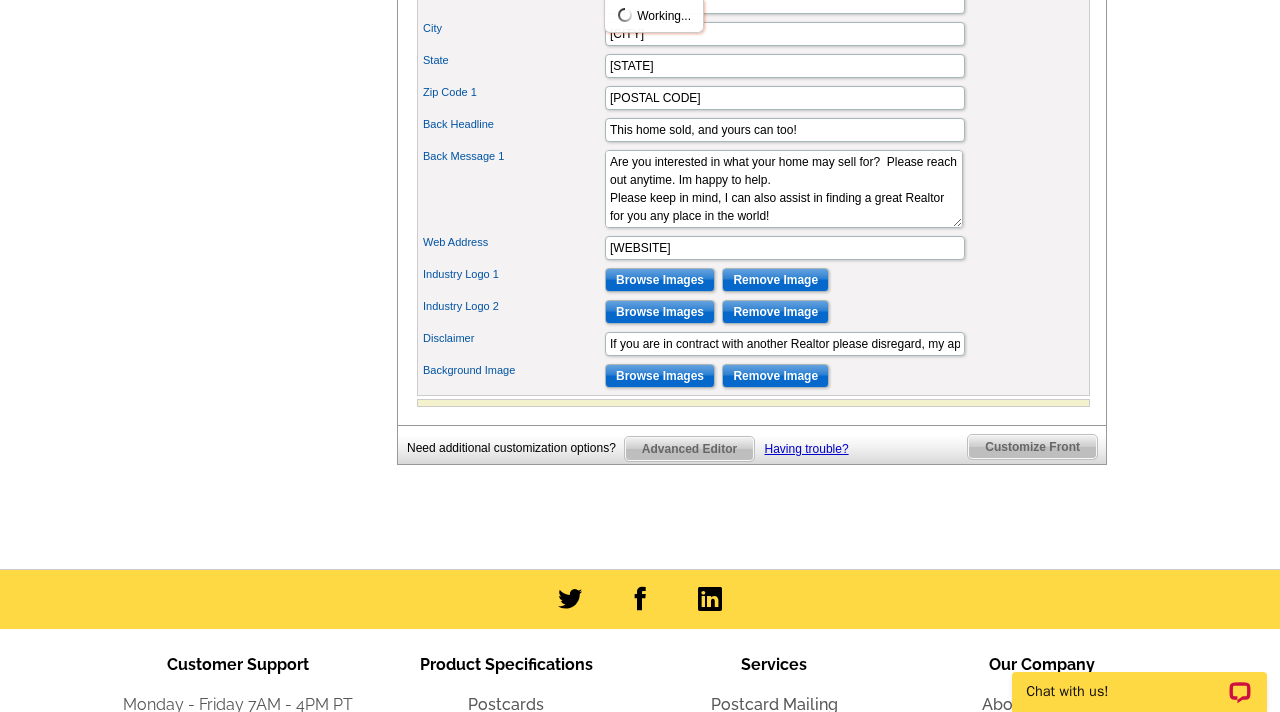 scroll, scrollTop: 0, scrollLeft: 0, axis: both 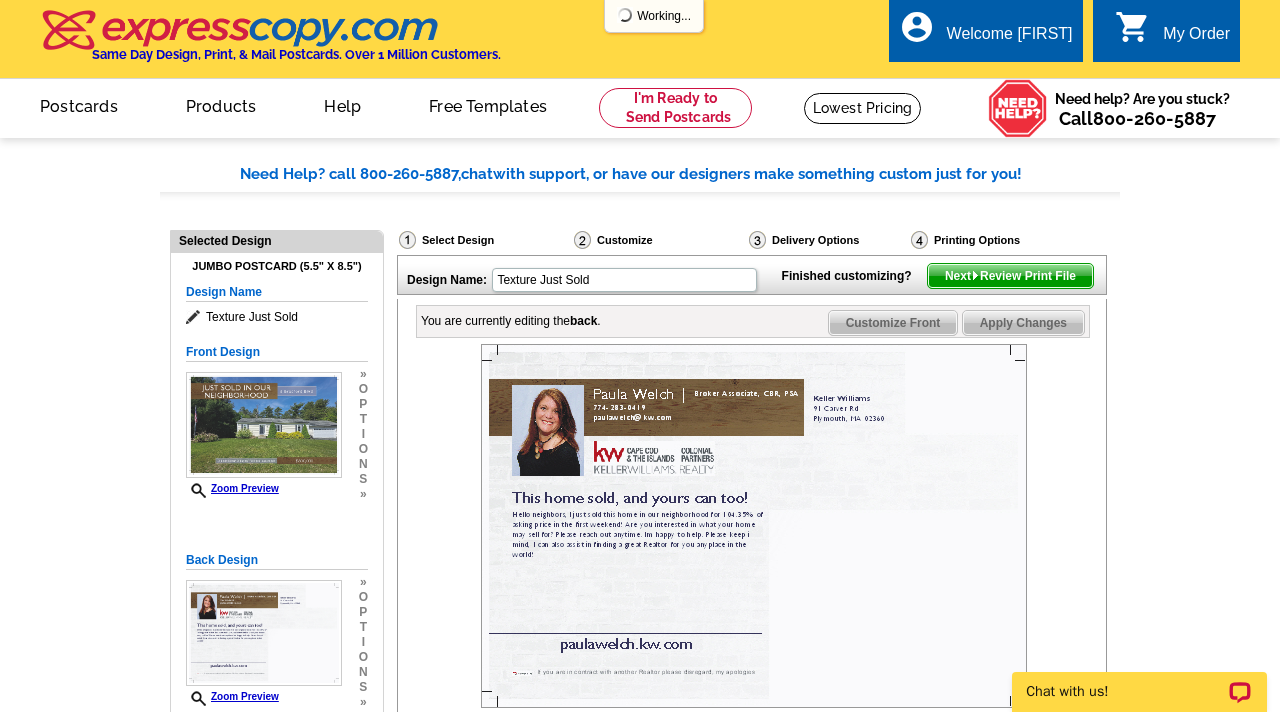 click on "Next   Review Print File" at bounding box center [1010, 276] 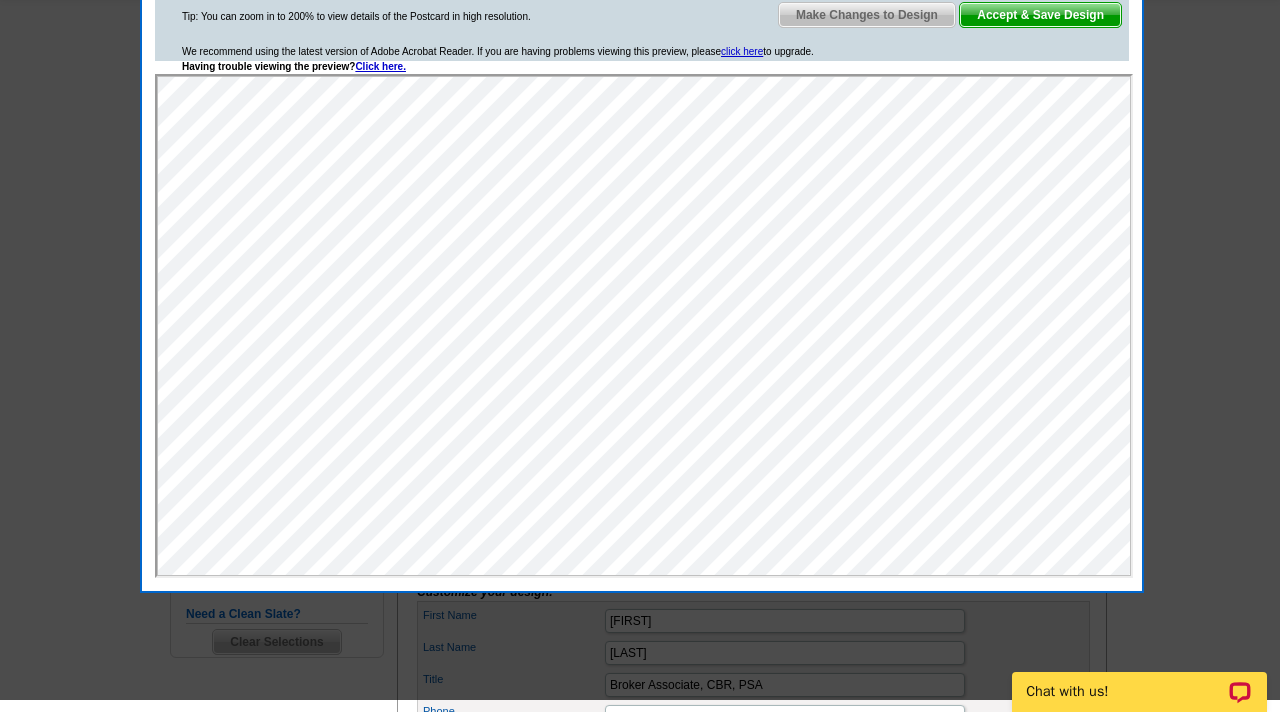 scroll, scrollTop: 86, scrollLeft: 0, axis: vertical 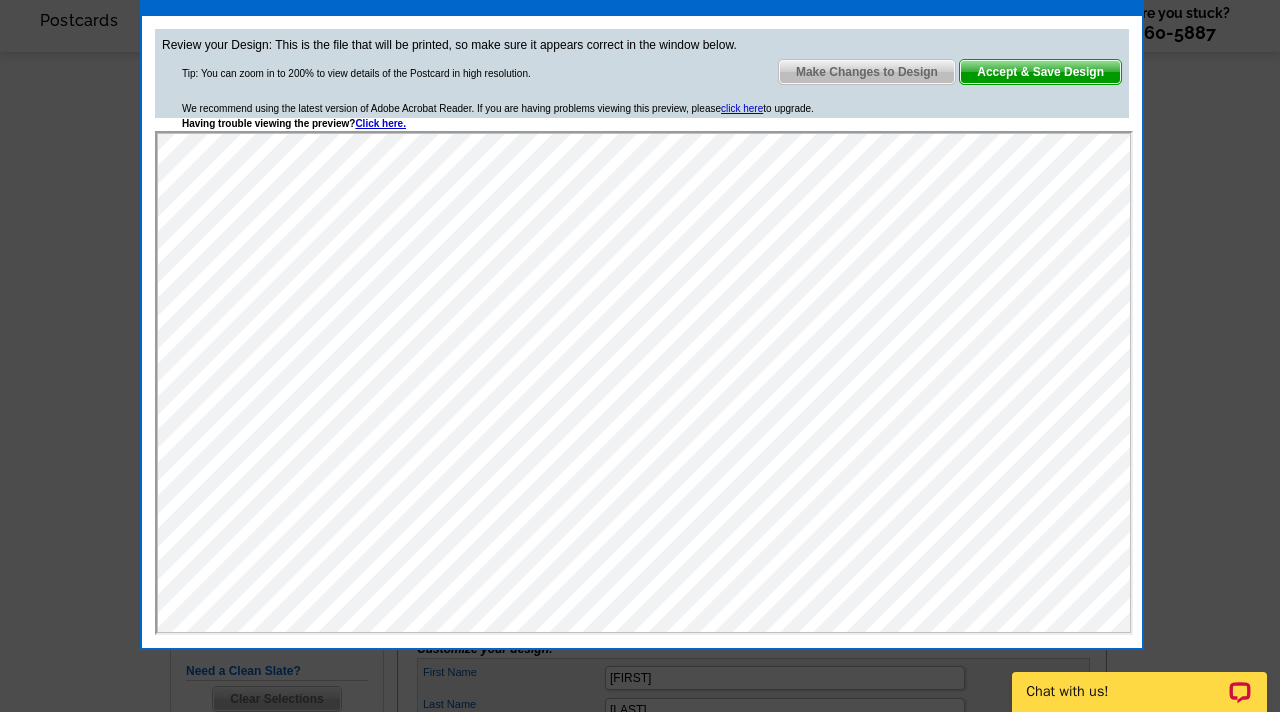 click on "Accept & Save Design" at bounding box center [1040, 72] 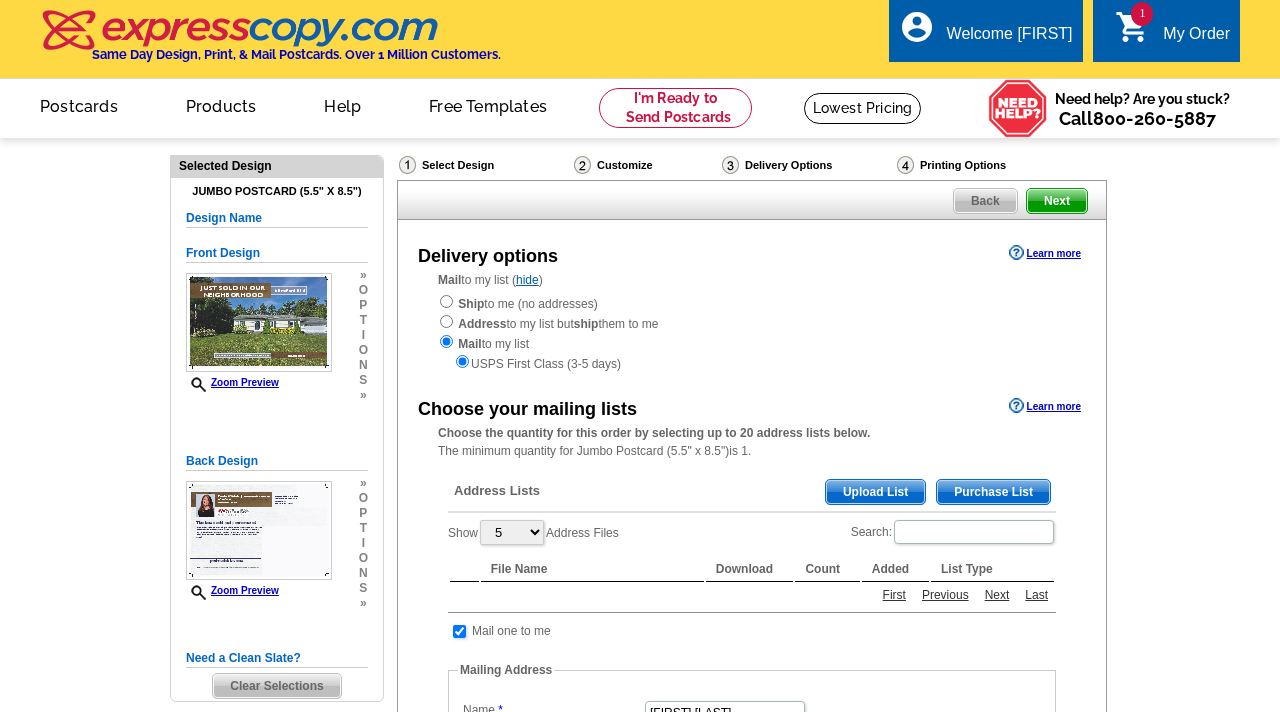 scroll, scrollTop: 0, scrollLeft: 0, axis: both 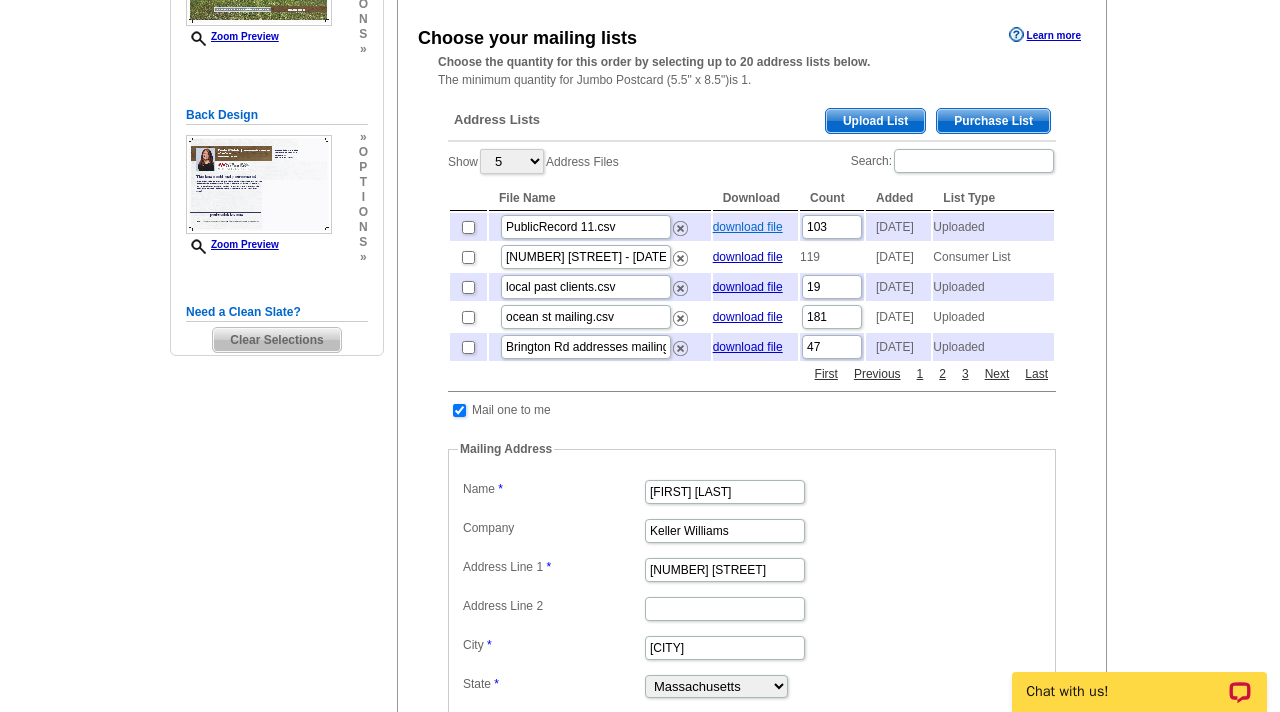 click on "download file" at bounding box center (748, 227) 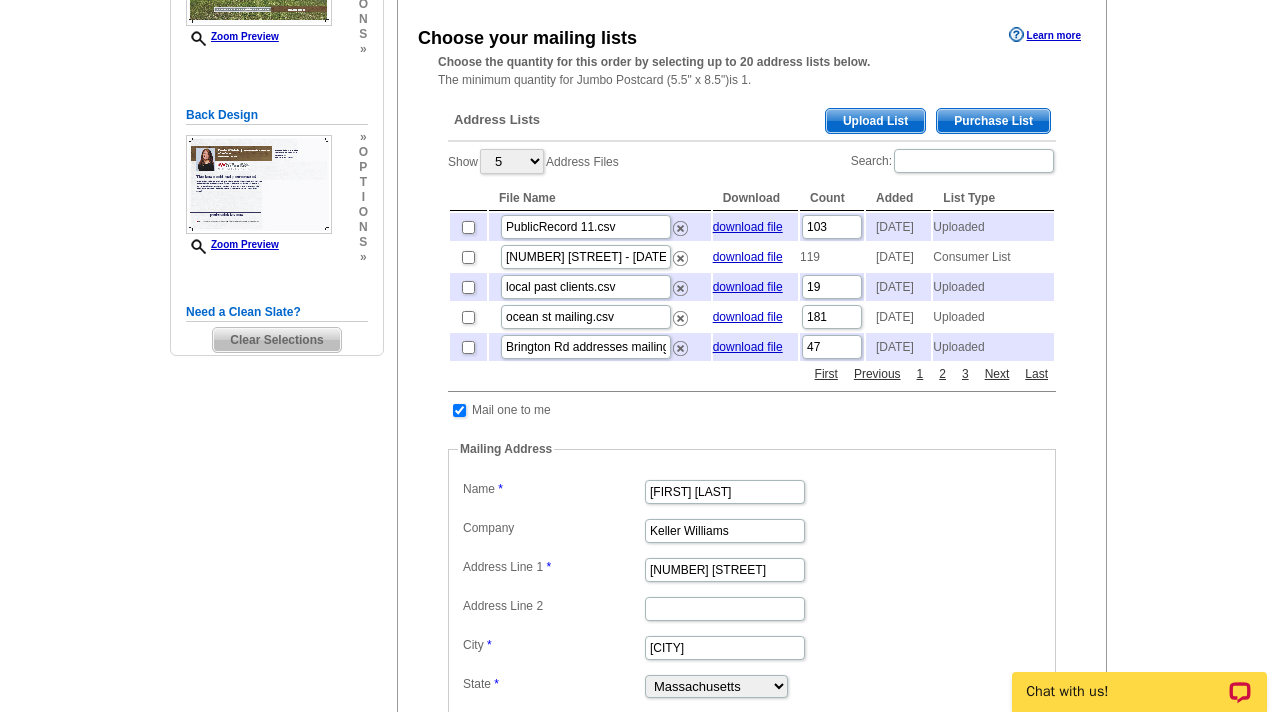 click on "Choose the quantity for this order by selecting up to 20 address lists below.
The minimum quantity for Jumbo Postcard (5.5" x 8.5")is 1." at bounding box center [752, 71] 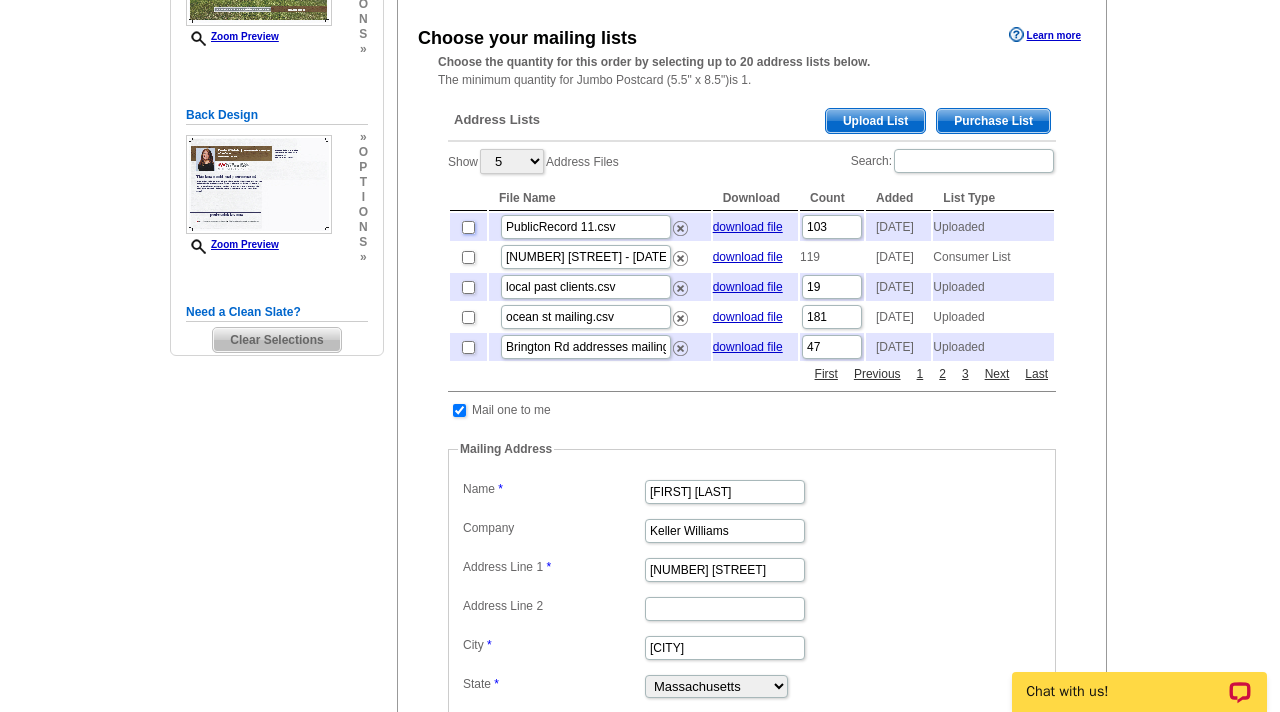 click at bounding box center [468, 227] 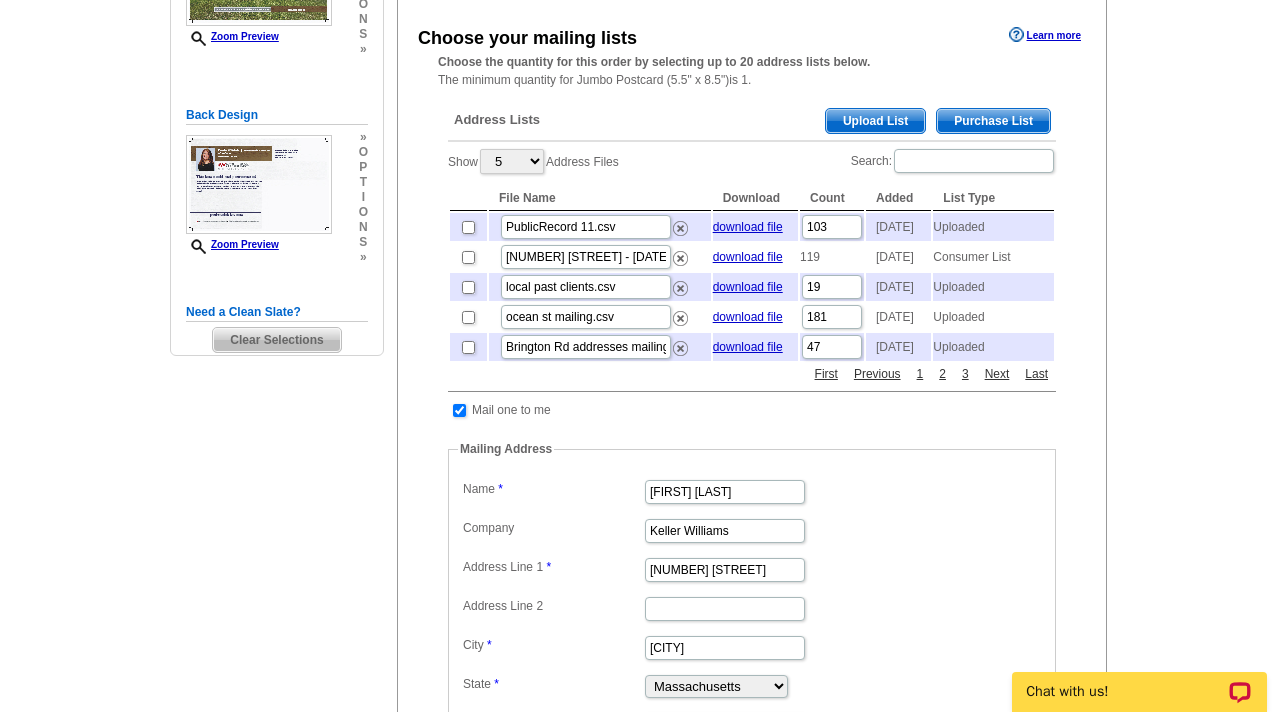 checkbox on "true" 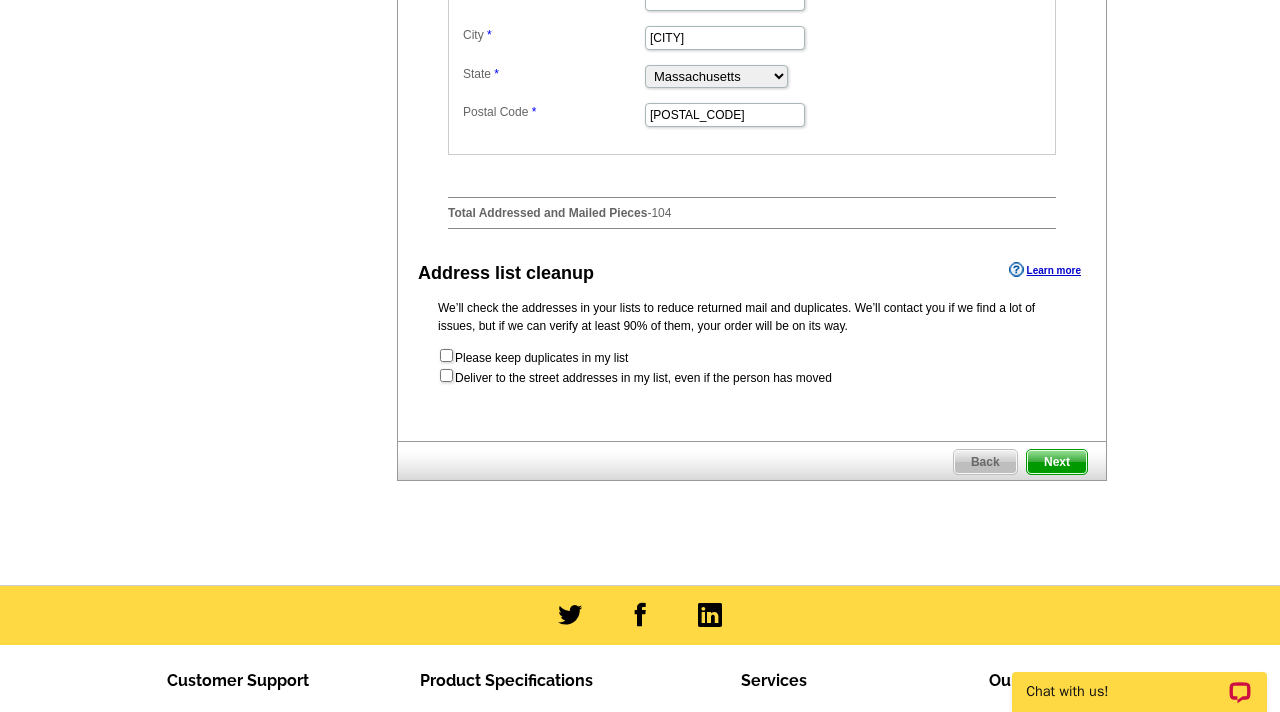 scroll, scrollTop: 982, scrollLeft: 0, axis: vertical 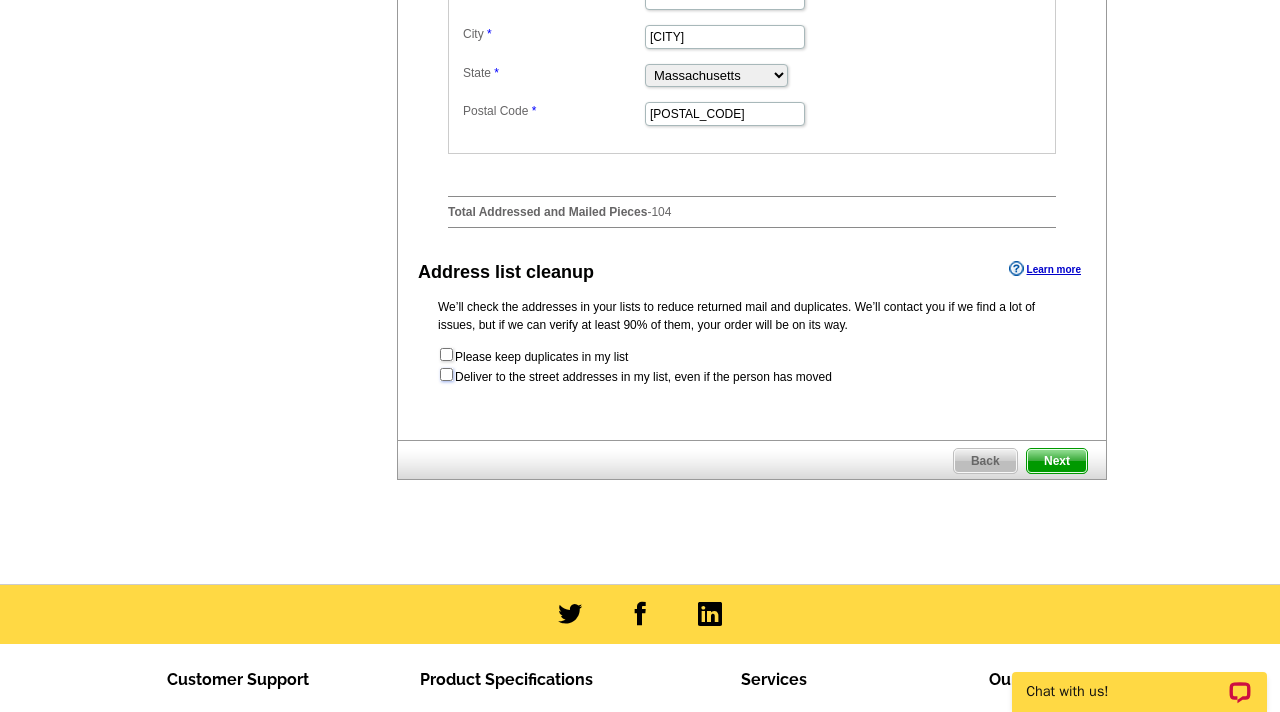 click at bounding box center [446, 374] 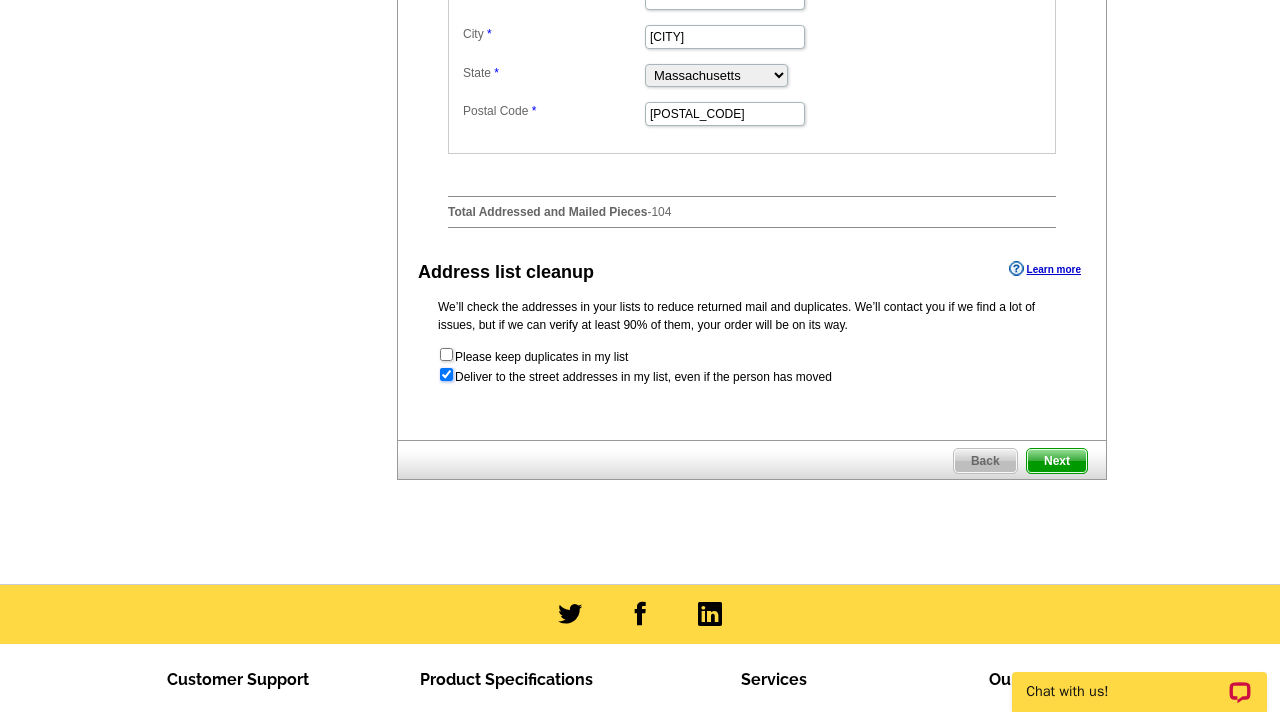 radio on "true" 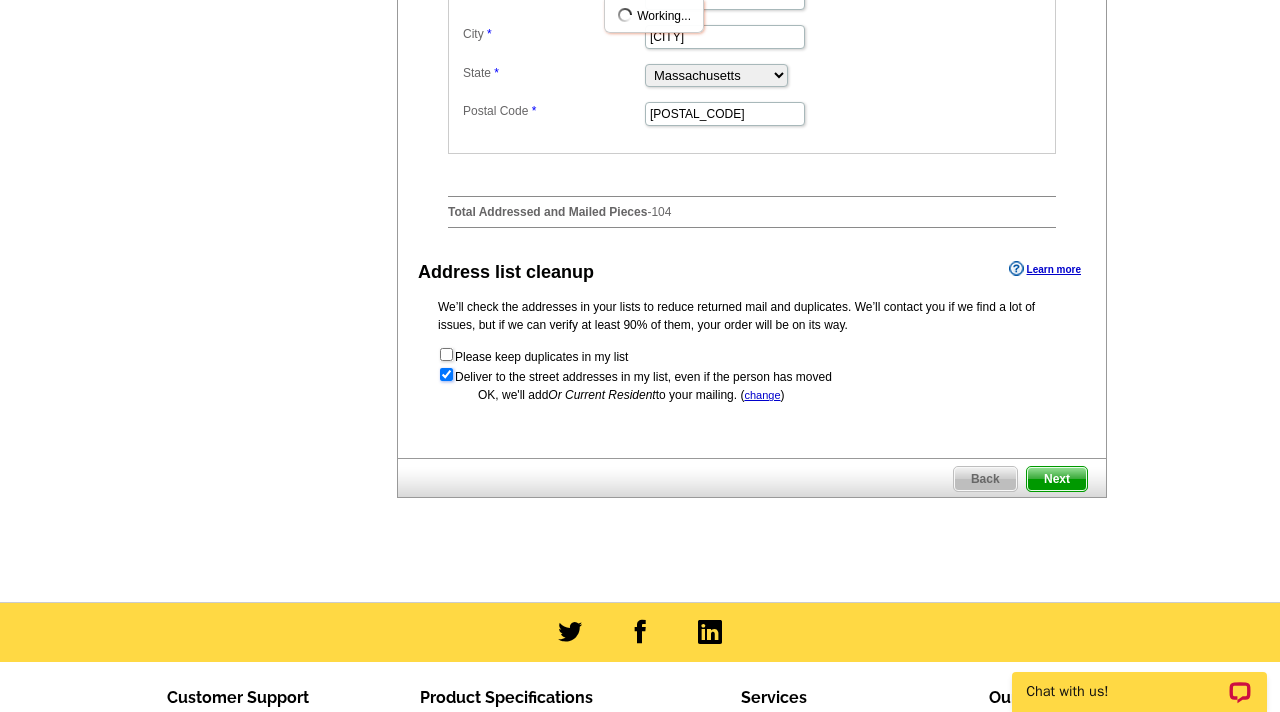 scroll, scrollTop: 0, scrollLeft: 0, axis: both 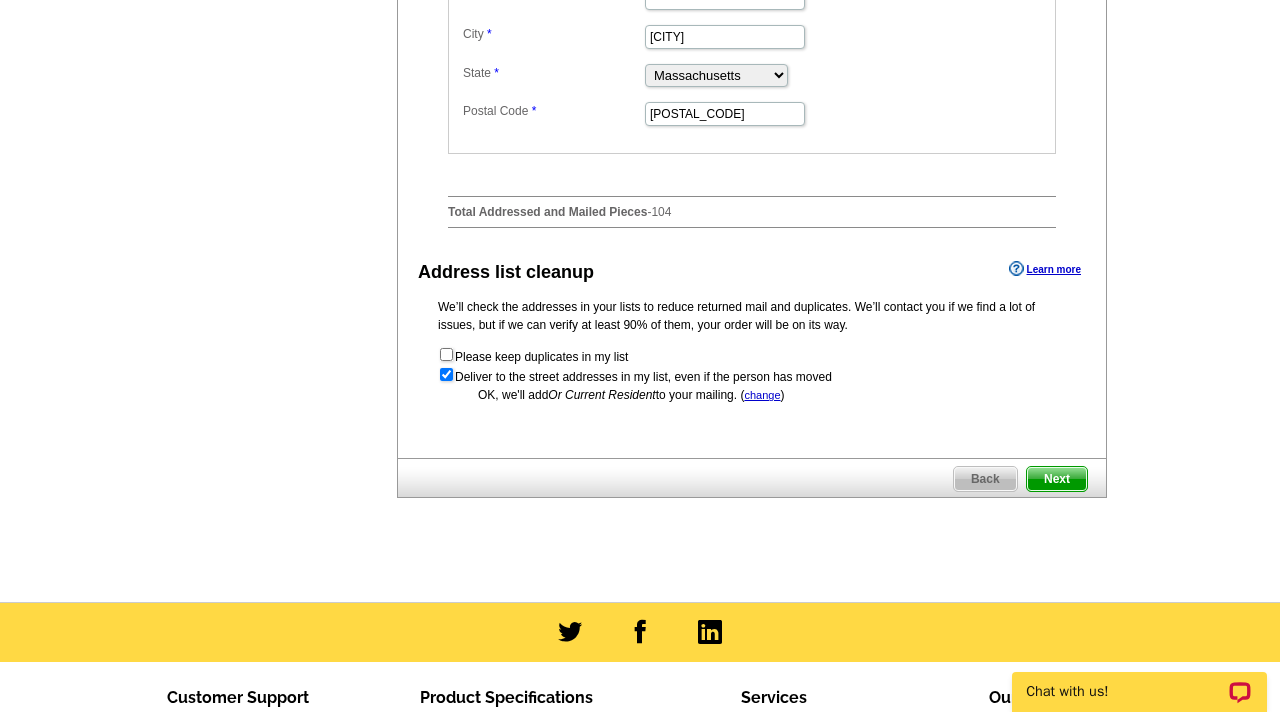 click on "Next" at bounding box center (1057, 479) 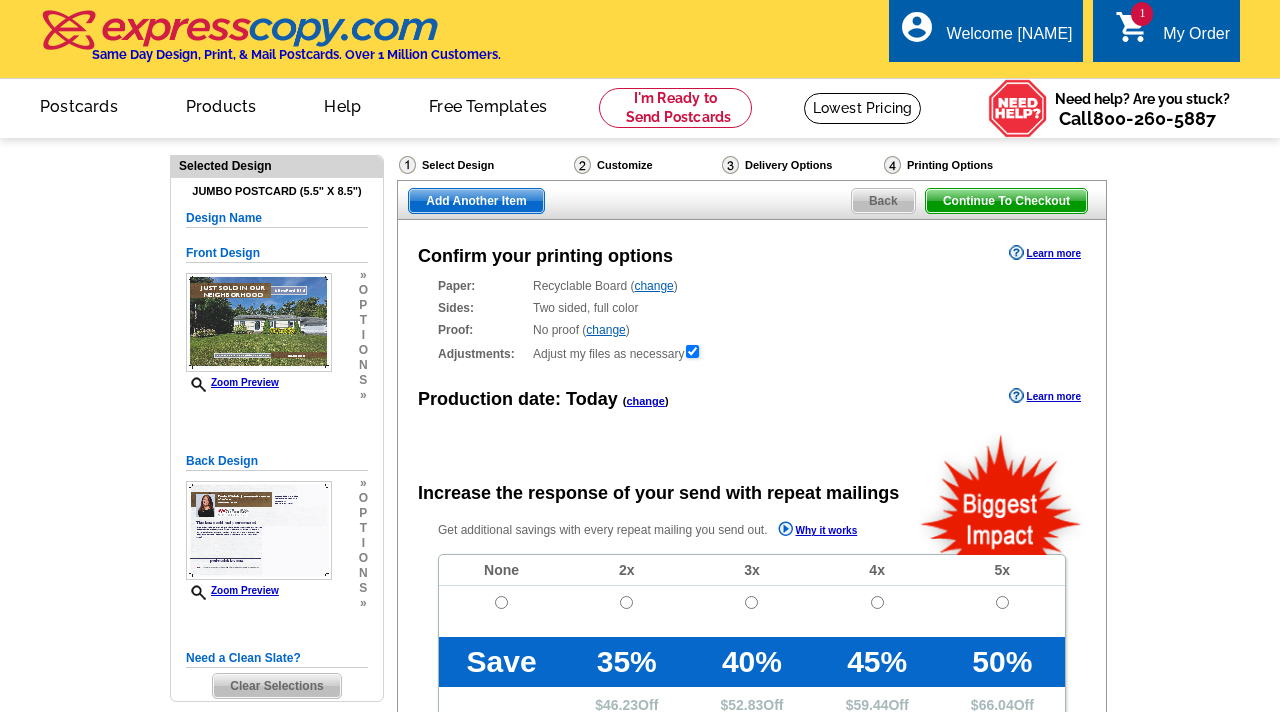 scroll, scrollTop: 0, scrollLeft: 0, axis: both 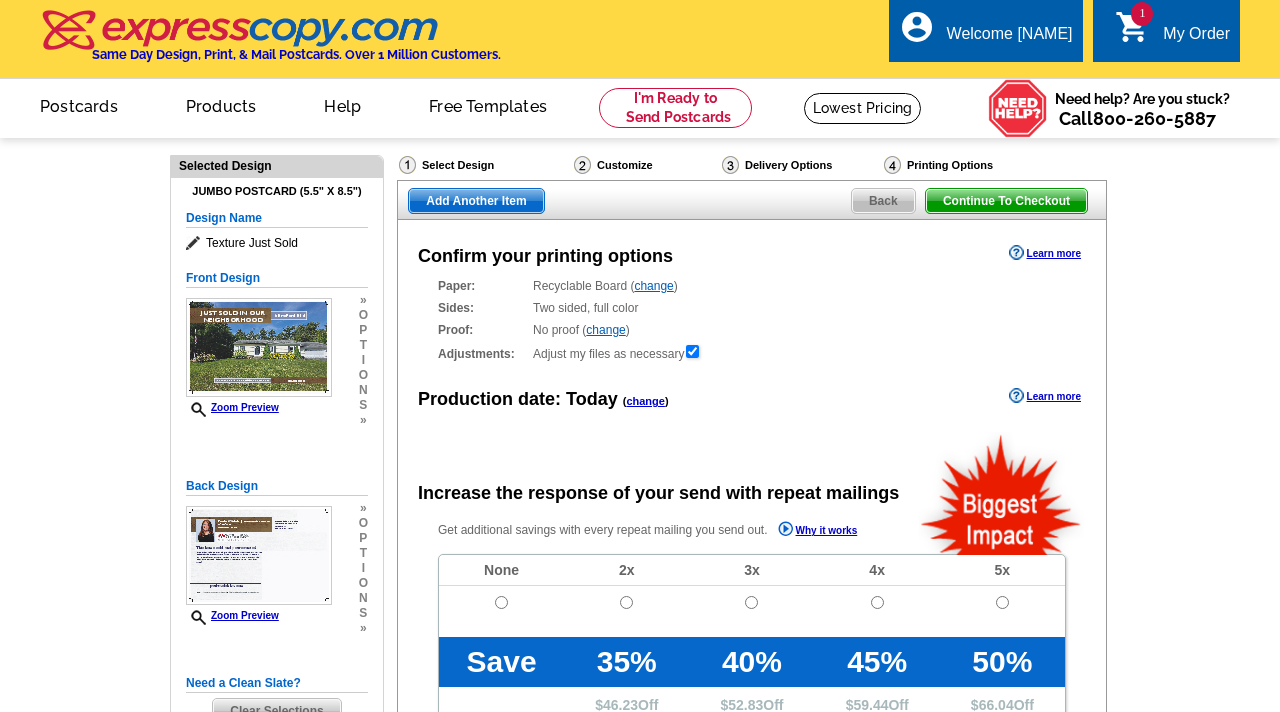 radio on "false" 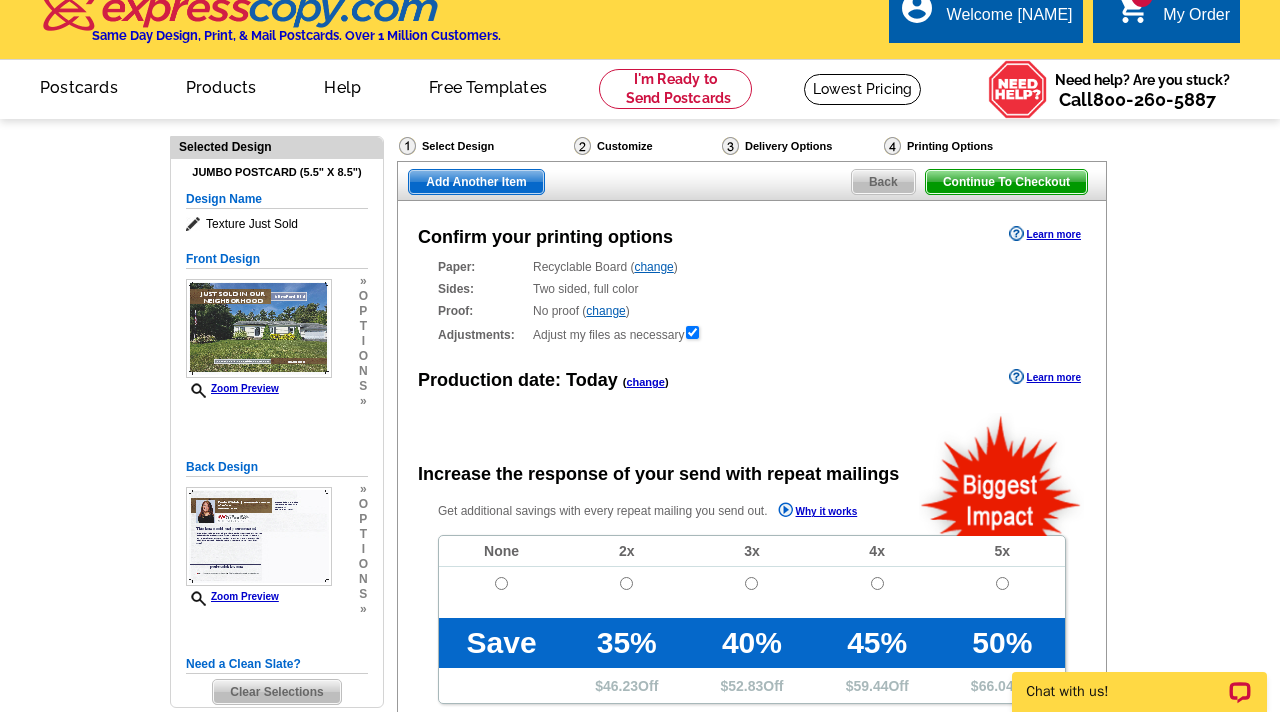 scroll, scrollTop: 0, scrollLeft: 0, axis: both 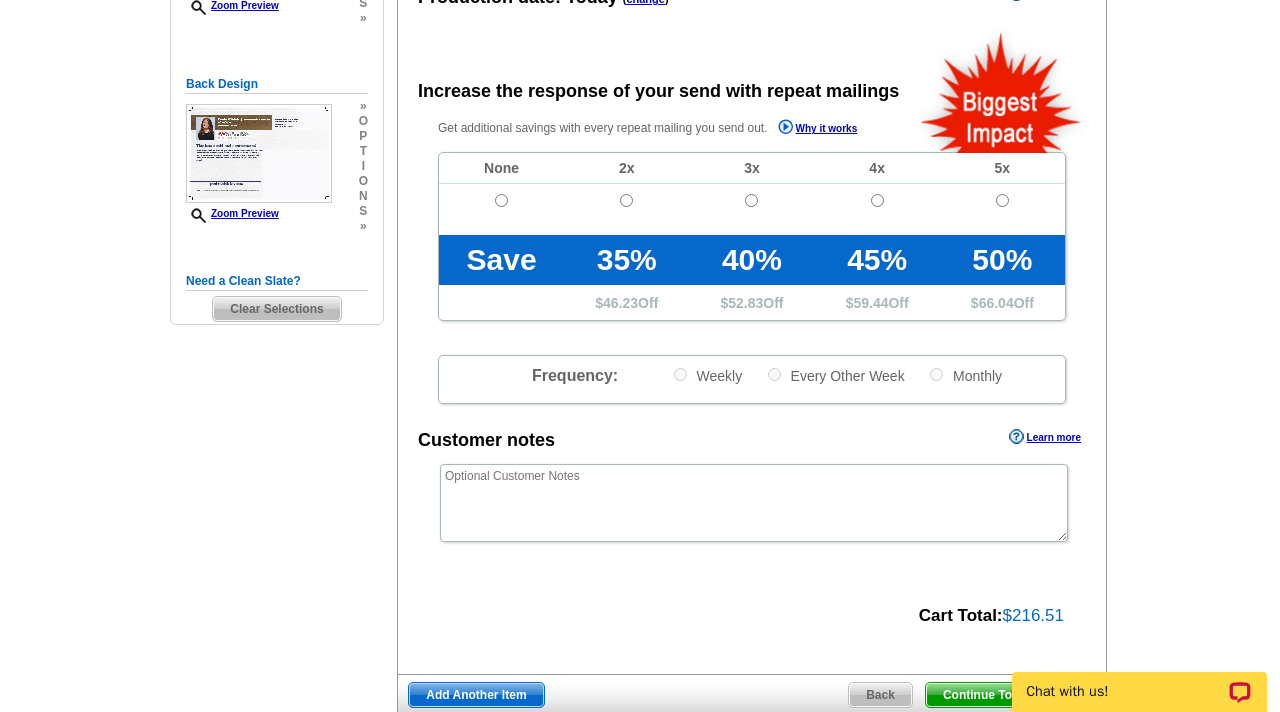 click at bounding box center (501, 209) 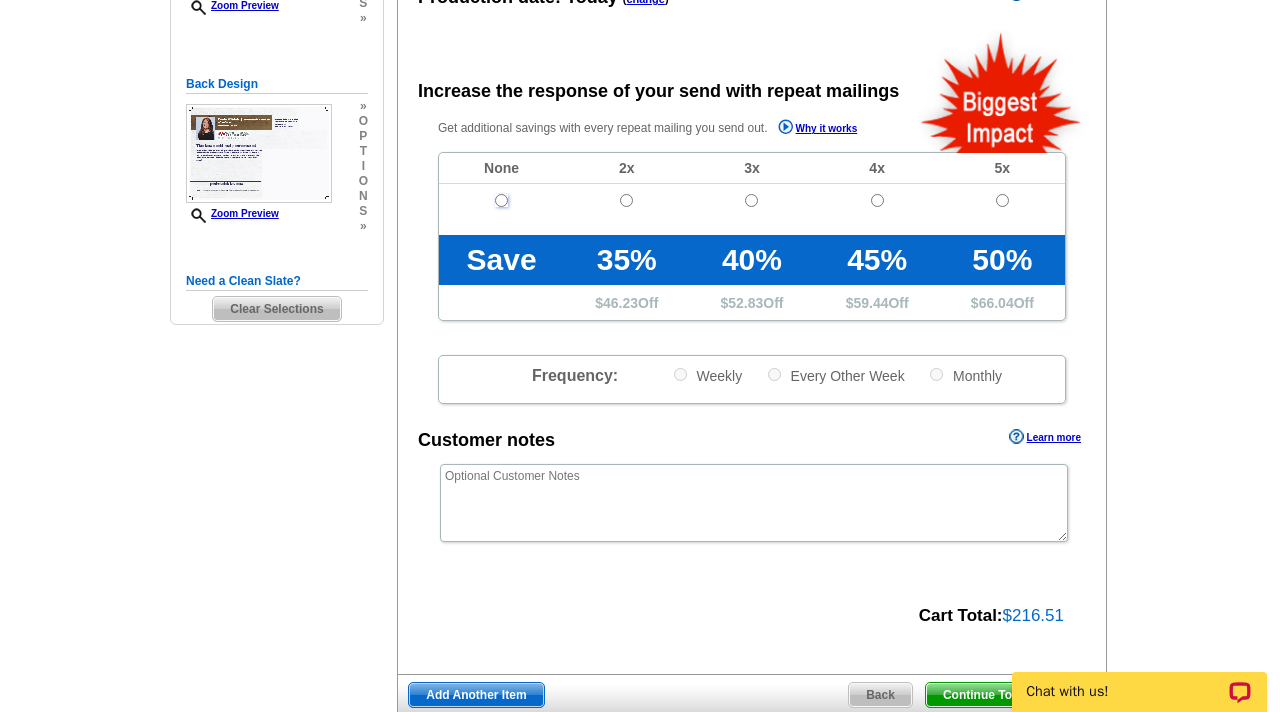 click at bounding box center (501, 200) 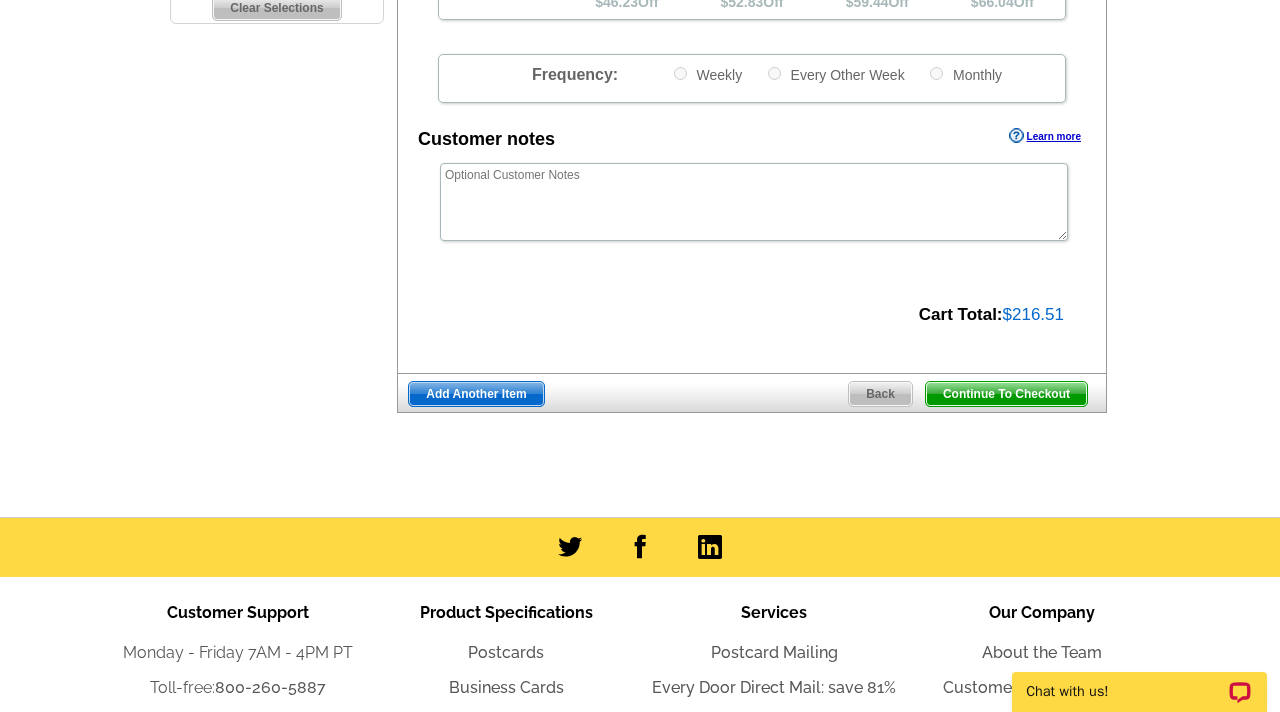 scroll, scrollTop: 726, scrollLeft: 0, axis: vertical 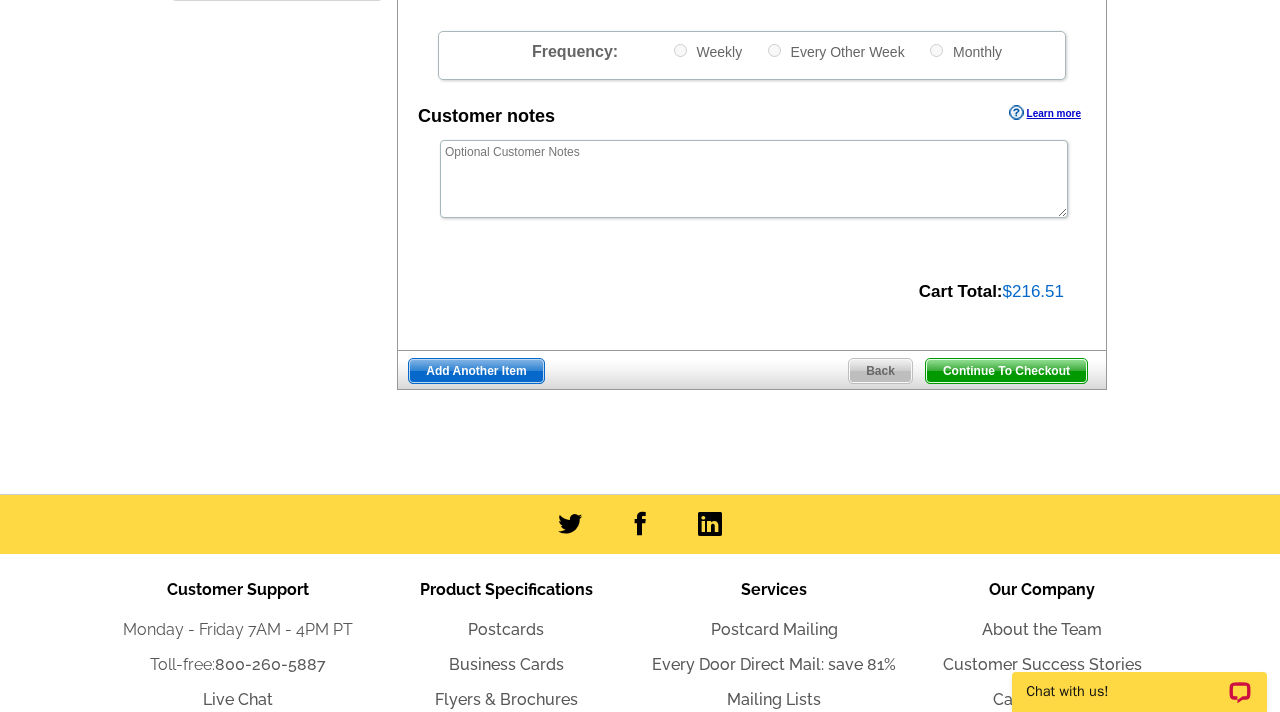 click on "Continue To Checkout" at bounding box center (1006, 371) 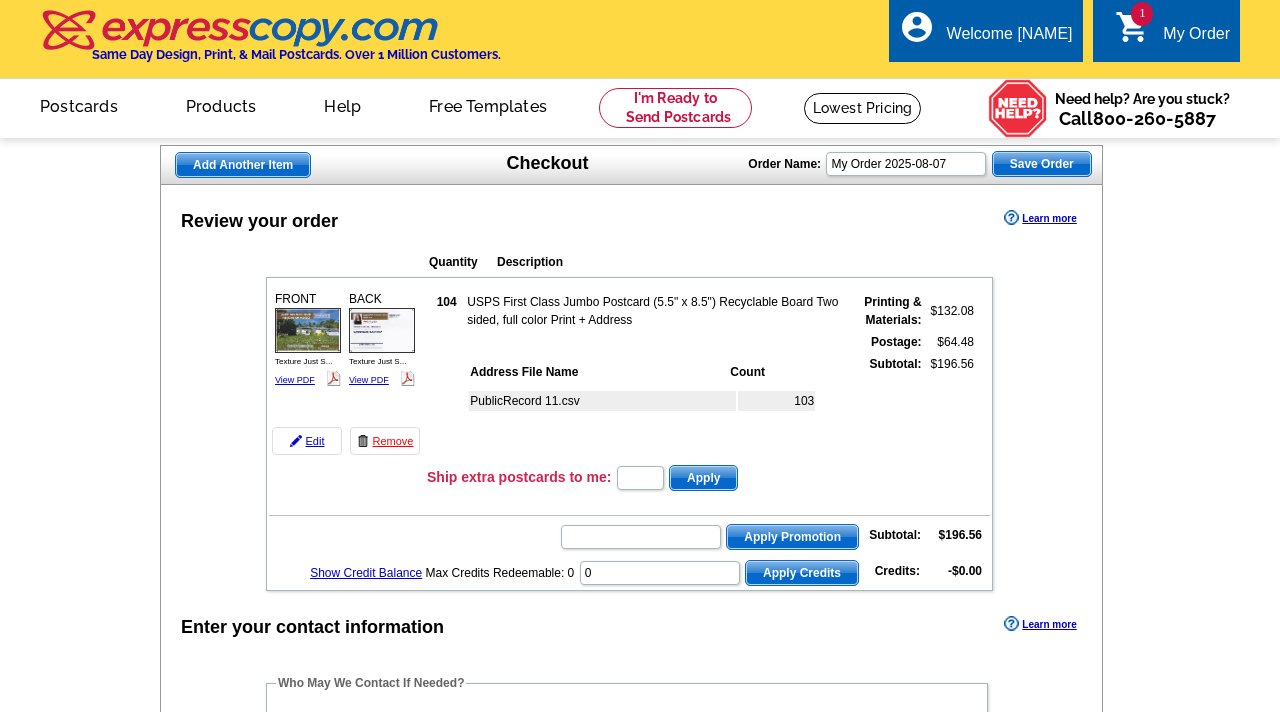 scroll, scrollTop: 0, scrollLeft: 0, axis: both 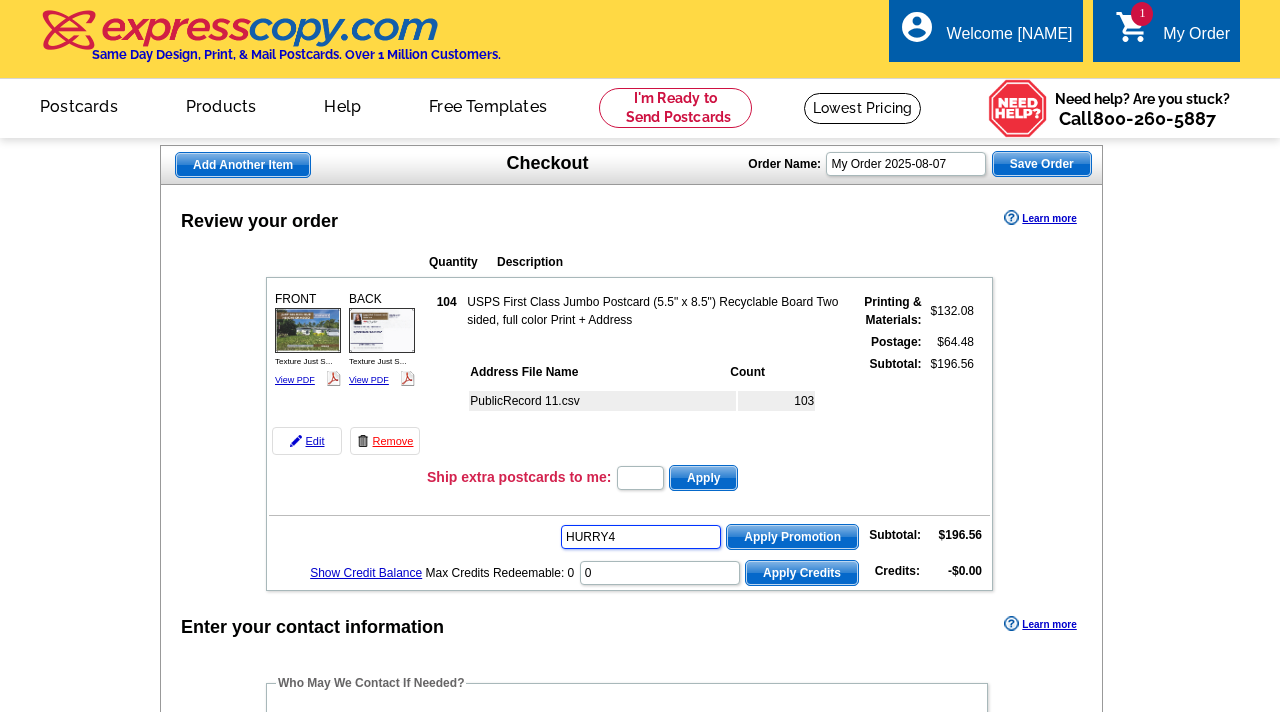 type on "HURRY40" 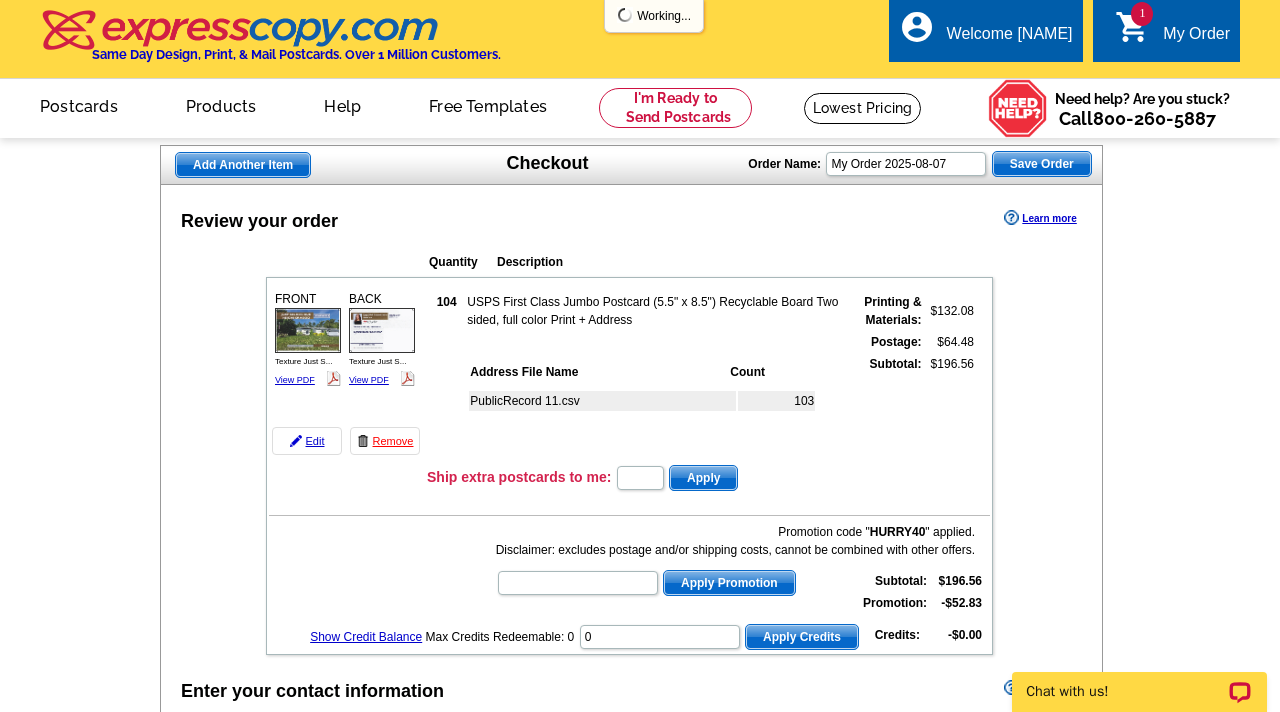 scroll, scrollTop: 0, scrollLeft: 0, axis: both 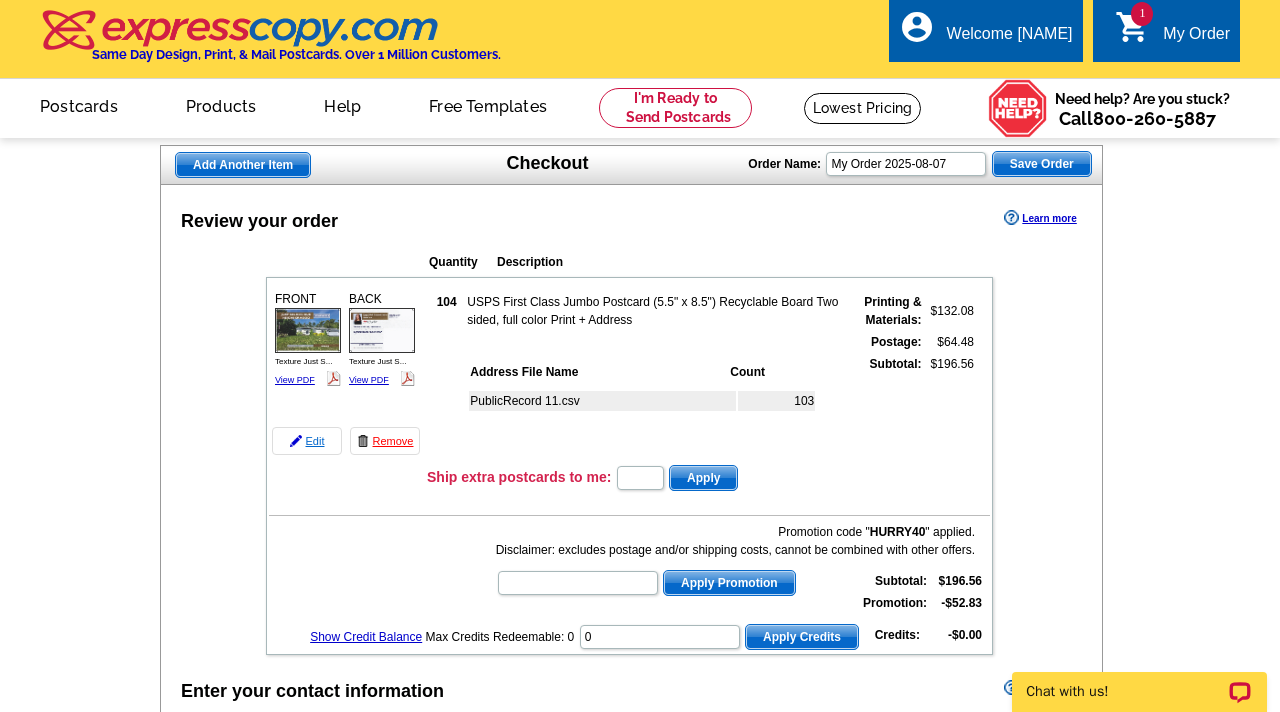 click on "Edit" at bounding box center [307, 441] 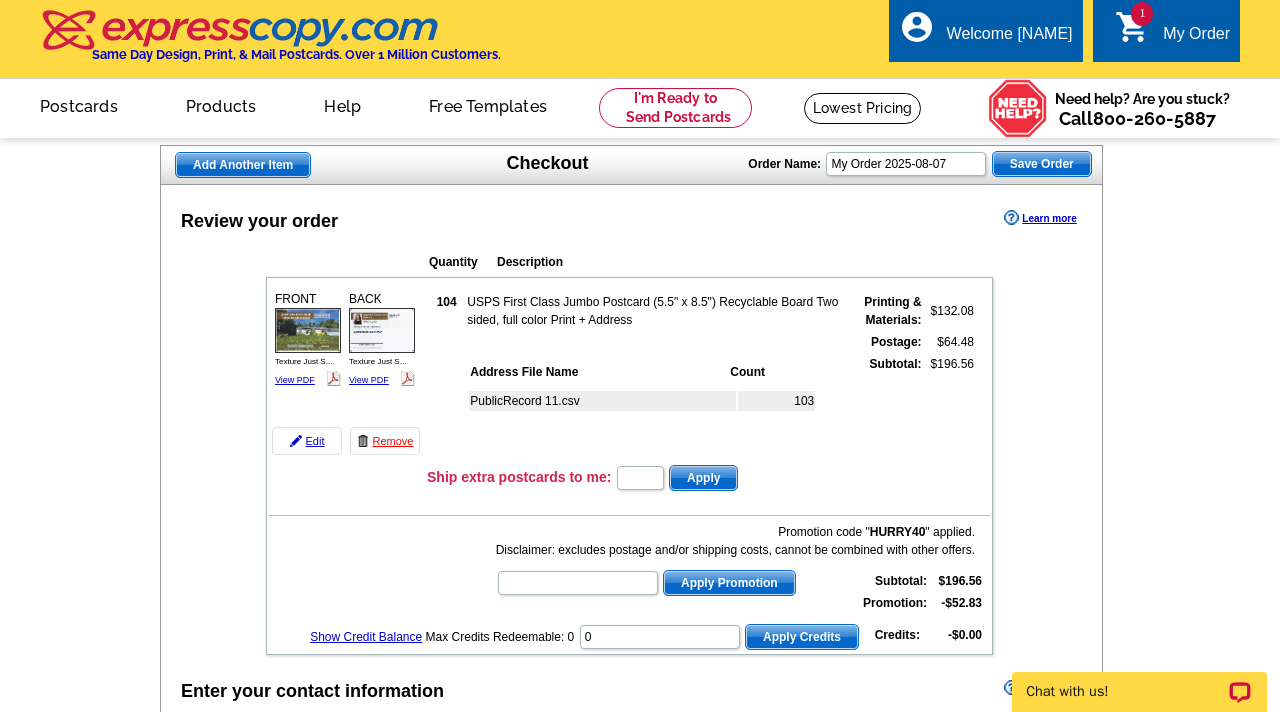 click at bounding box center (640, 1900) 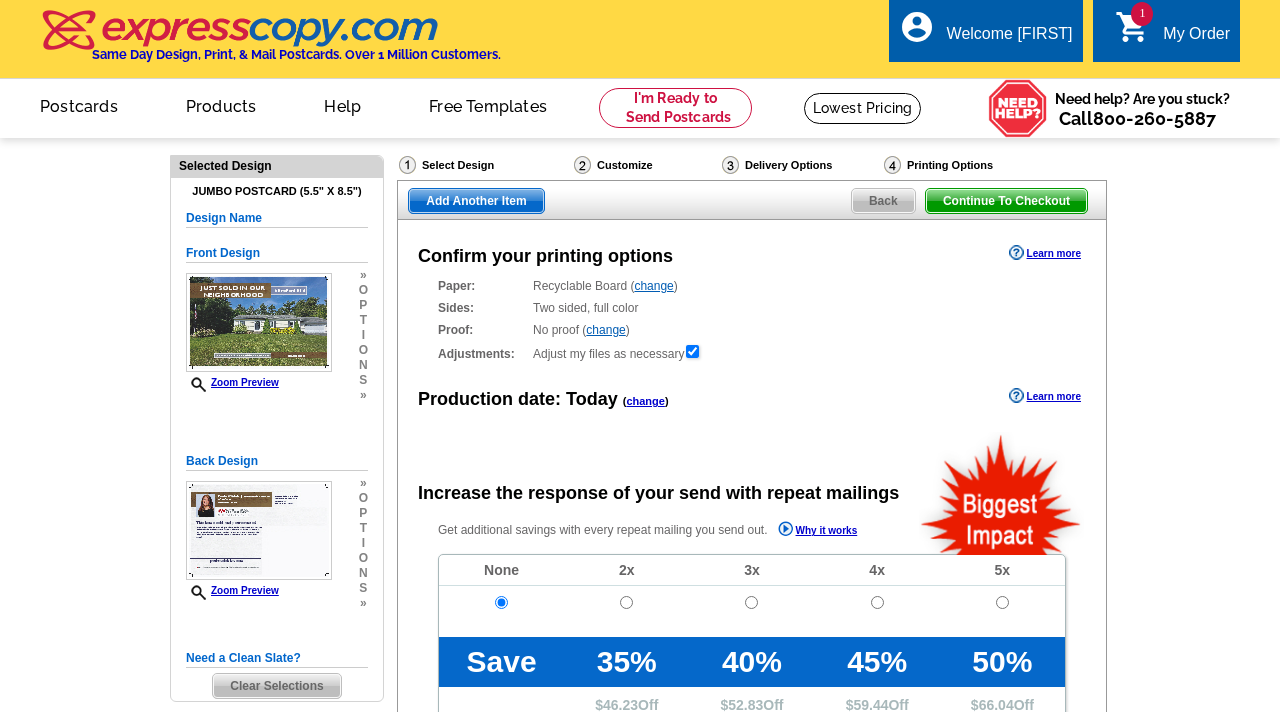 scroll, scrollTop: 0, scrollLeft: 0, axis: both 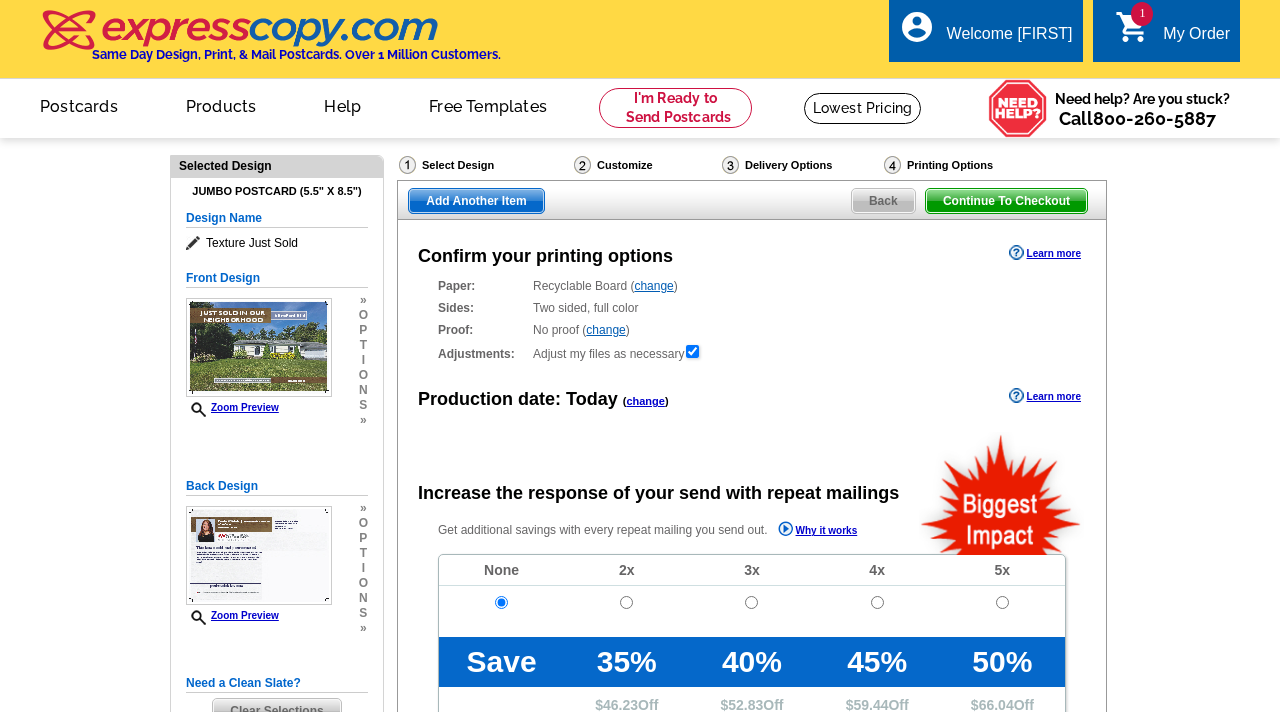 radio on "false" 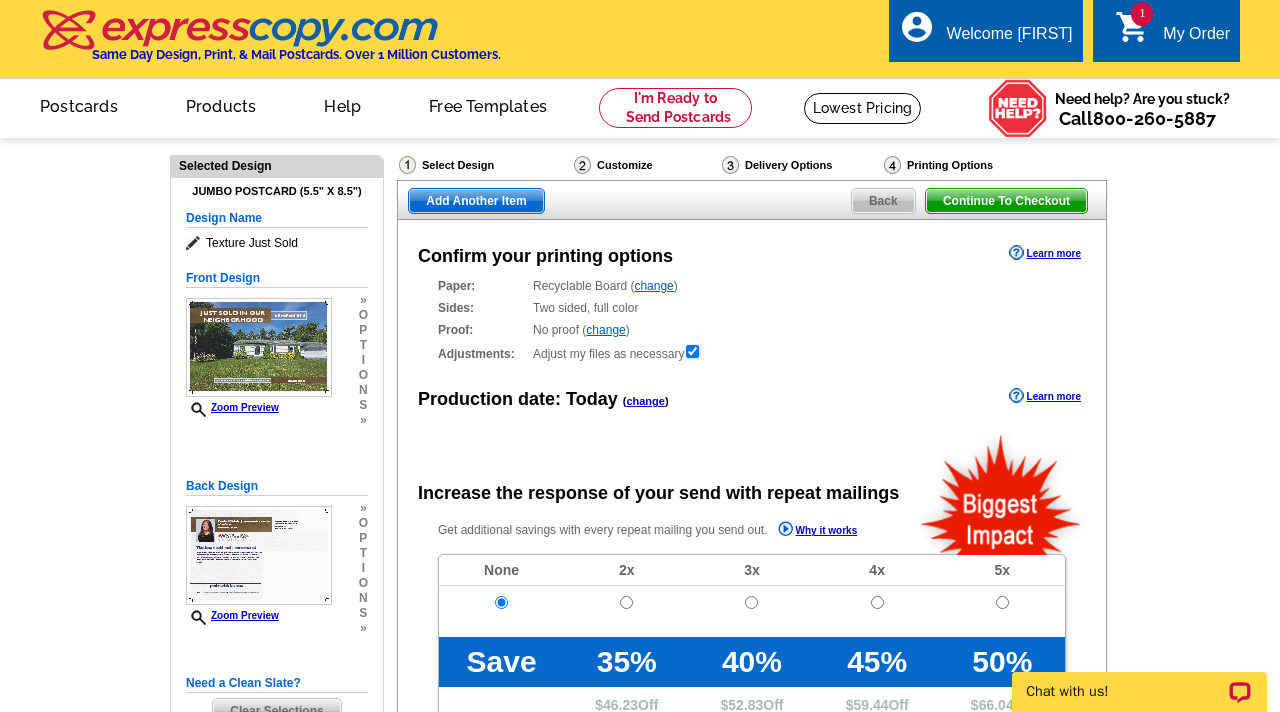 scroll, scrollTop: 0, scrollLeft: 0, axis: both 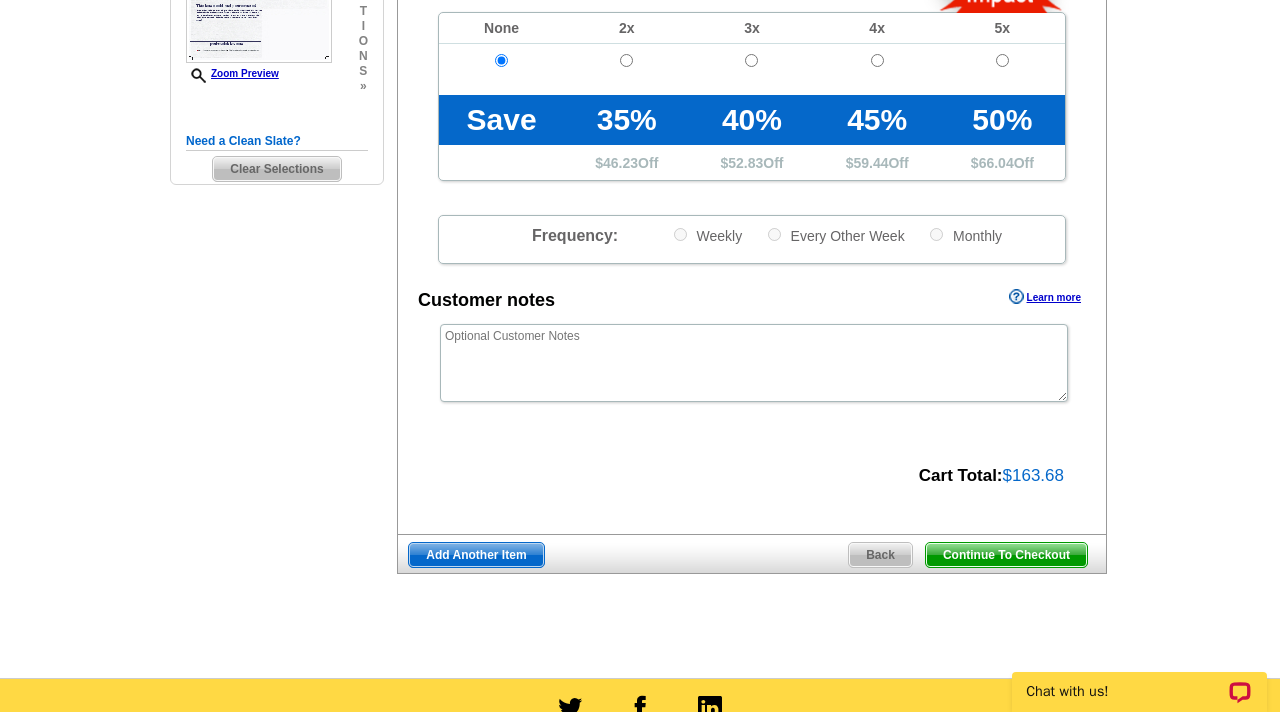 click on "Continue To Checkout" at bounding box center [1006, 555] 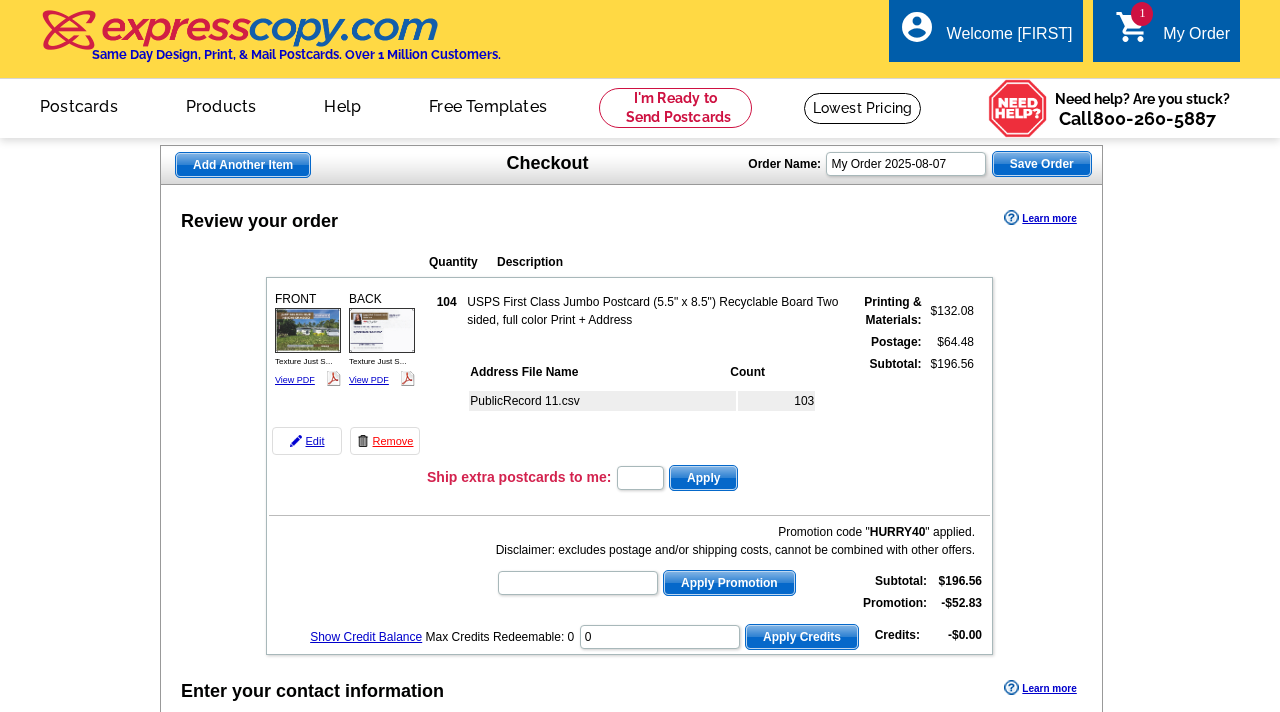 scroll, scrollTop: 0, scrollLeft: 0, axis: both 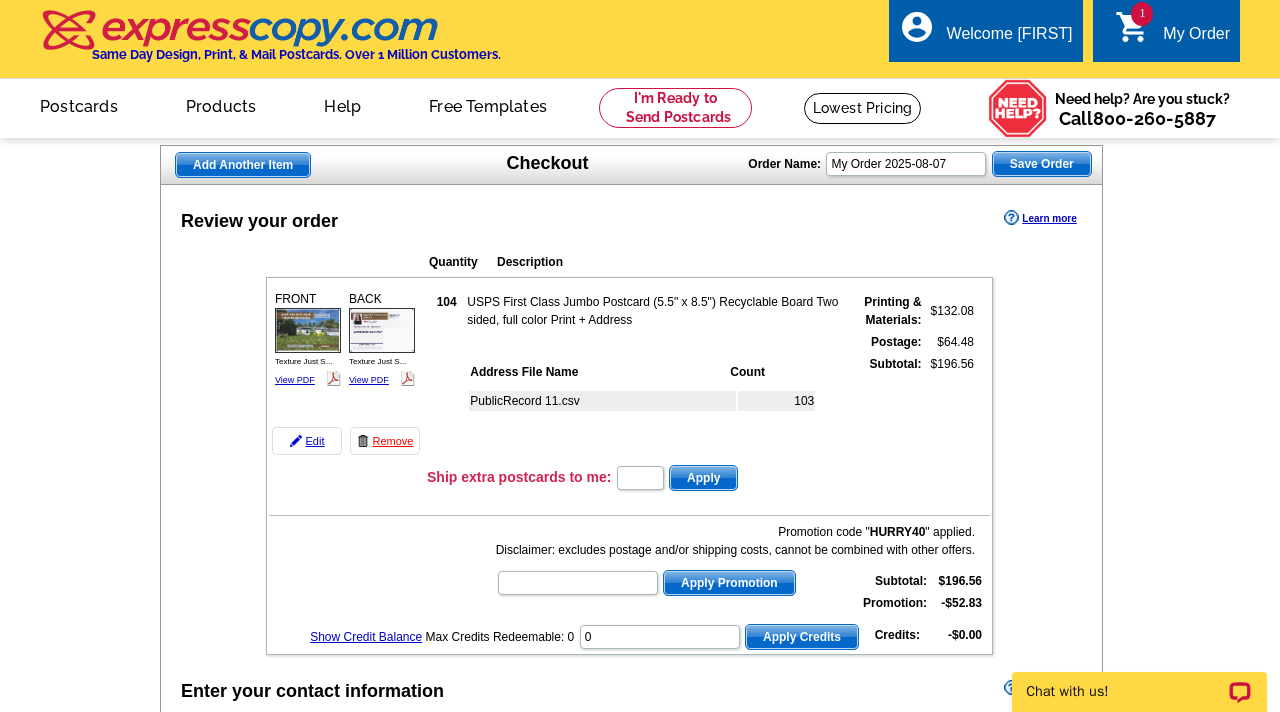 click at bounding box center [640, 1900] 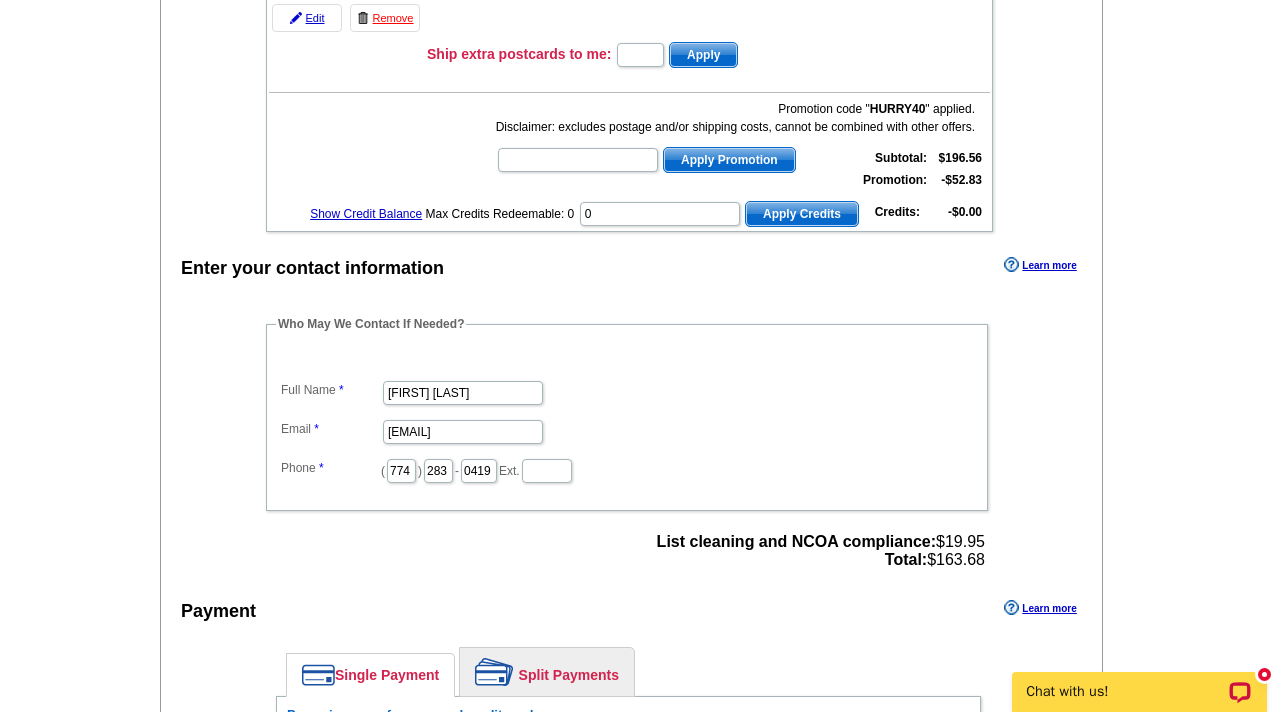 scroll, scrollTop: 0, scrollLeft: 0, axis: both 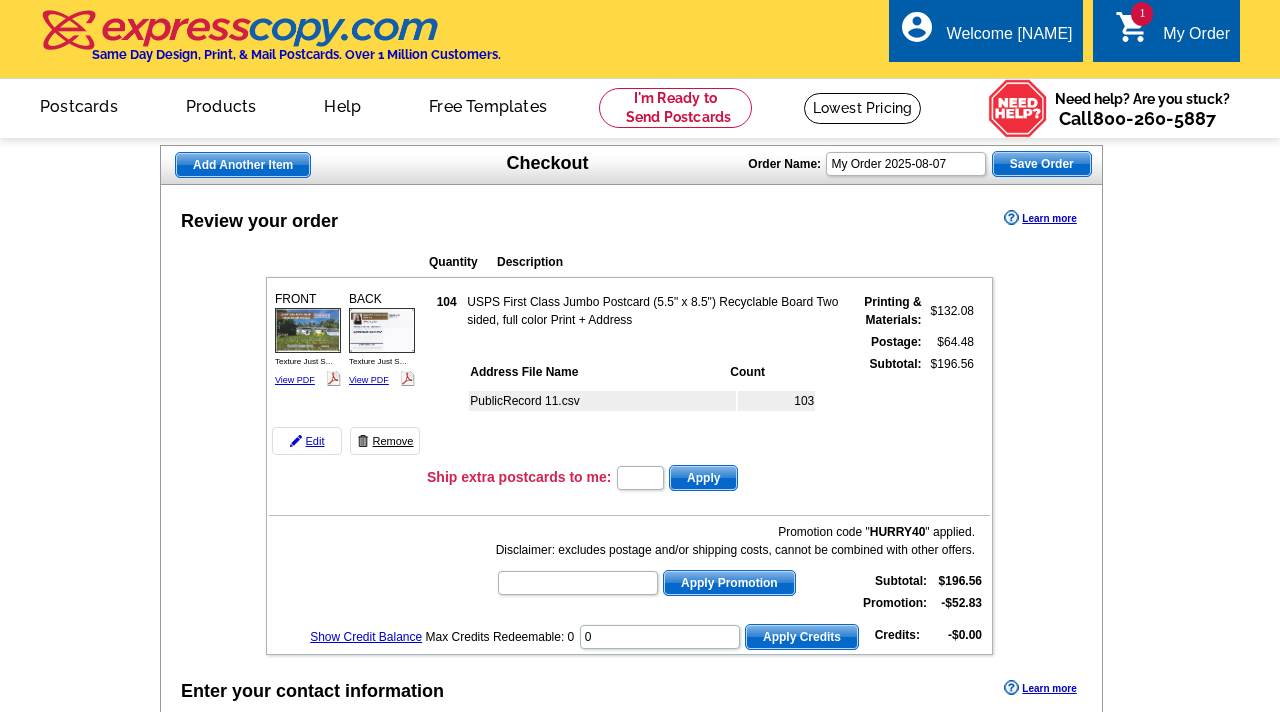 click on "PublicRecord 11.csv" at bounding box center (602, 401) 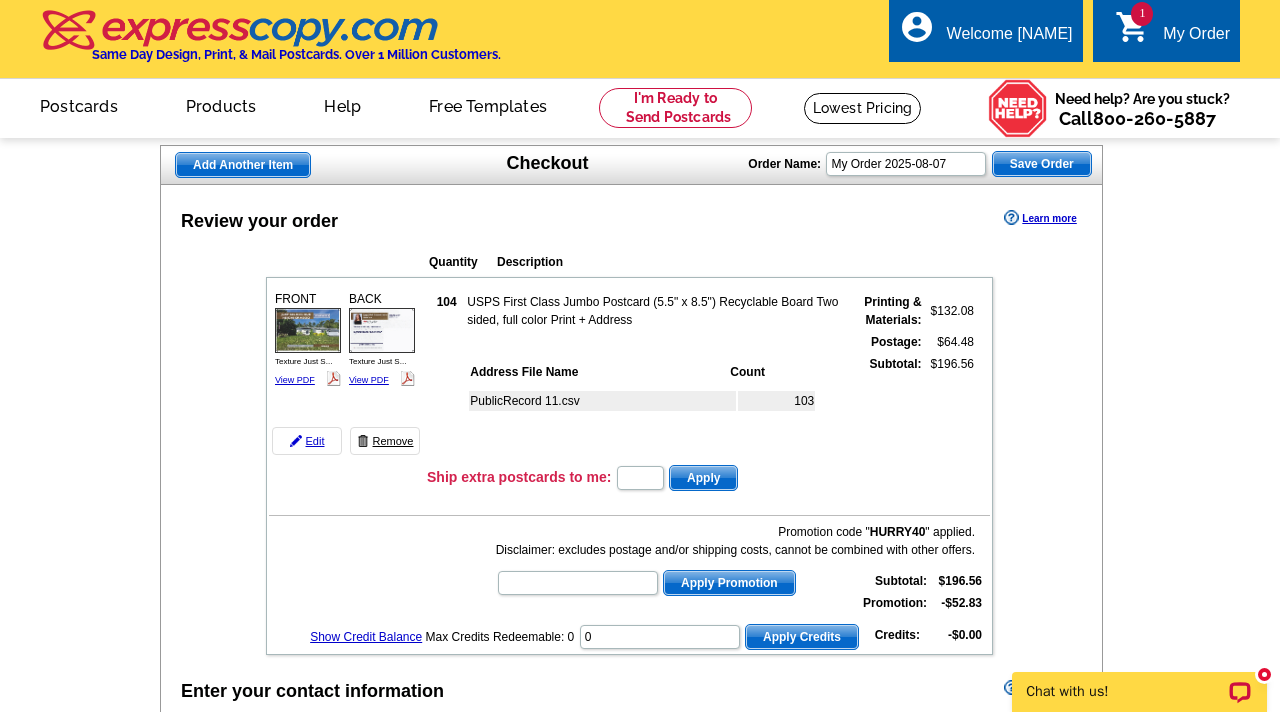 scroll, scrollTop: 0, scrollLeft: 0, axis: both 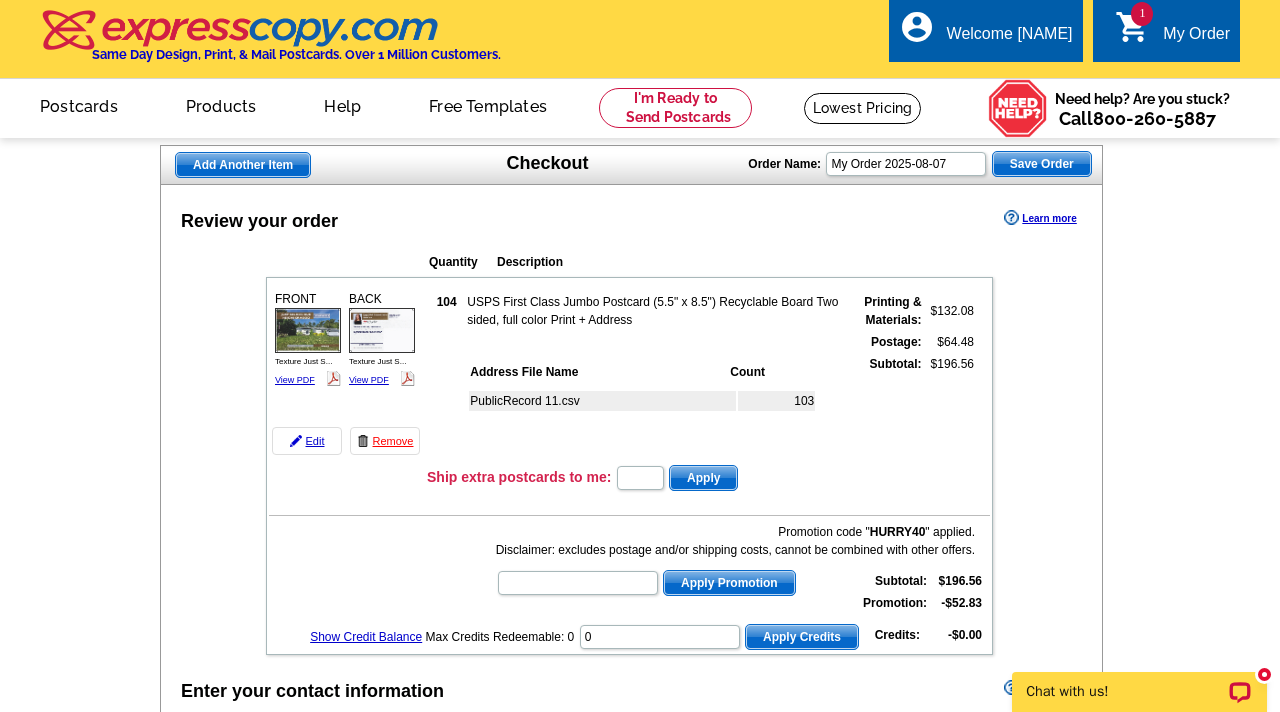 click at bounding box center [640, 1900] 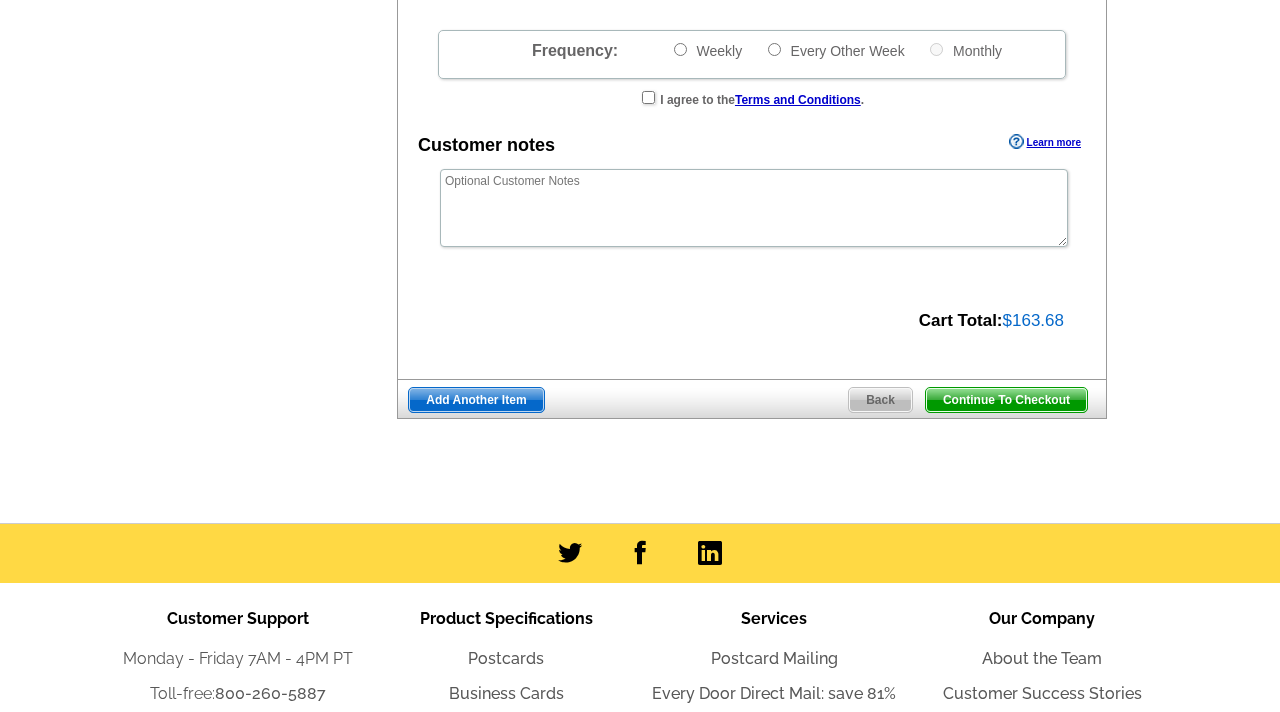 scroll, scrollTop: 726, scrollLeft: 0, axis: vertical 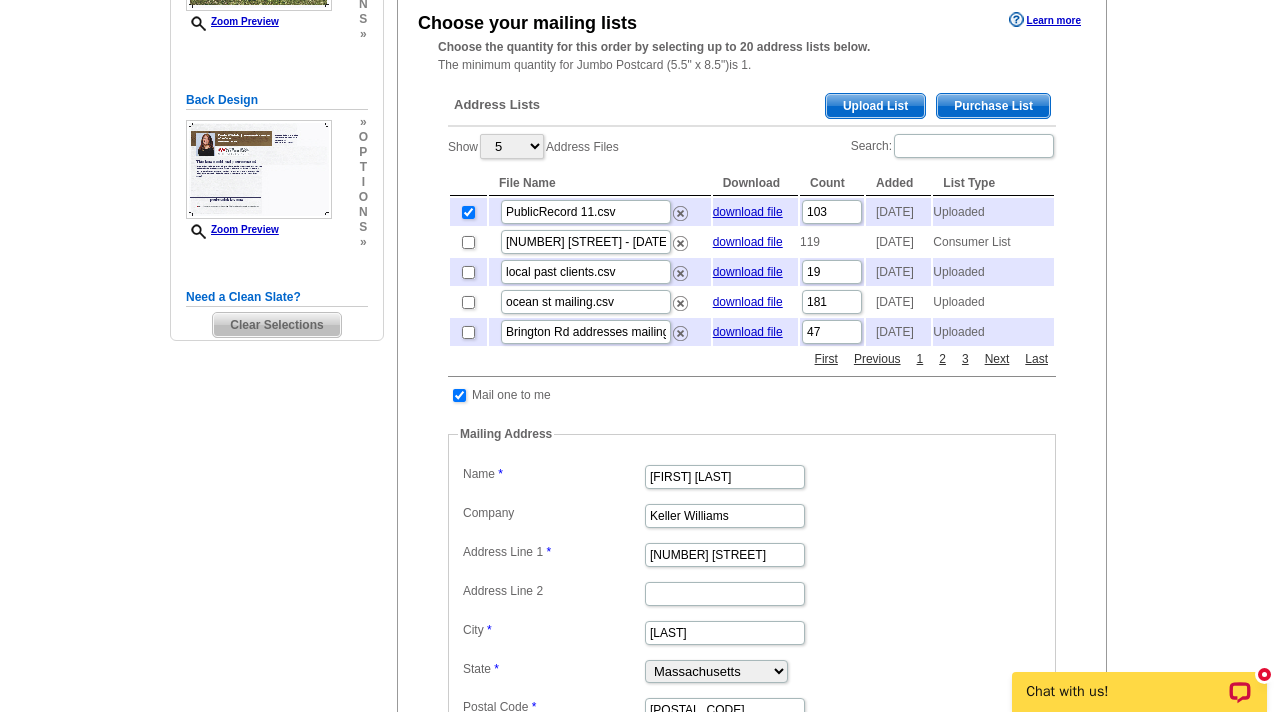 click at bounding box center (468, 212) 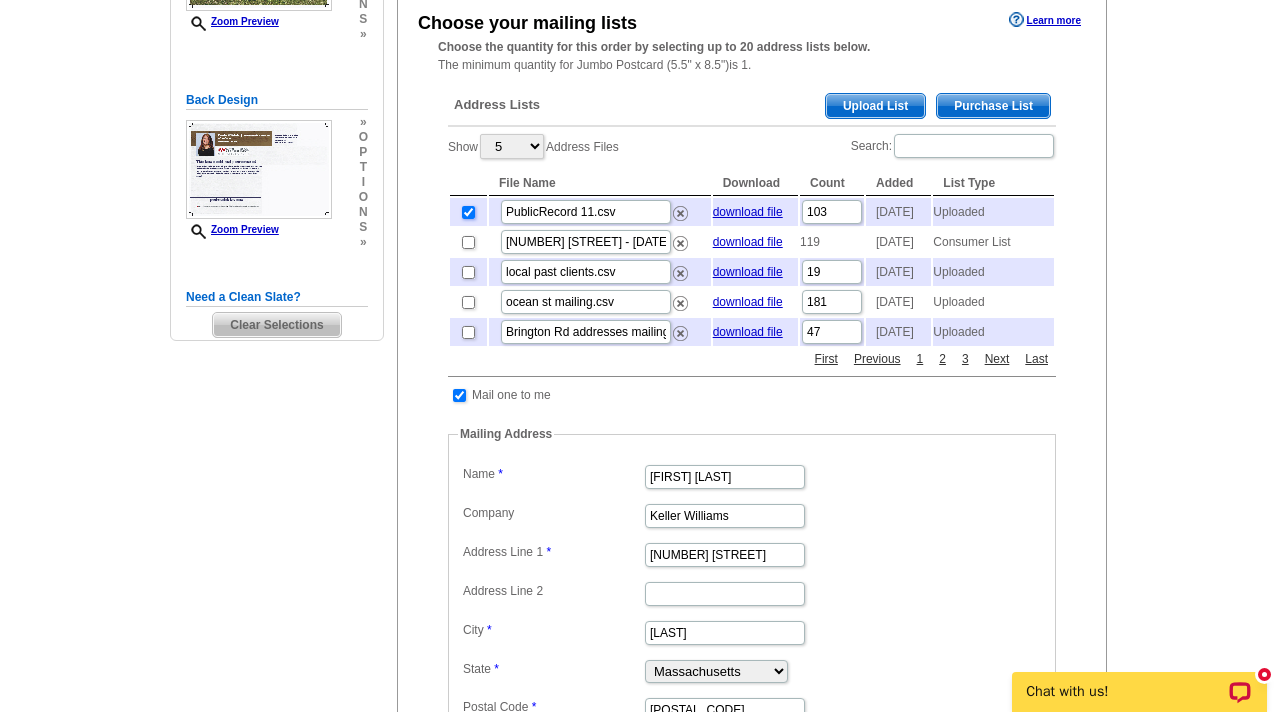 click at bounding box center (468, 212) 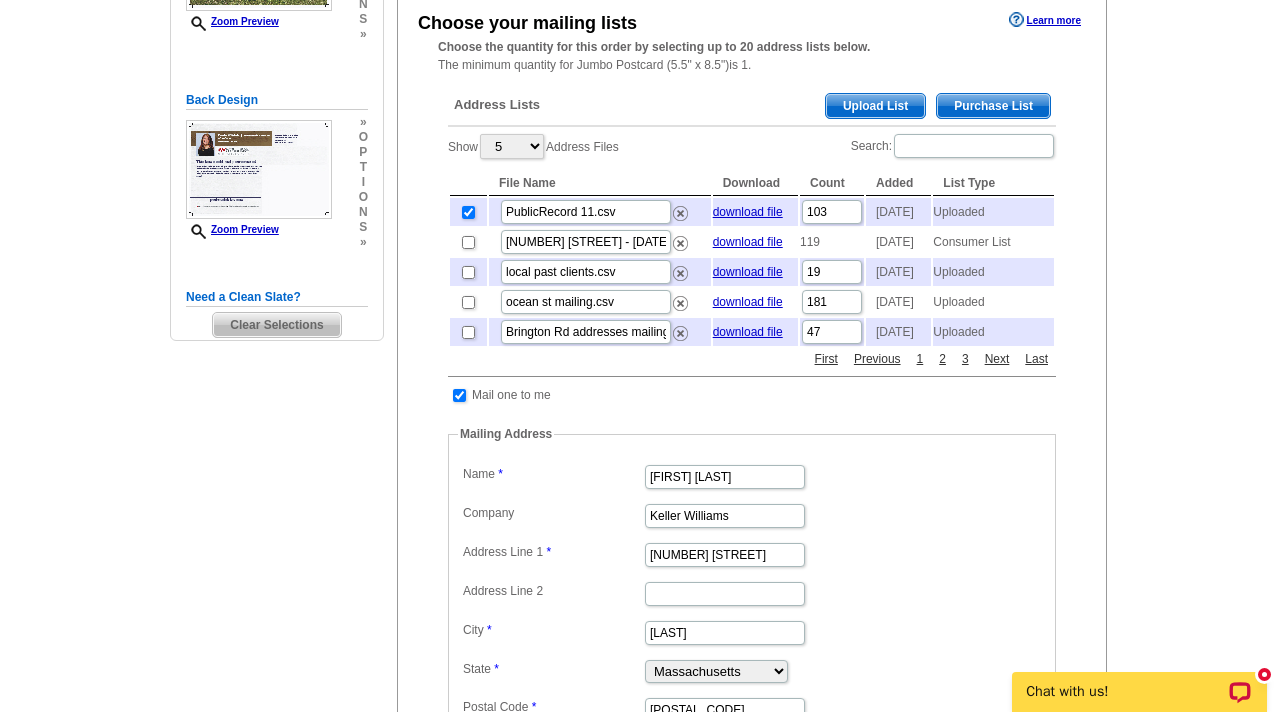 checkbox on "false" 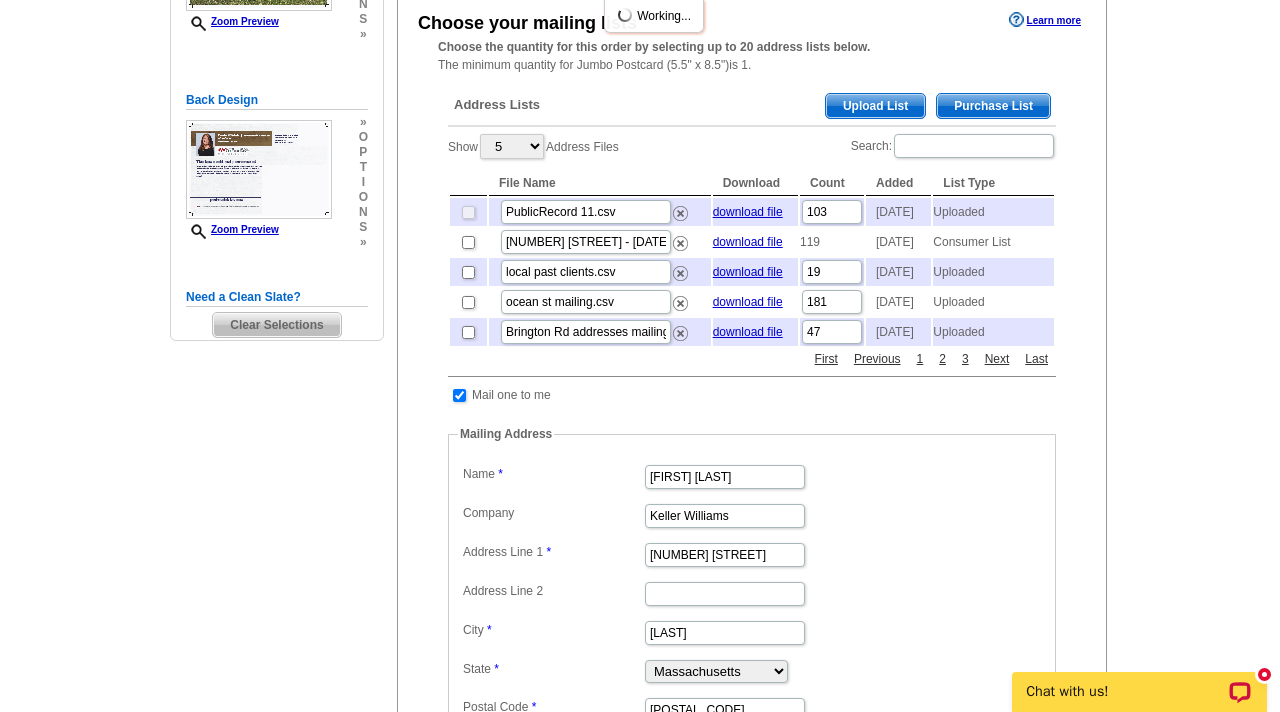 click on "Upload List" at bounding box center [875, 106] 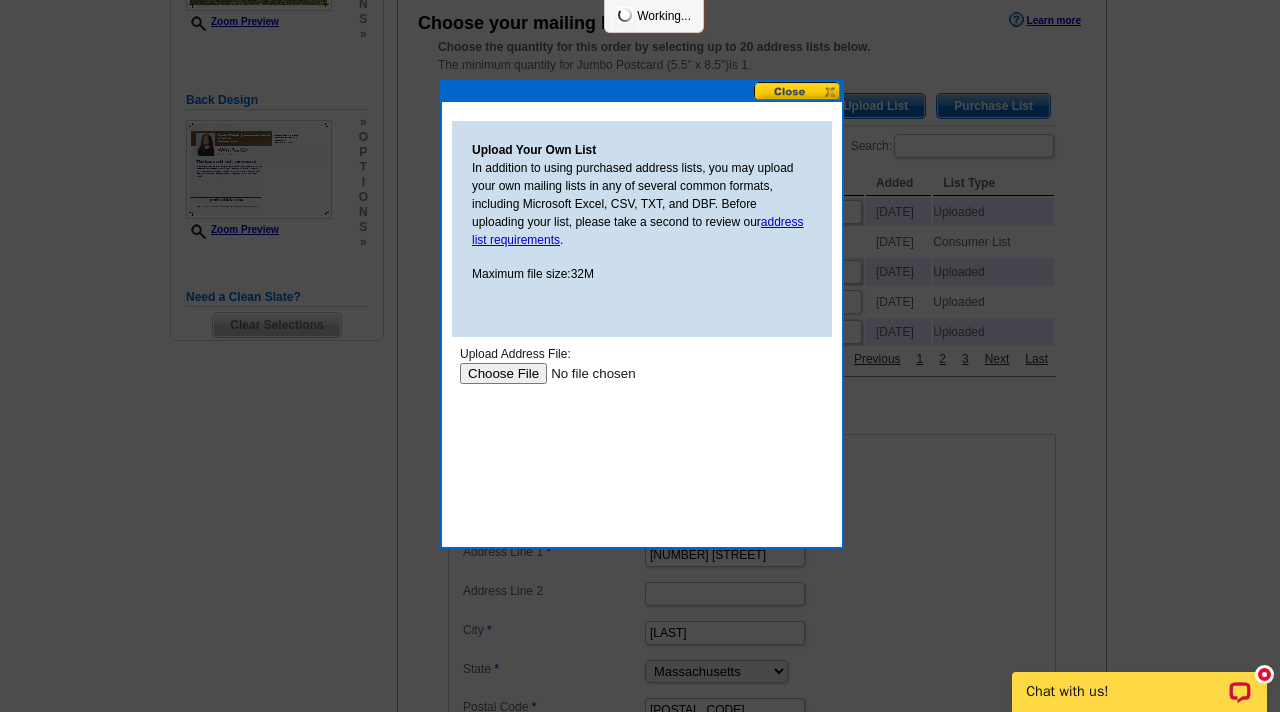 scroll, scrollTop: 0, scrollLeft: 0, axis: both 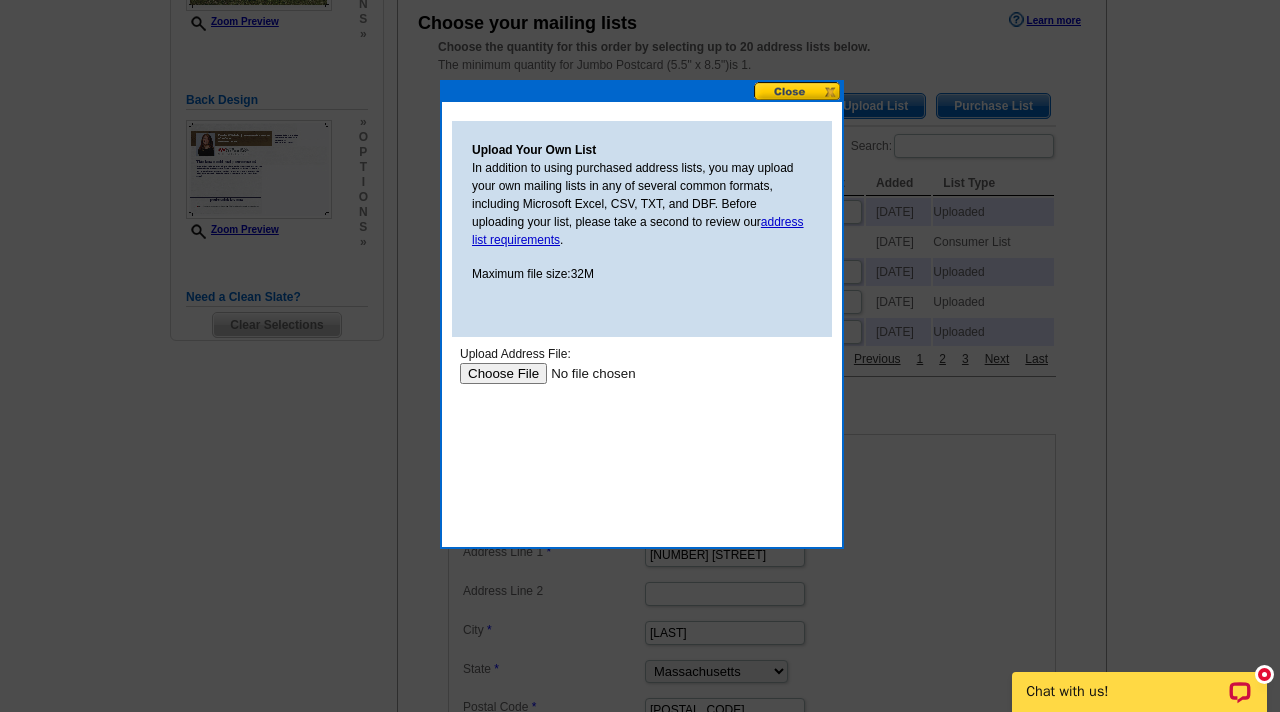 click at bounding box center [586, 373] 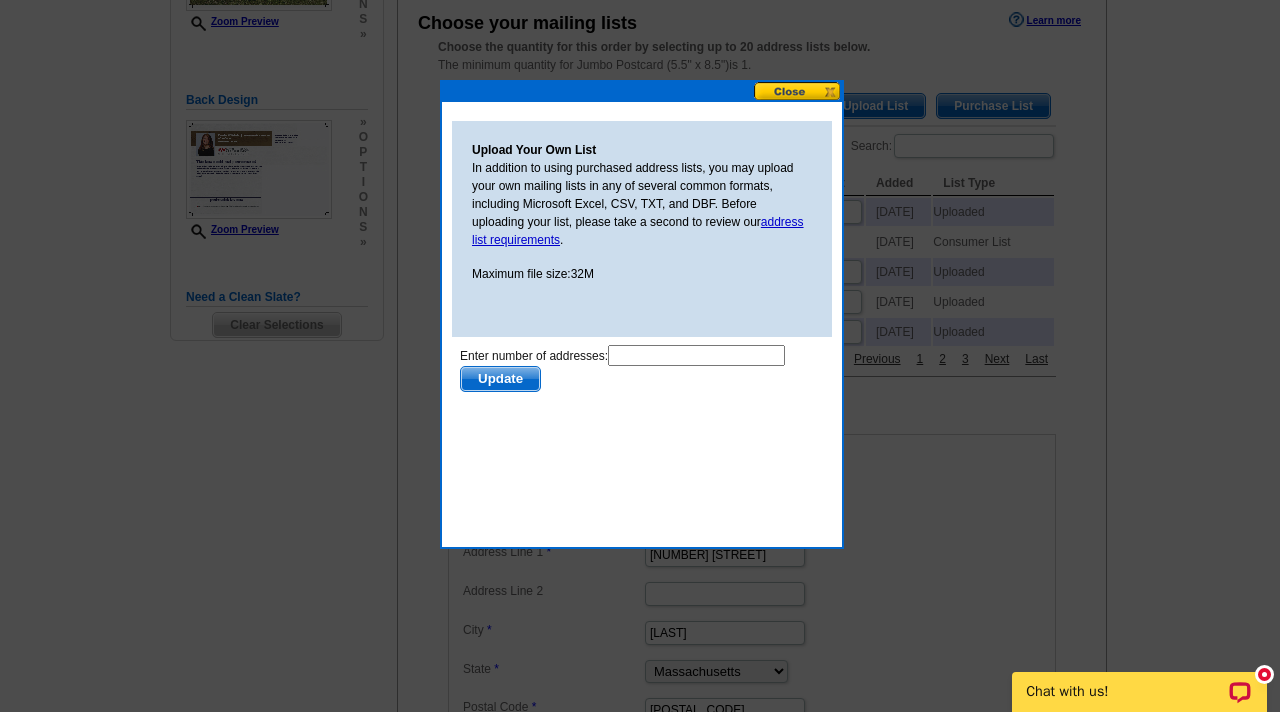 scroll, scrollTop: 0, scrollLeft: 0, axis: both 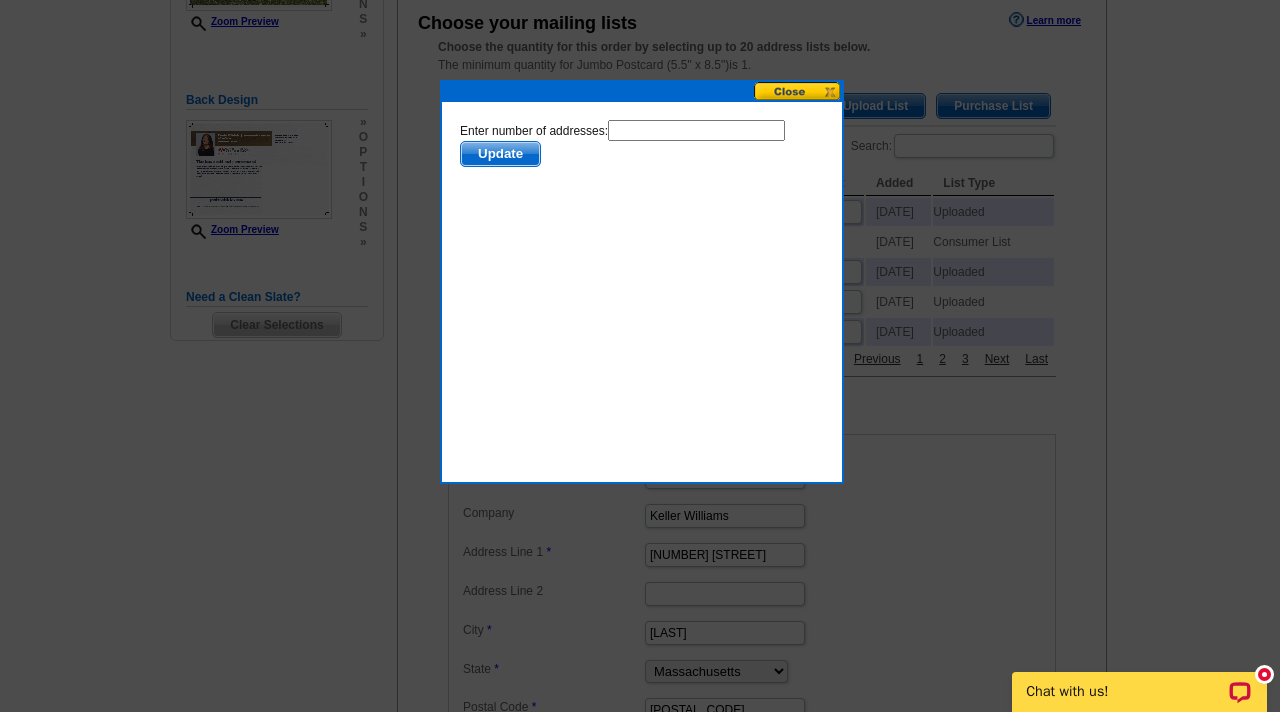 click at bounding box center (798, 91) 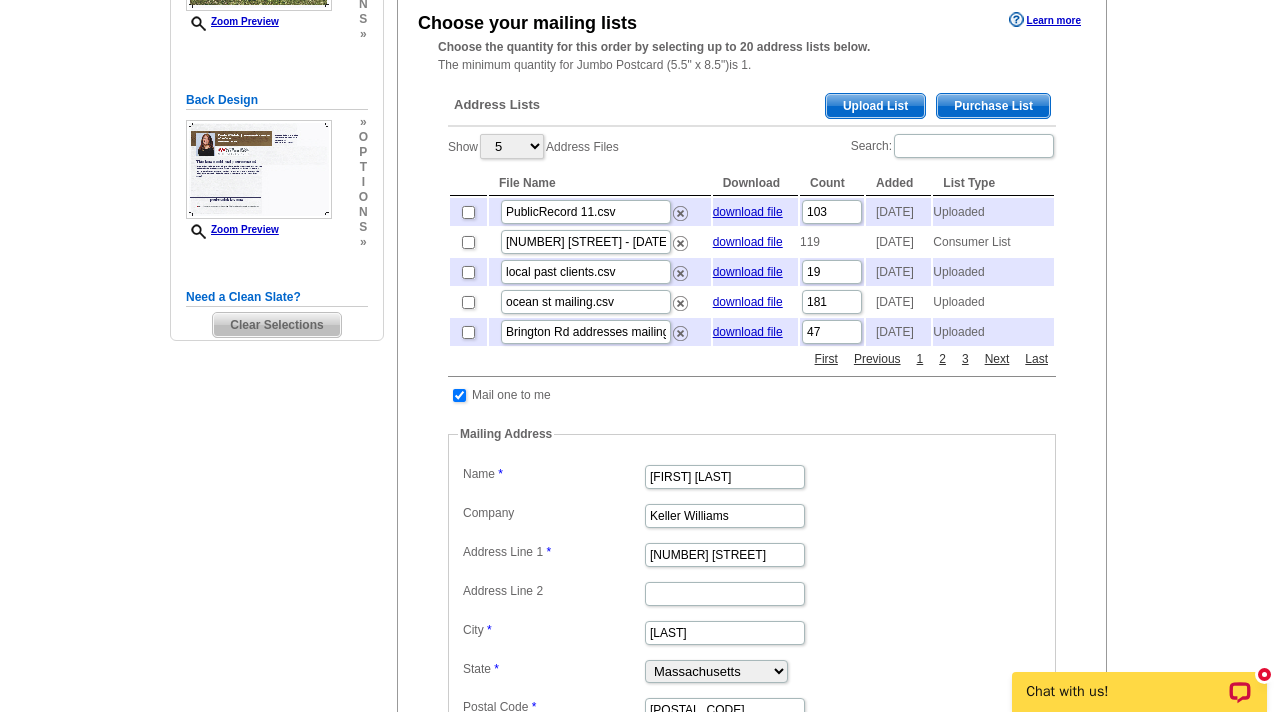 click on "Upload List" at bounding box center [875, 106] 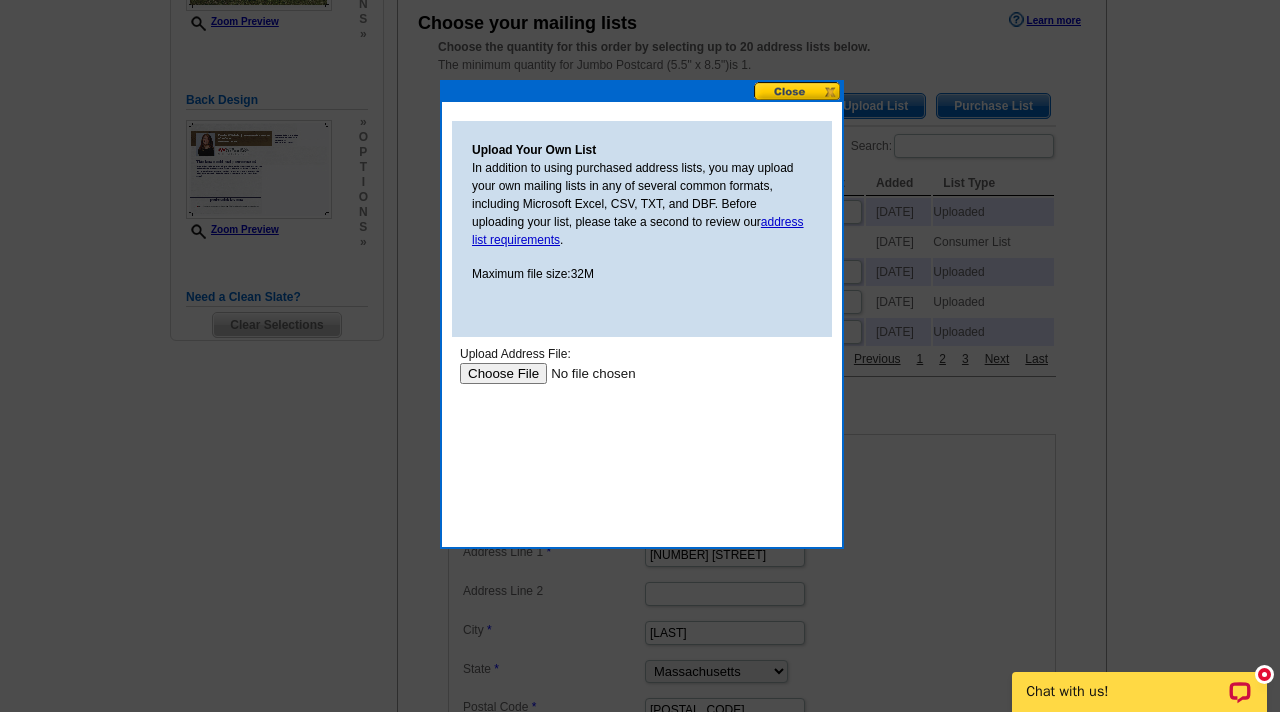 scroll, scrollTop: 0, scrollLeft: 0, axis: both 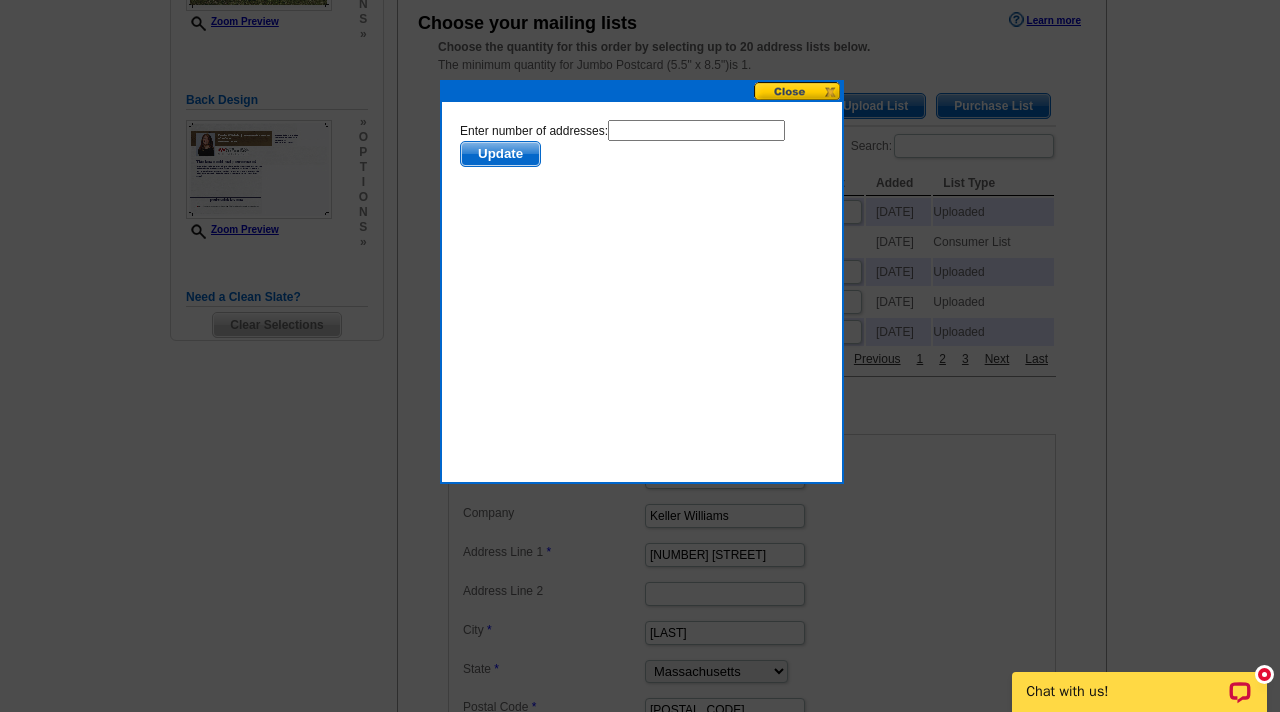click at bounding box center (696, 130) 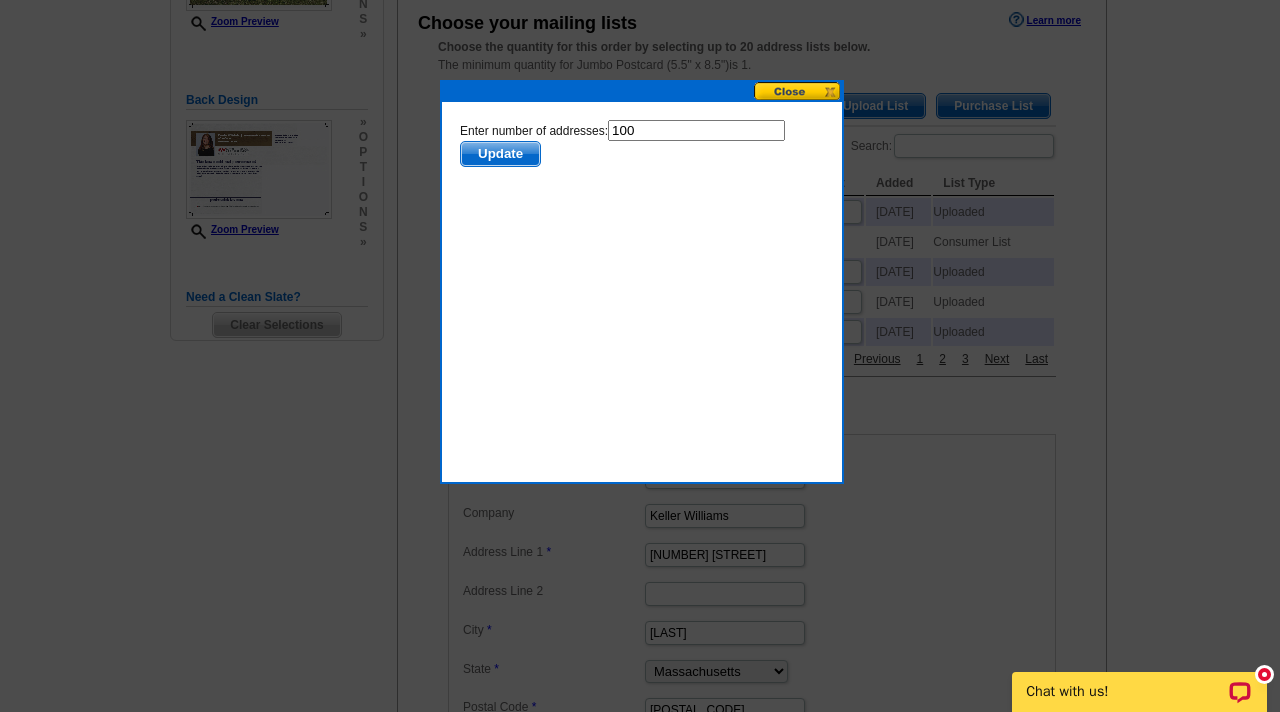 type on "100" 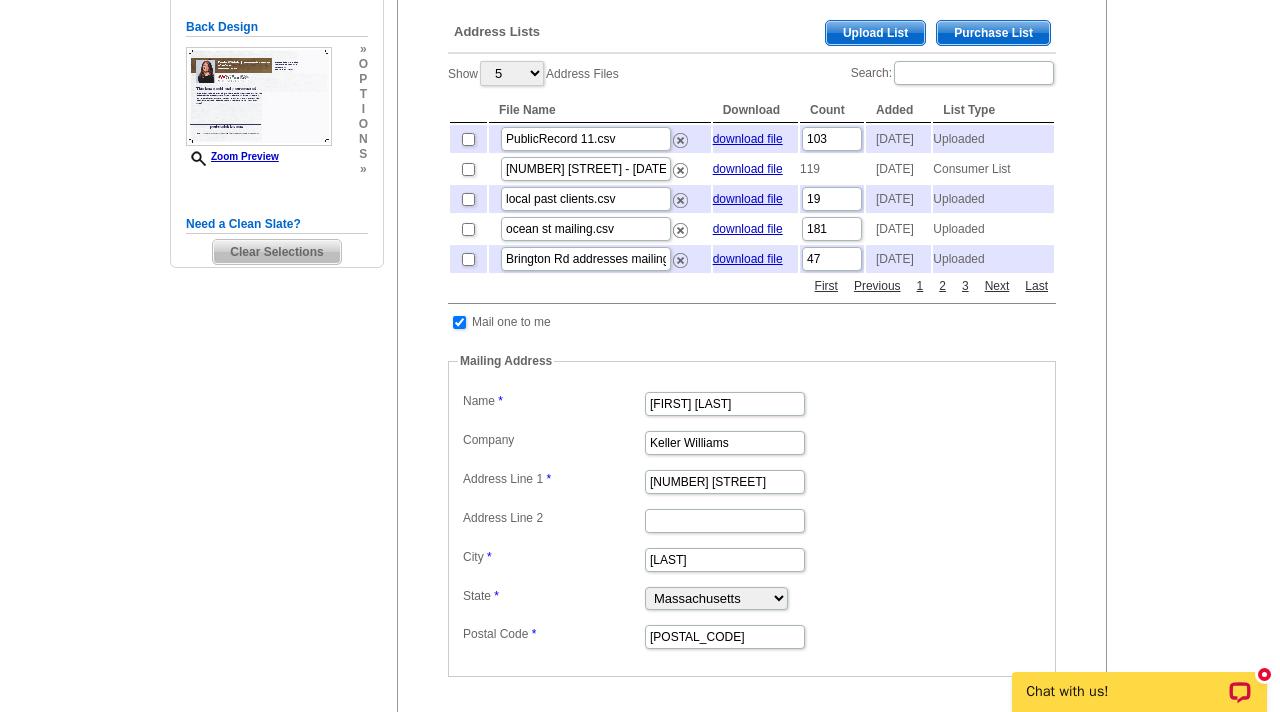 scroll, scrollTop: 466, scrollLeft: 0, axis: vertical 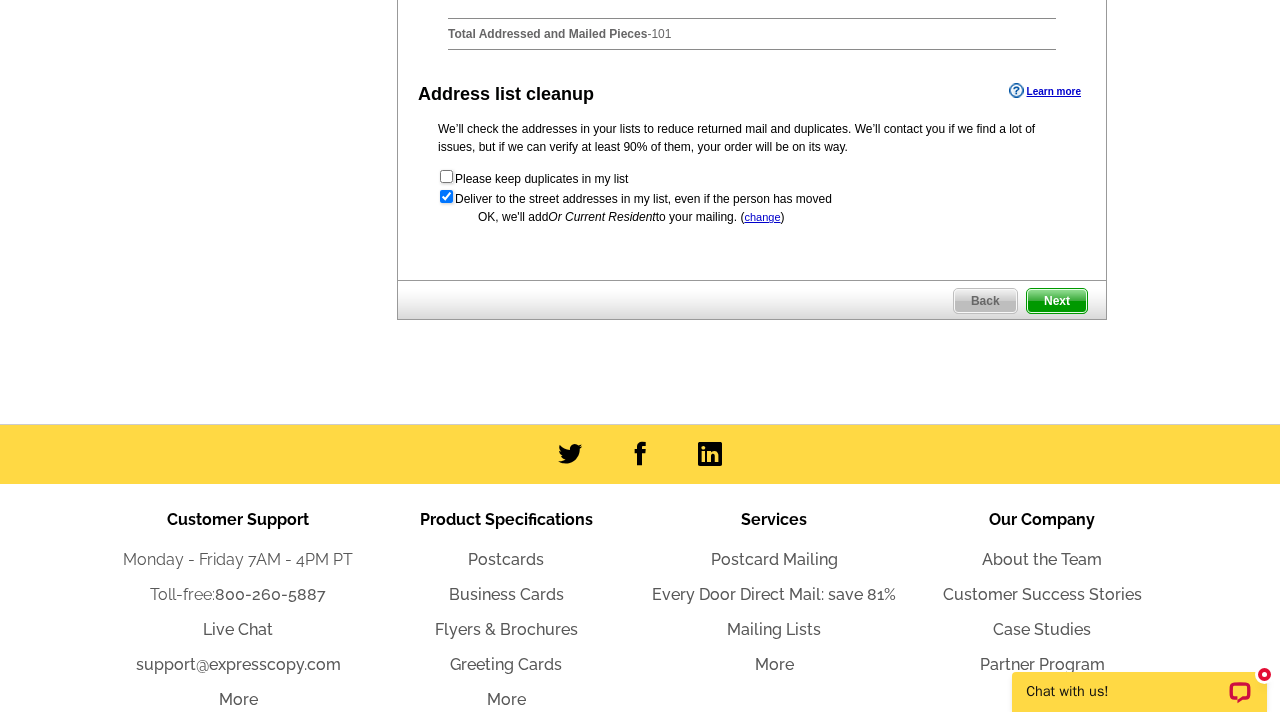 click on "Next" at bounding box center (1057, 301) 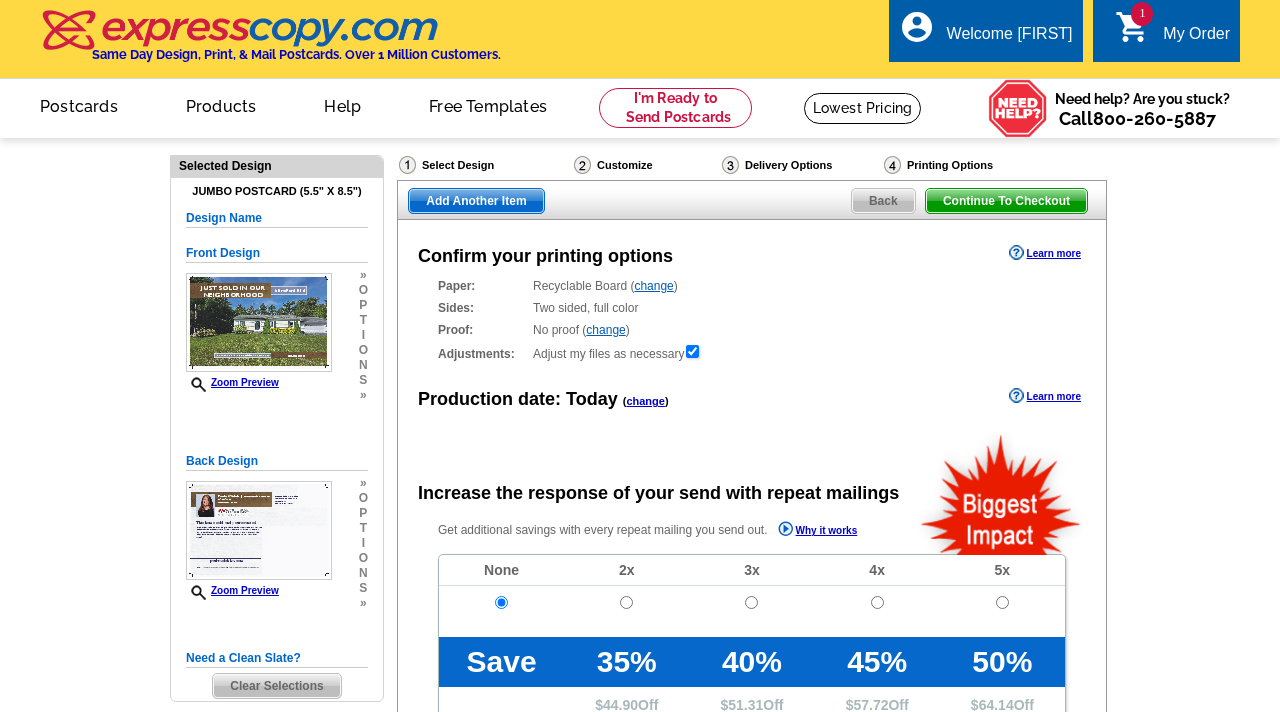 scroll, scrollTop: 0, scrollLeft: 0, axis: both 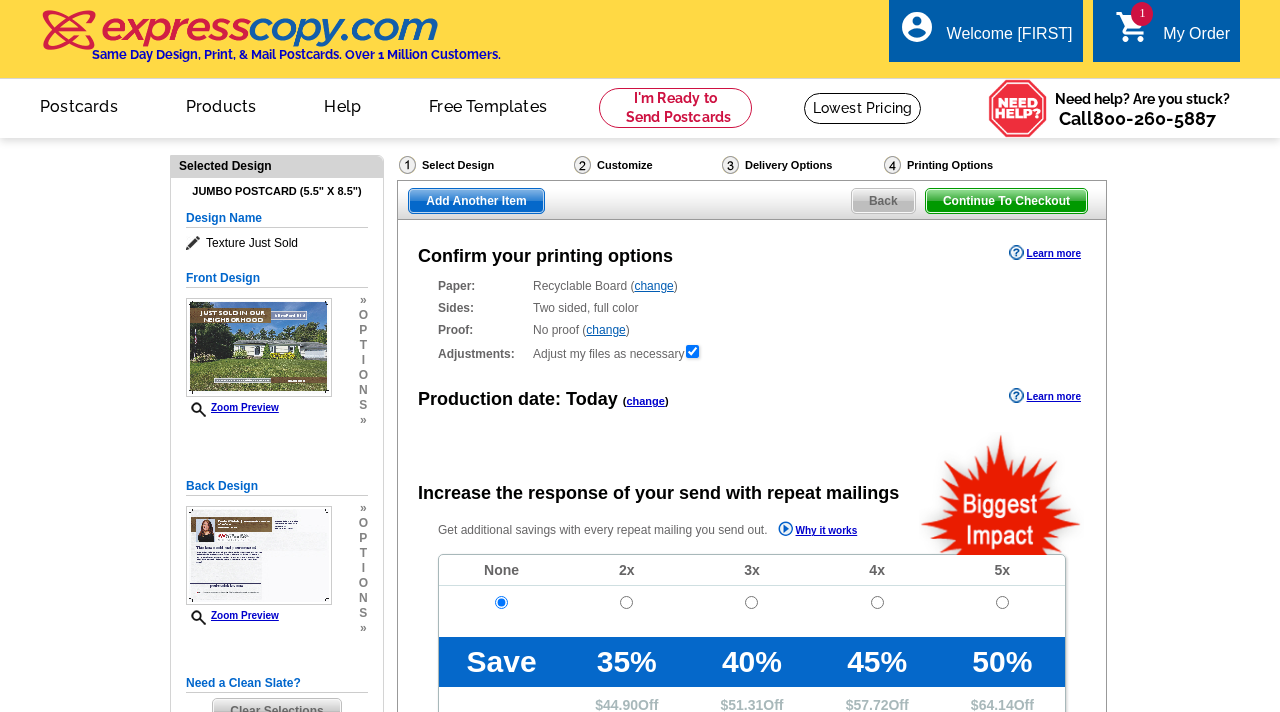 radio on "false" 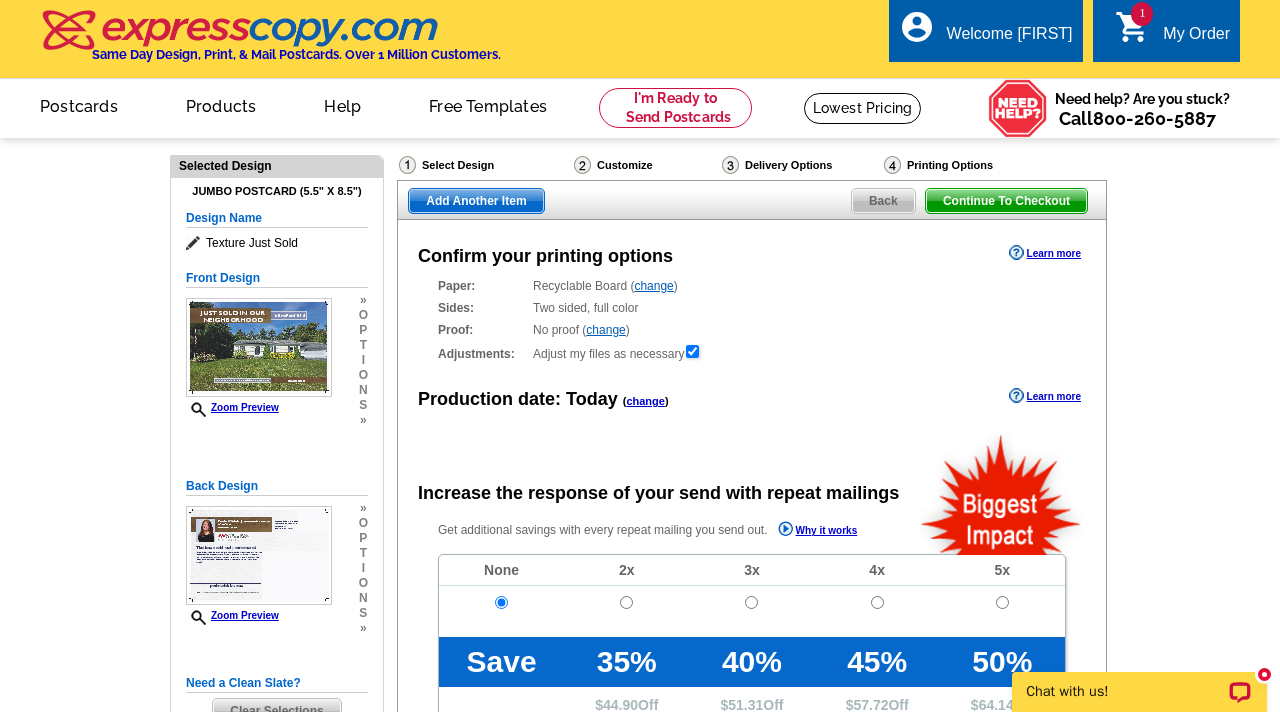 scroll, scrollTop: 0, scrollLeft: 0, axis: both 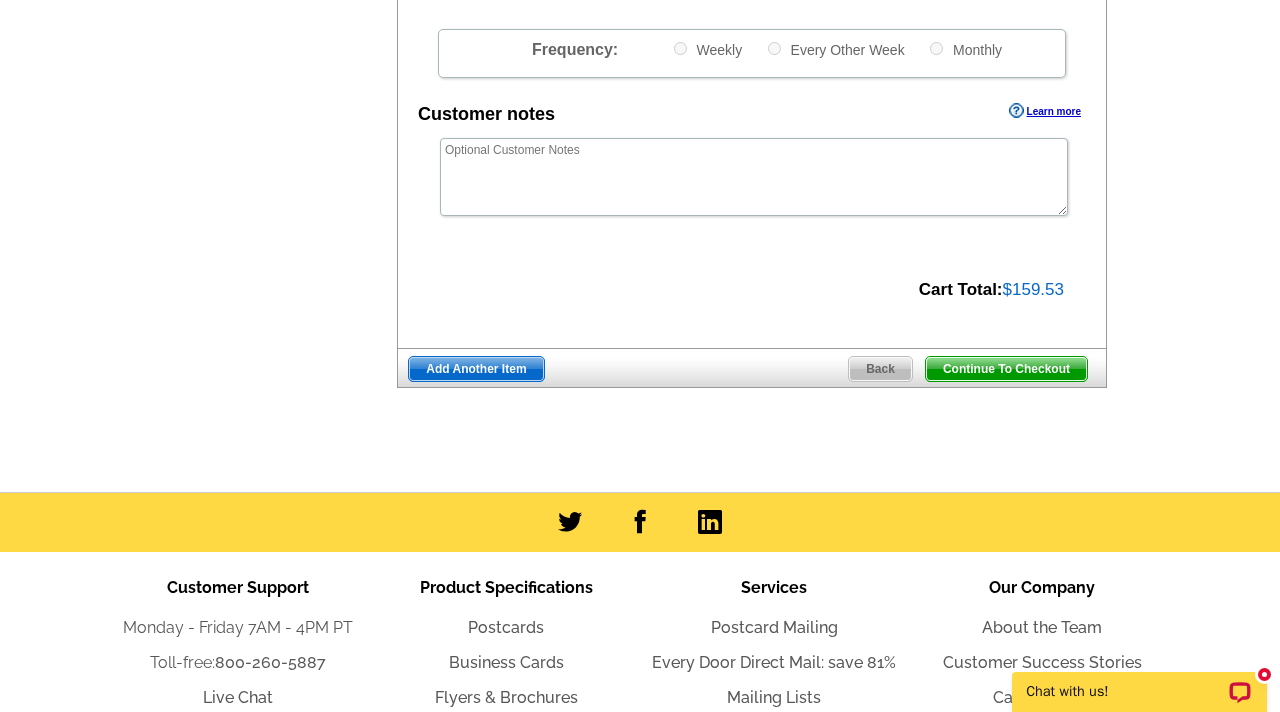 click on "Continue To Checkout" at bounding box center [1006, 369] 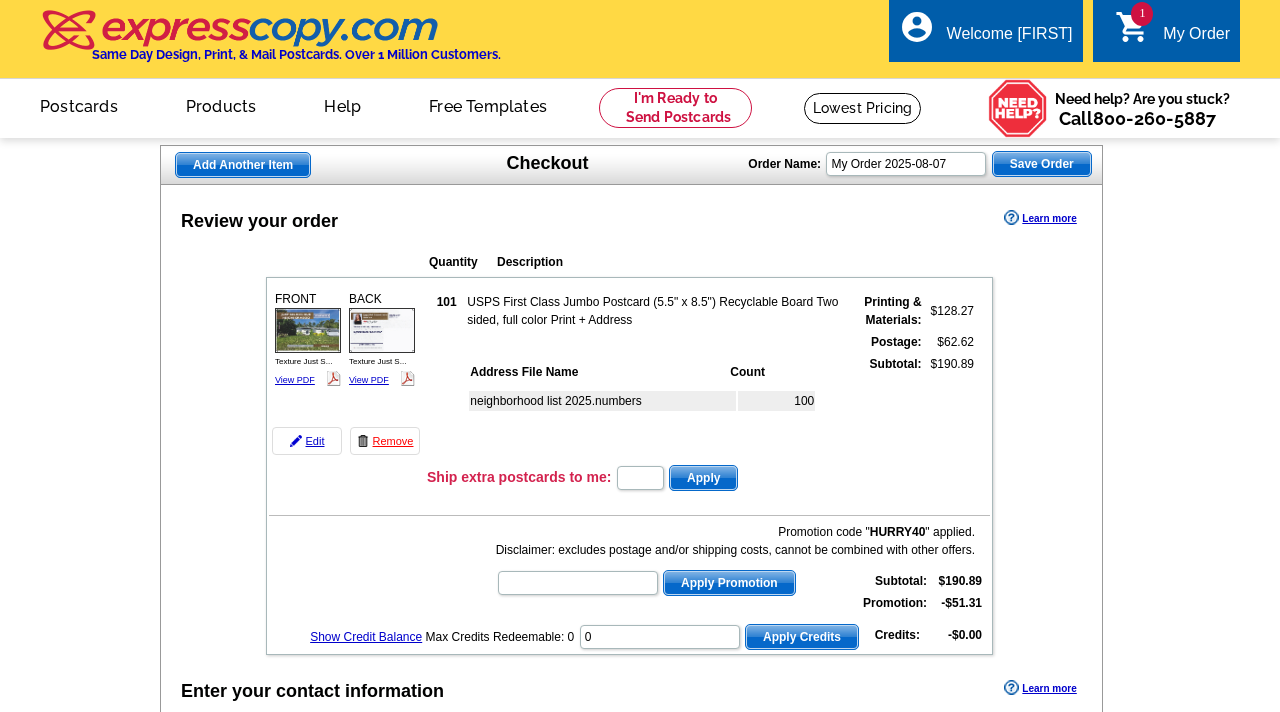 scroll, scrollTop: 0, scrollLeft: 0, axis: both 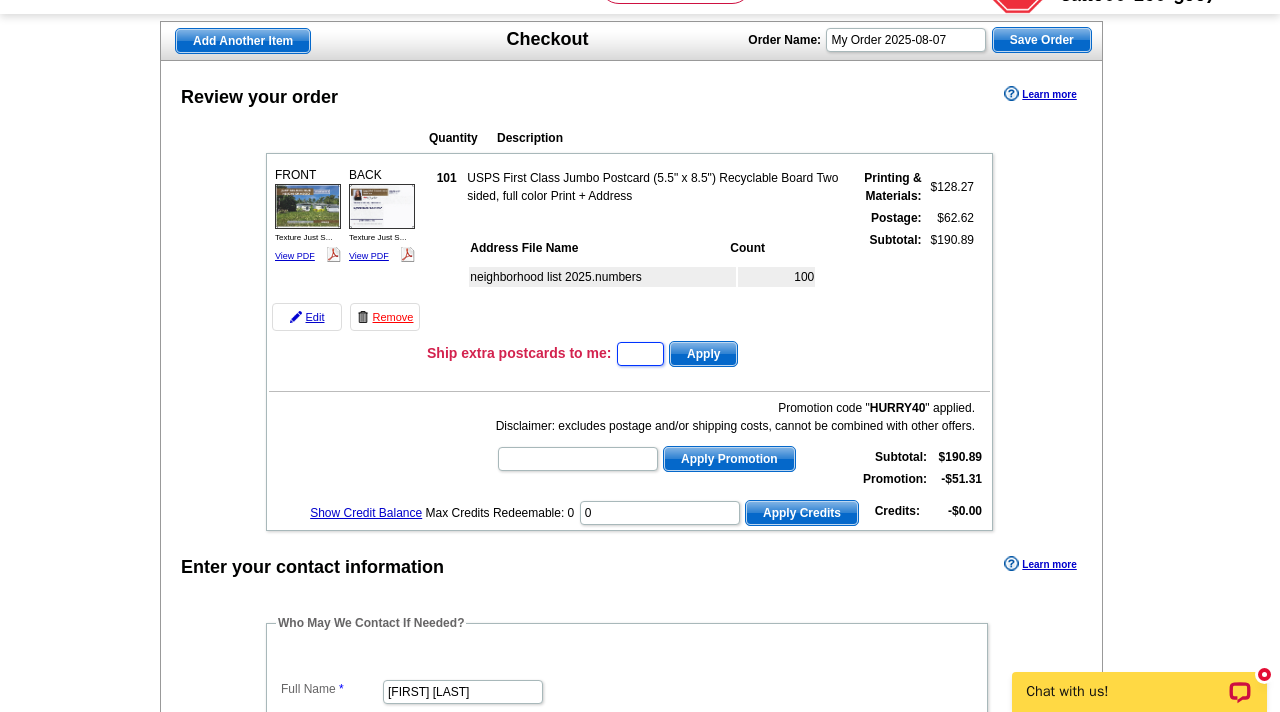 click at bounding box center (640, 354) 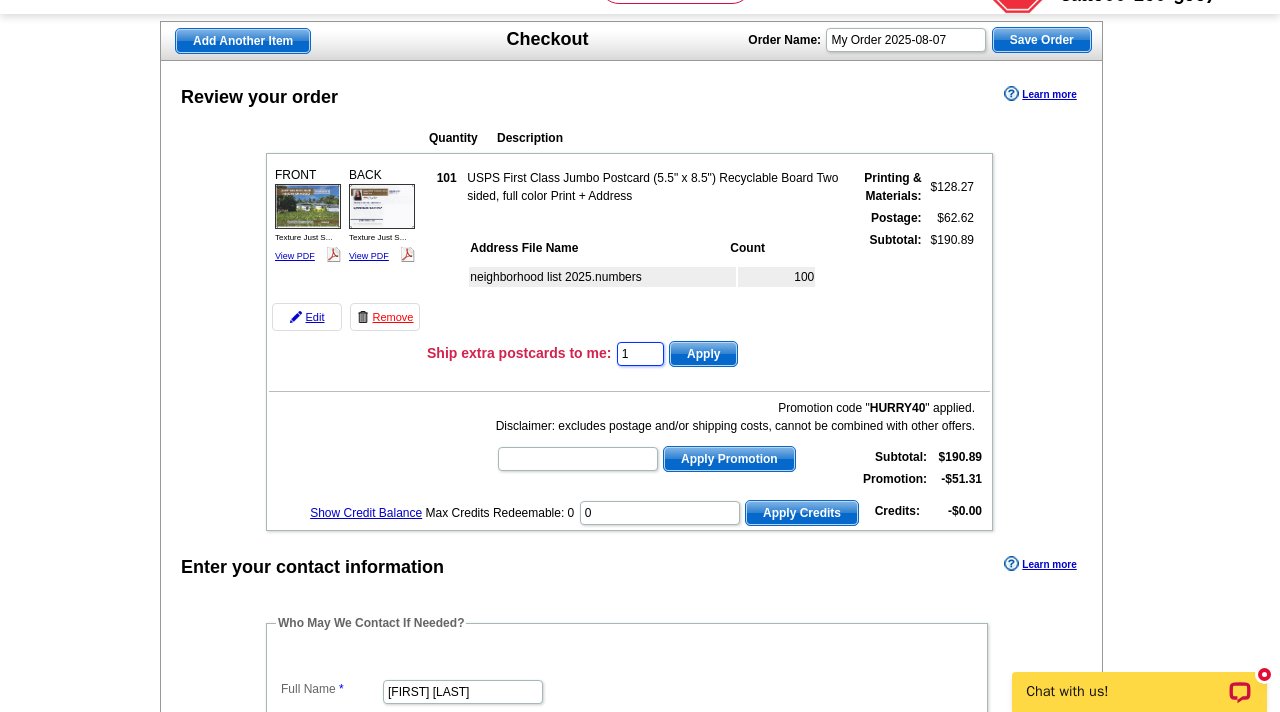 scroll, scrollTop: 0, scrollLeft: 0, axis: both 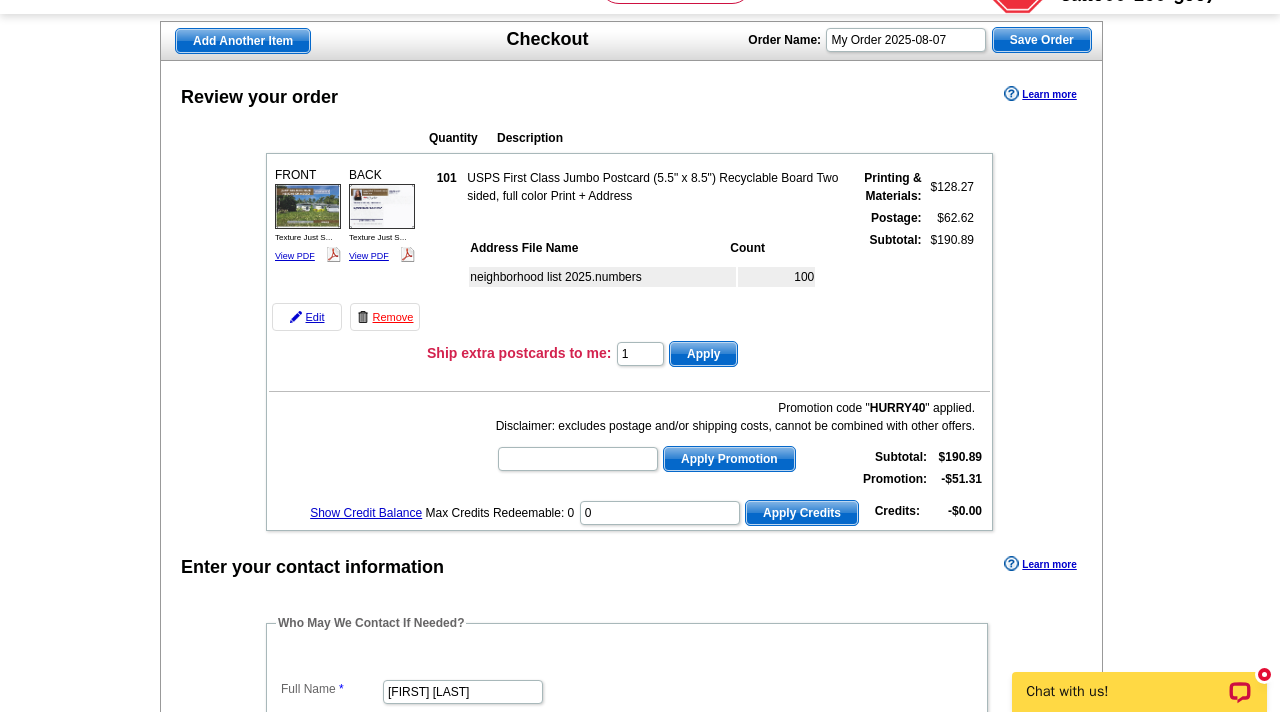 click on "Apply" at bounding box center (703, 354) 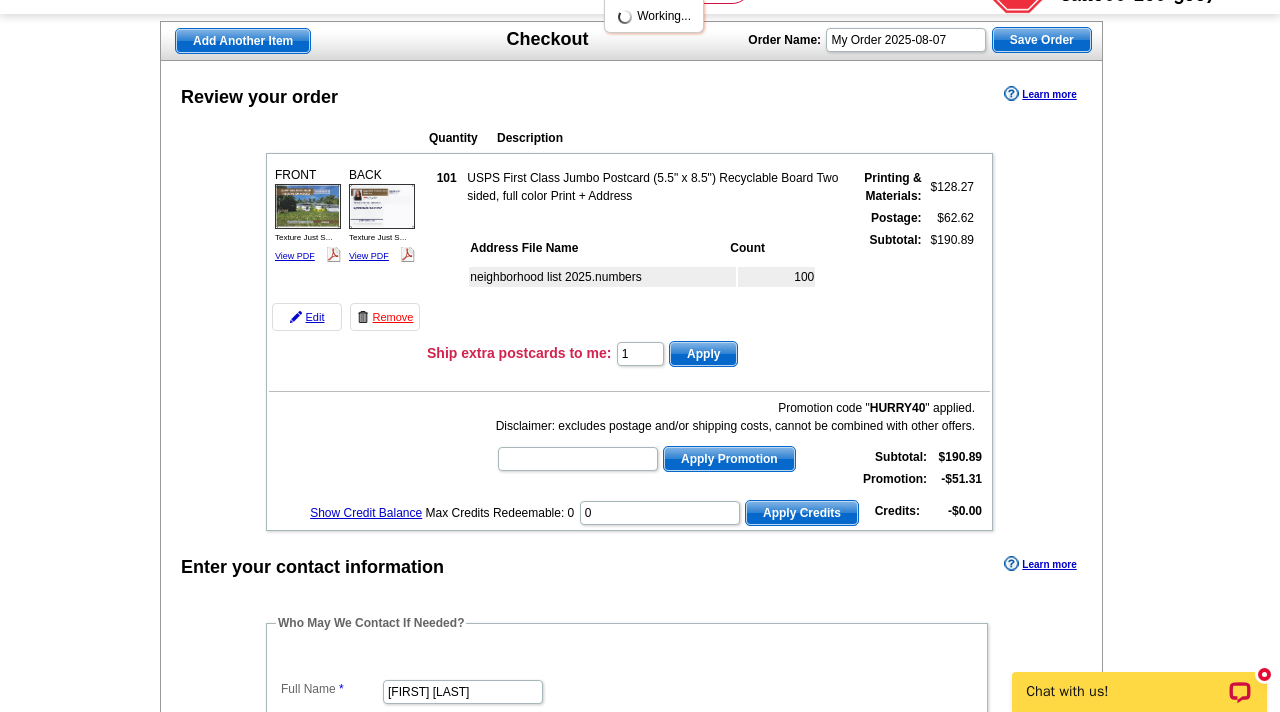 click at bounding box center (640, 1776) 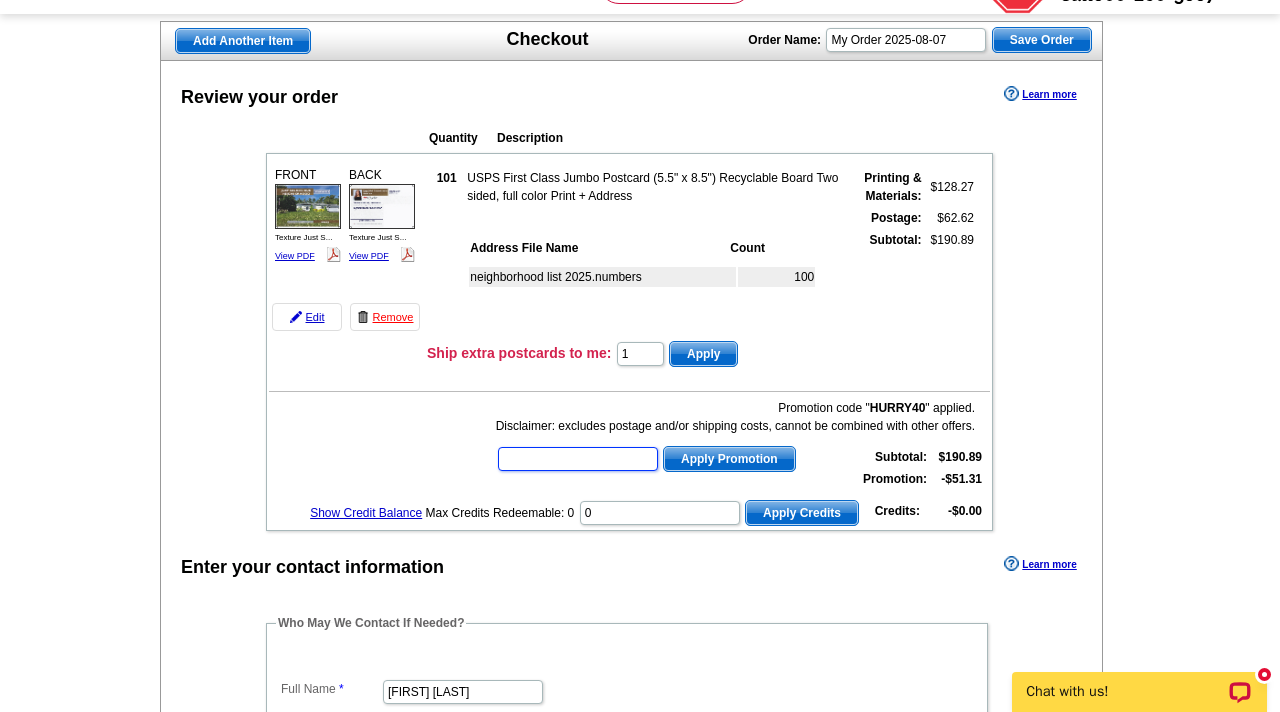 type on "hurry40" 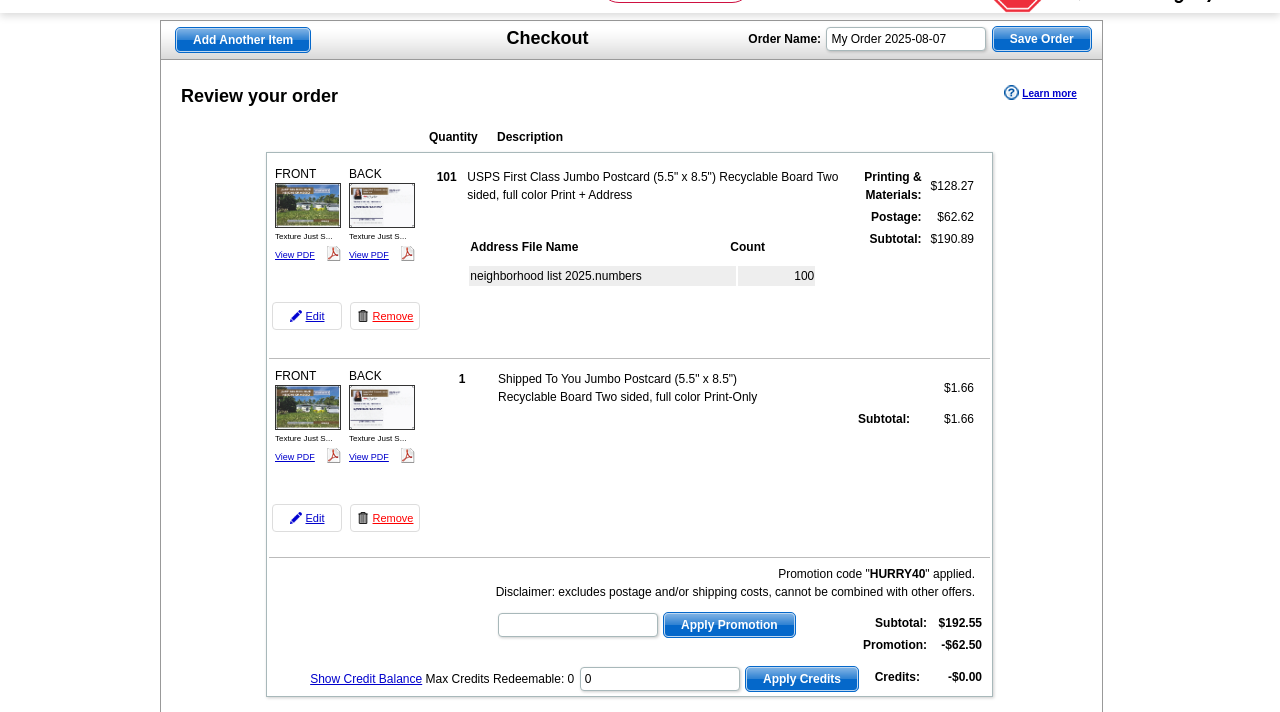 scroll, scrollTop: 124, scrollLeft: 0, axis: vertical 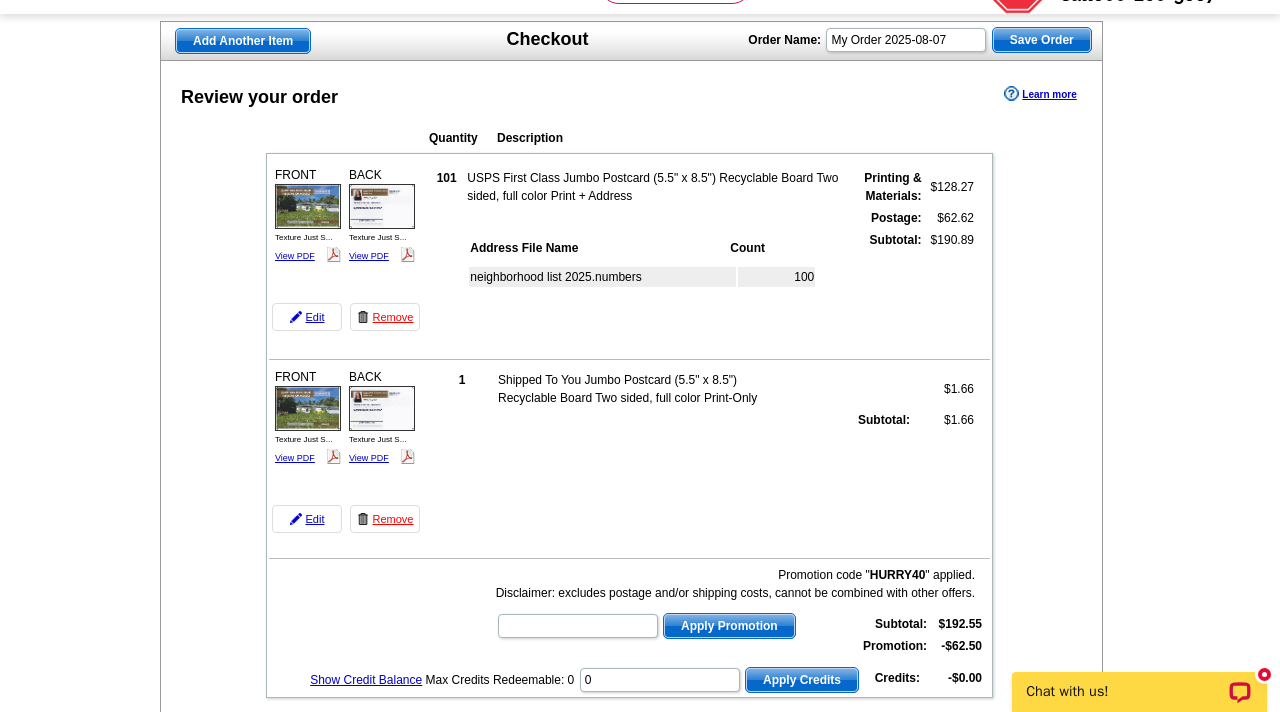 type on "chat20" 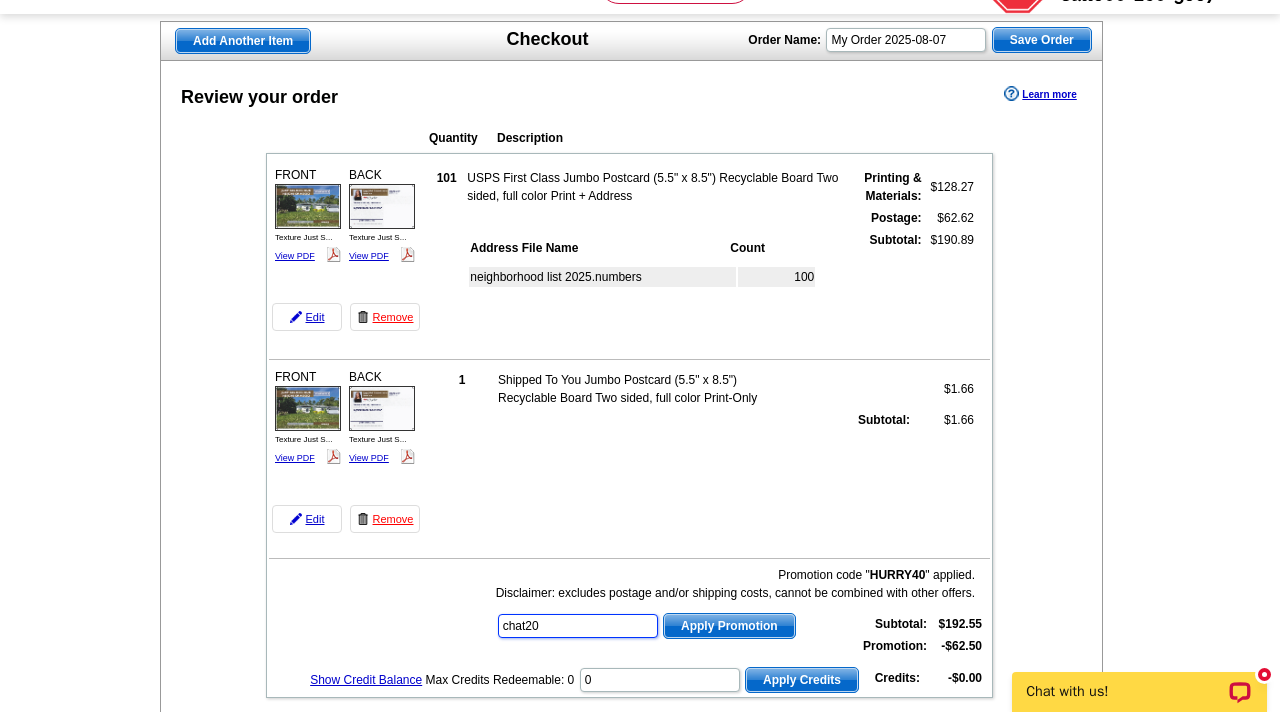 scroll, scrollTop: 0, scrollLeft: 0, axis: both 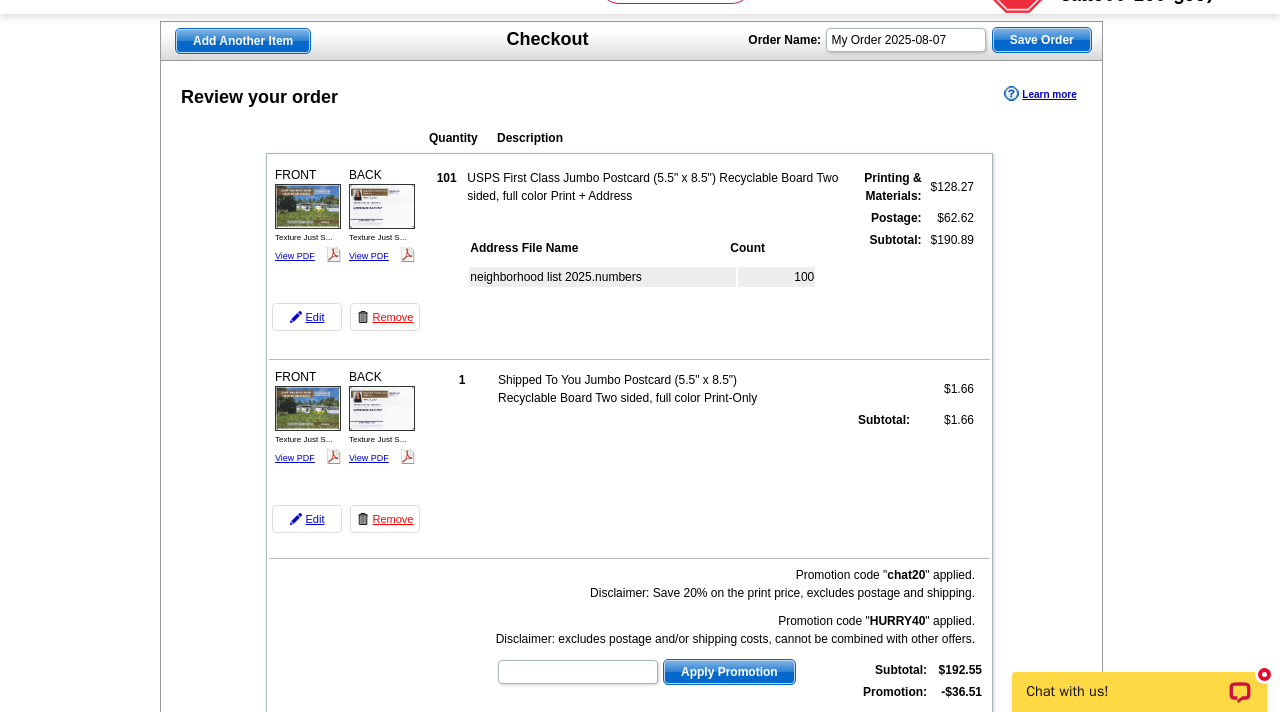 type on "KELLERQ12010" 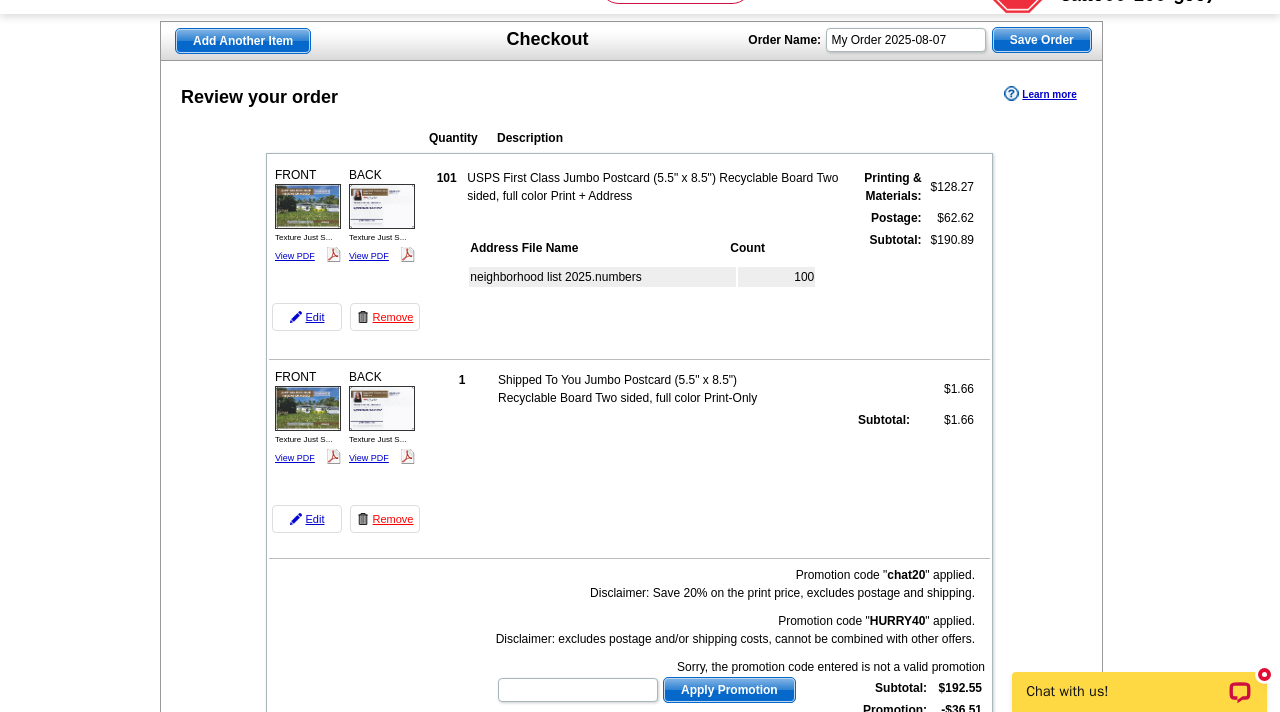 type on "GROW0924" 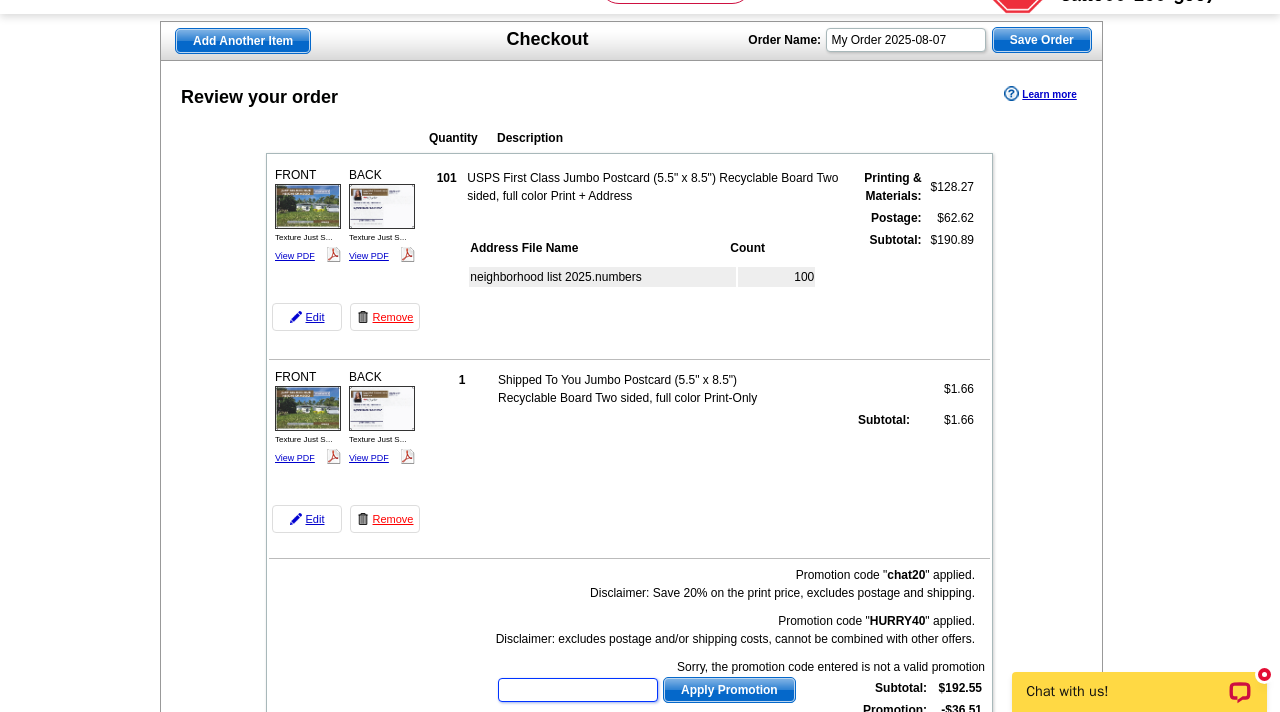 type on "GETSTARTED" 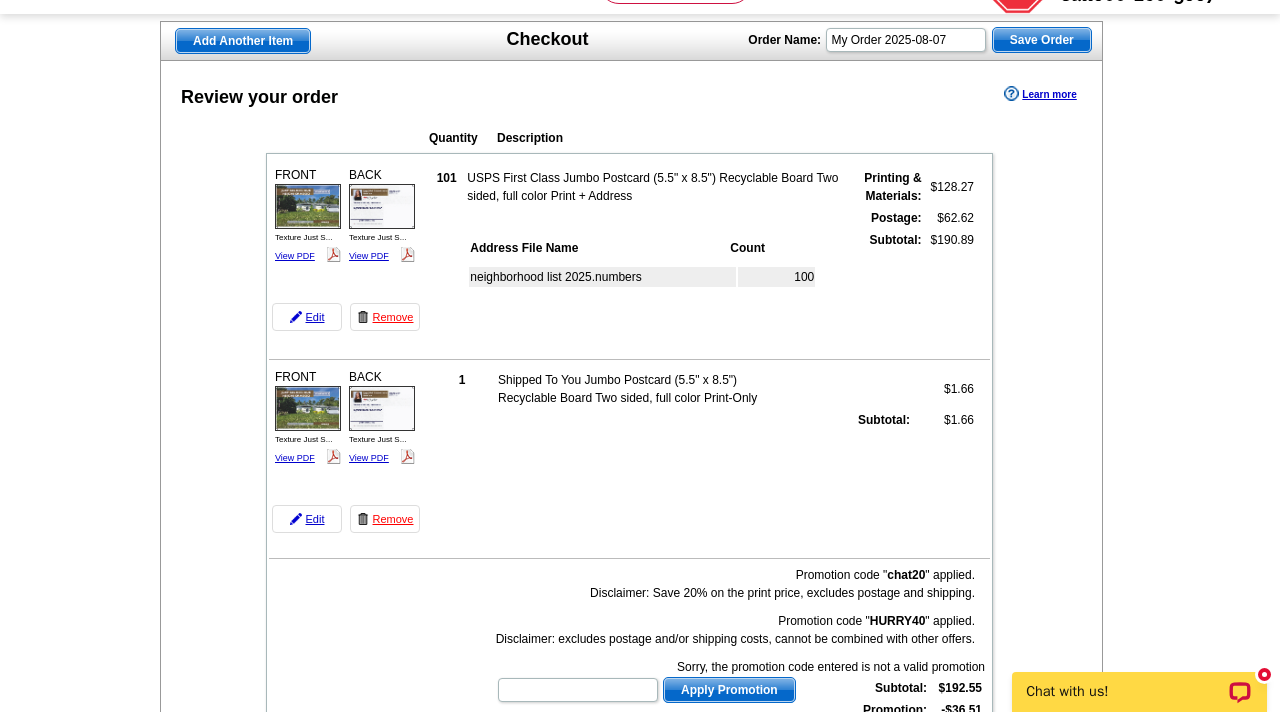 type on "ECHP11" 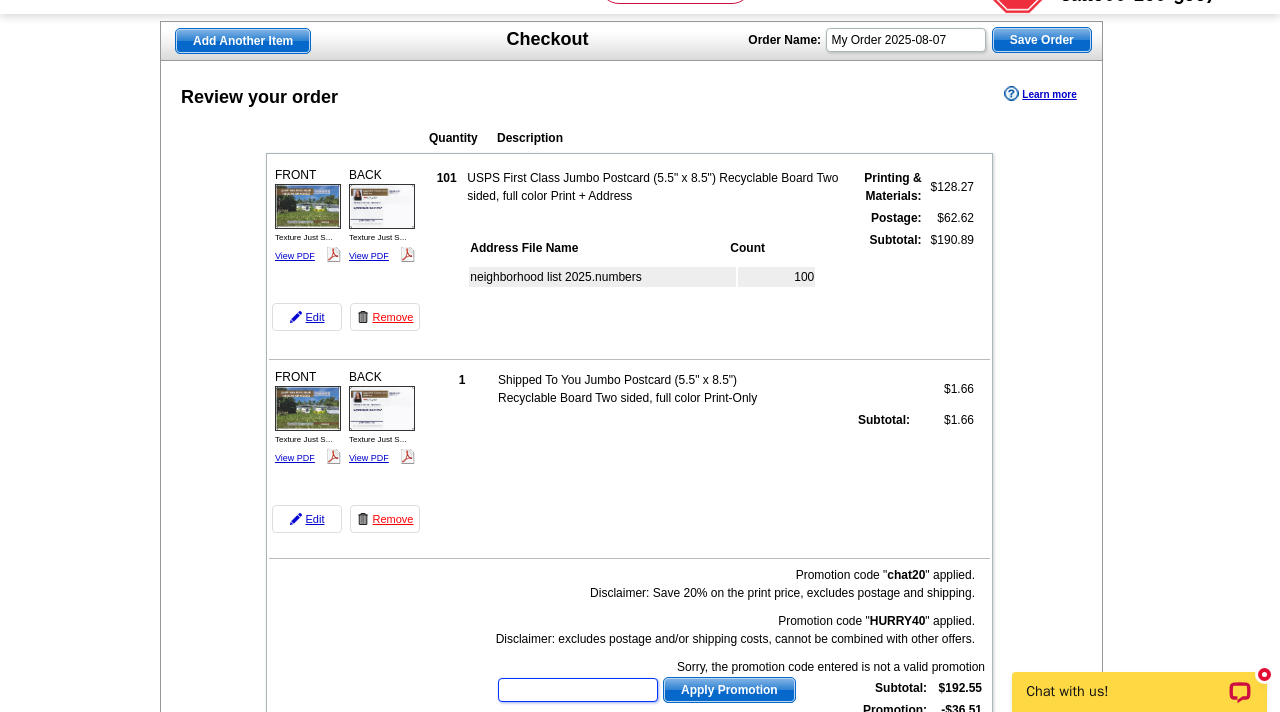 type on "E6585" 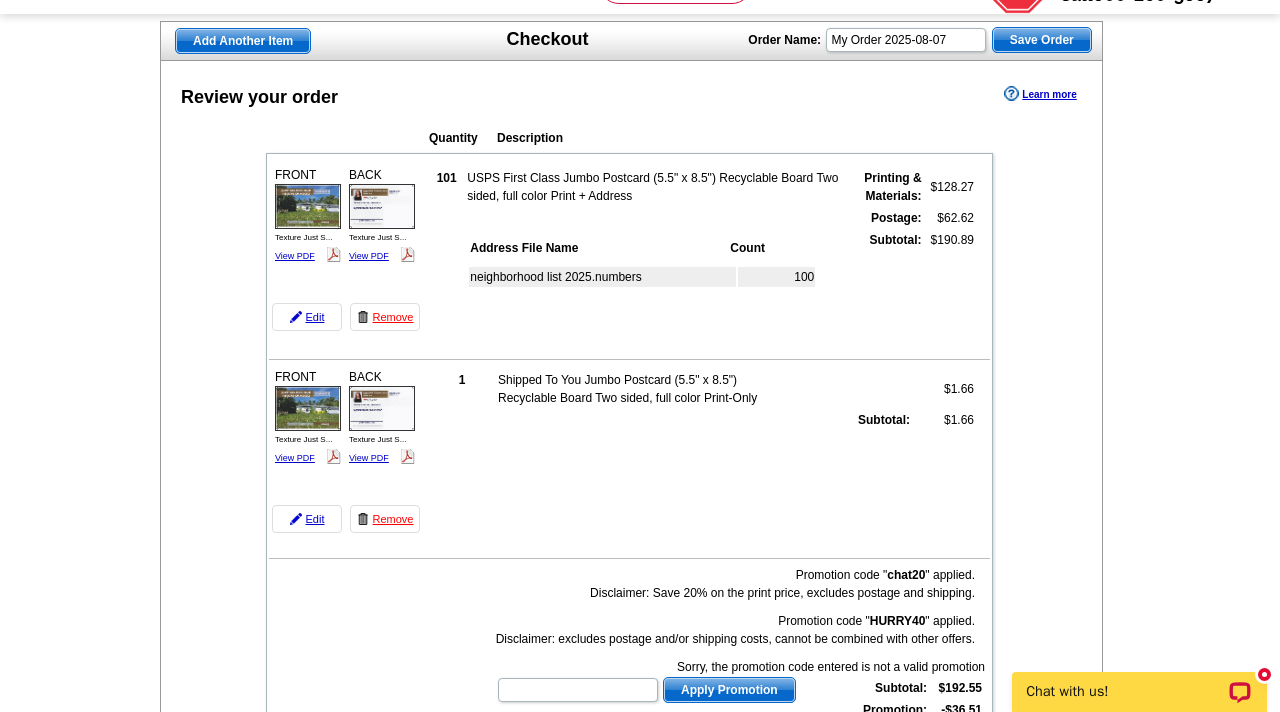 type on "GROW1120" 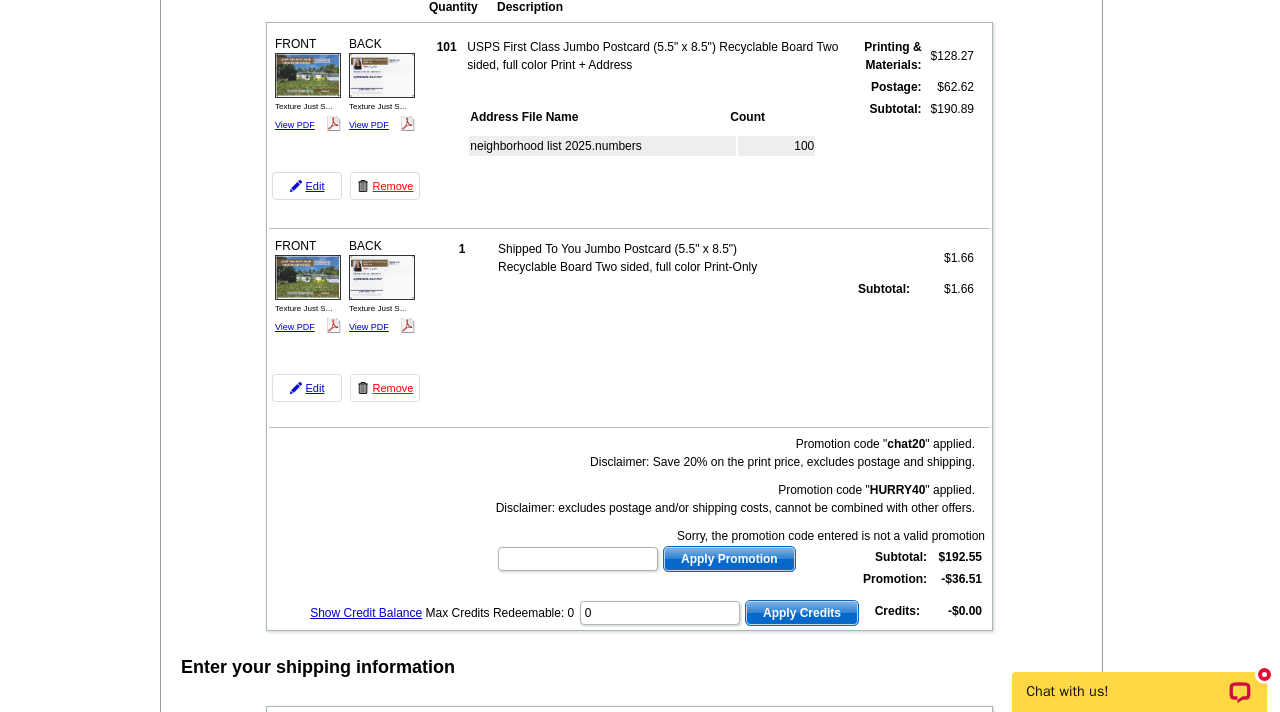 scroll, scrollTop: 259, scrollLeft: 0, axis: vertical 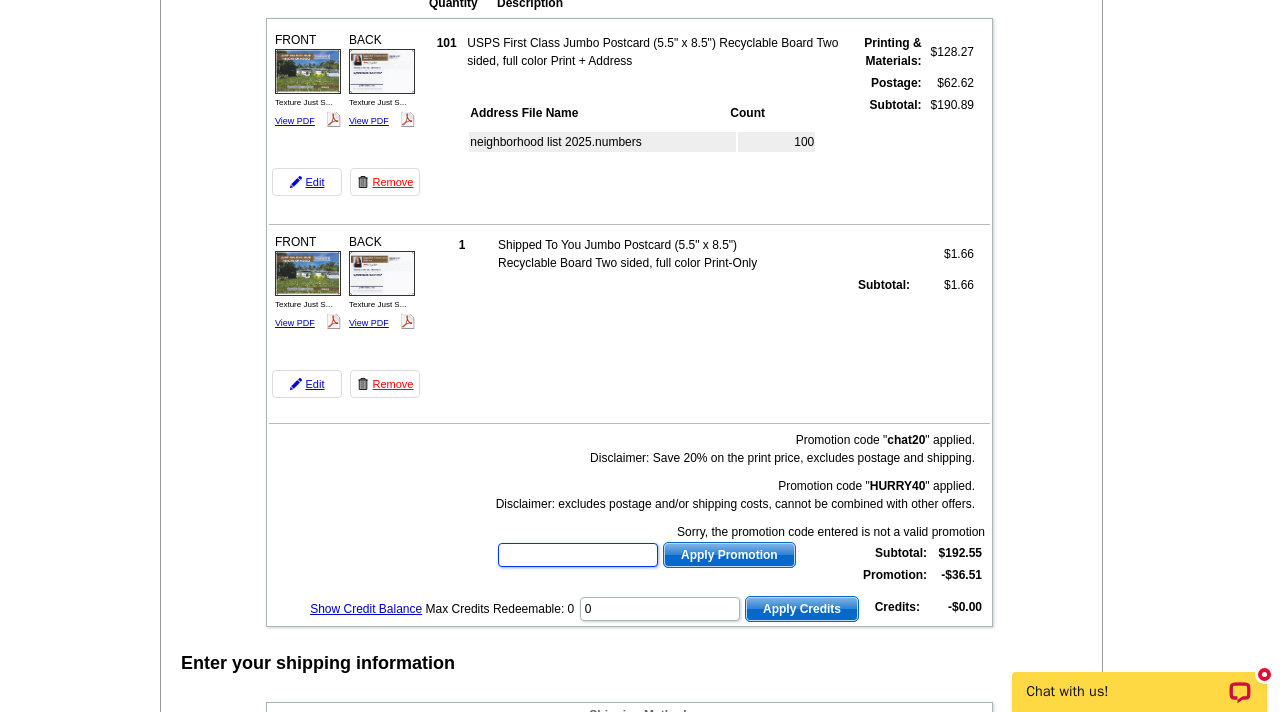 click at bounding box center (578, 555) 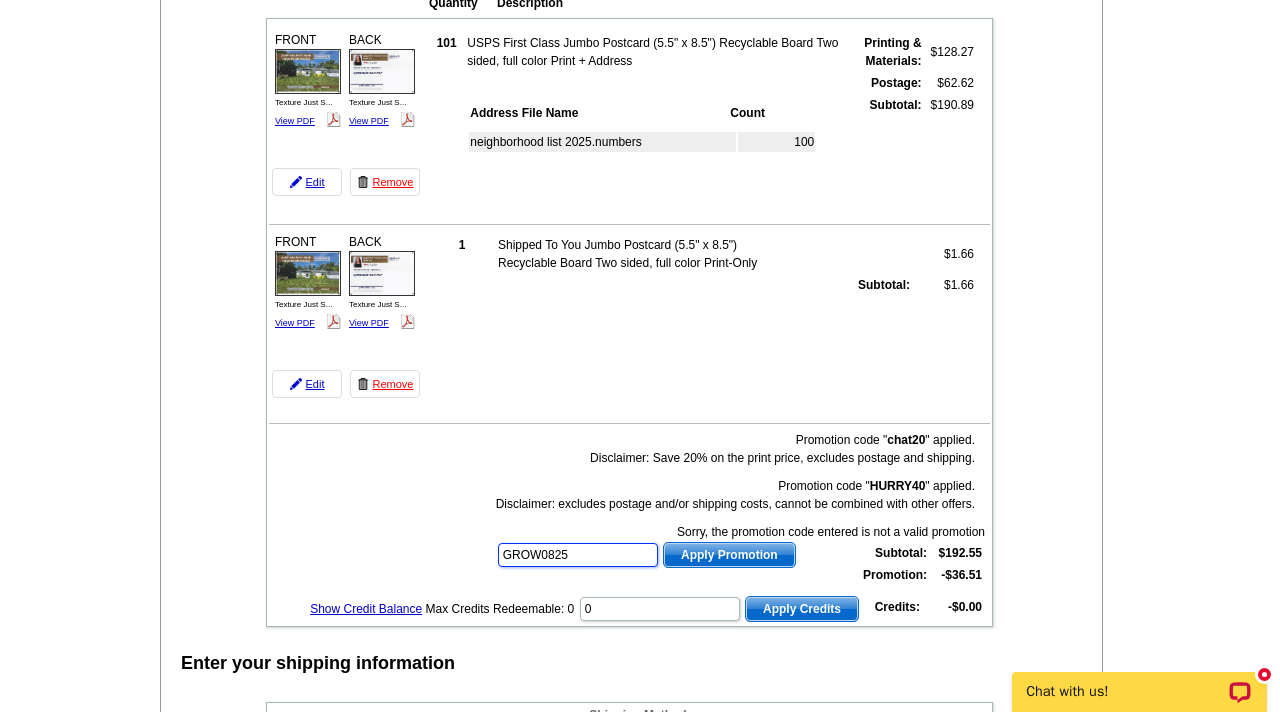 type on "GROW0825" 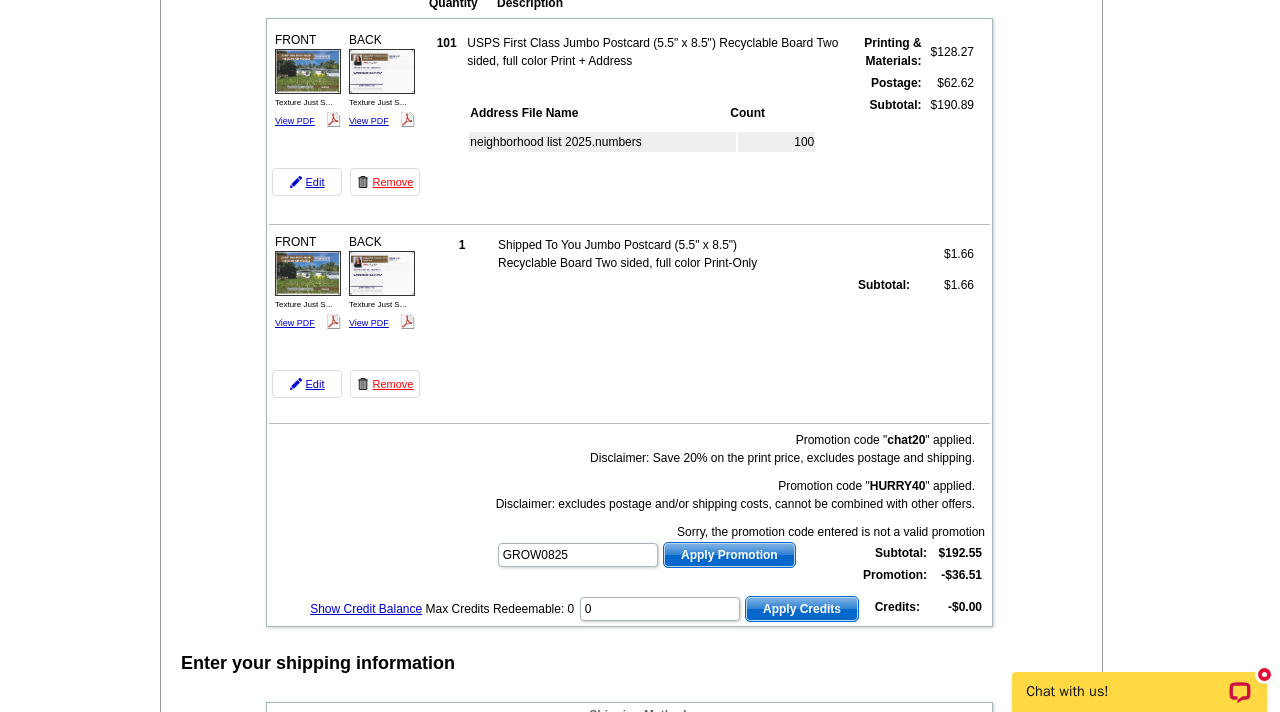 click on "Apply Promotion" at bounding box center (729, 555) 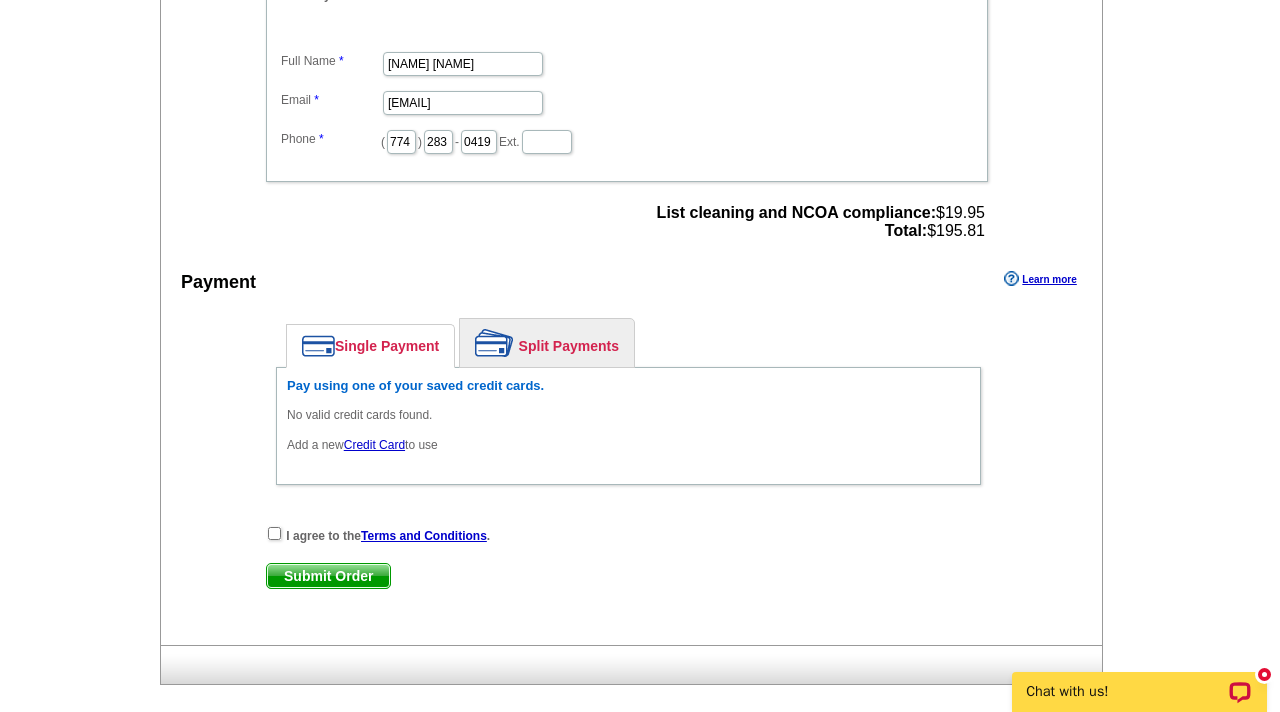 scroll, scrollTop: 1362, scrollLeft: 0, axis: vertical 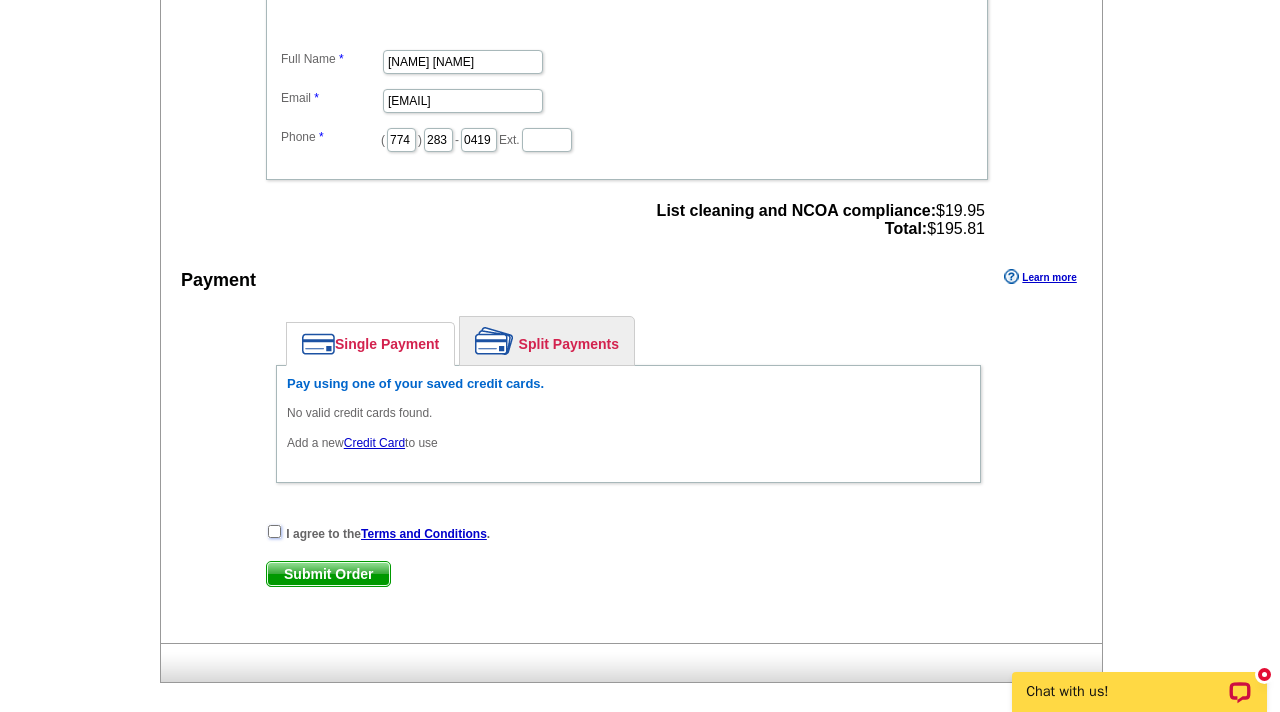 click at bounding box center [274, 531] 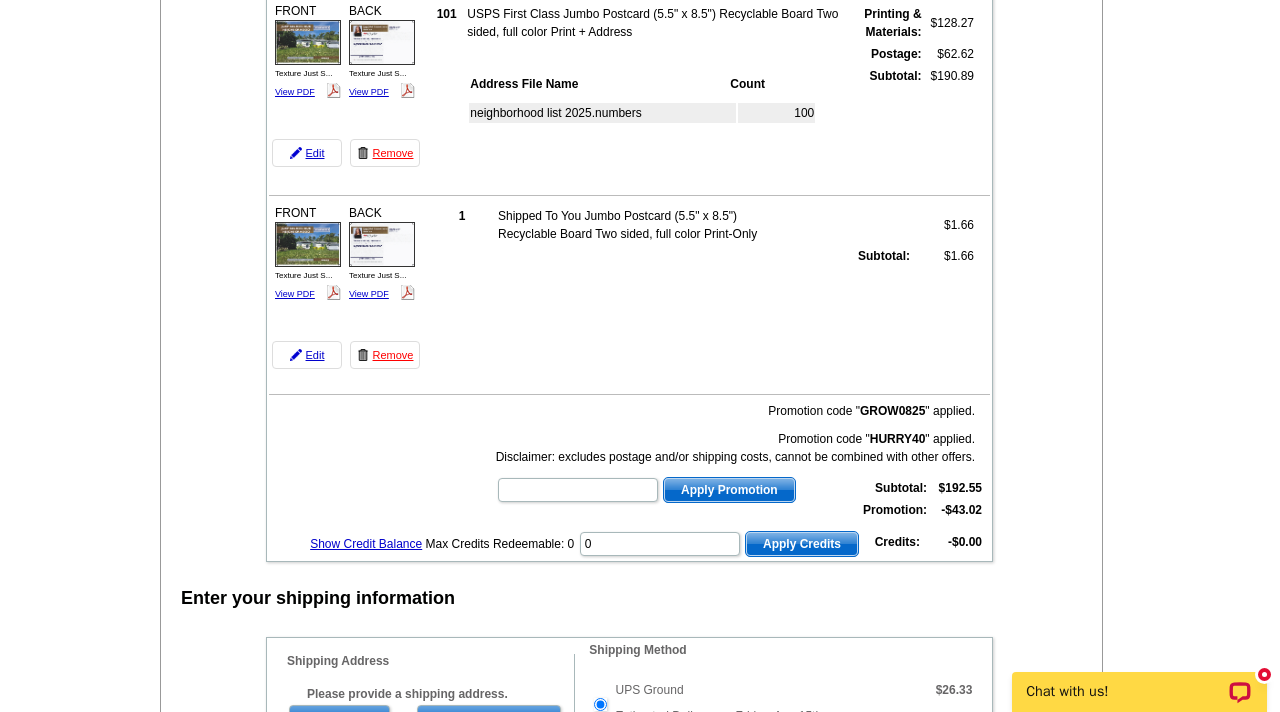 scroll, scrollTop: 0, scrollLeft: 0, axis: both 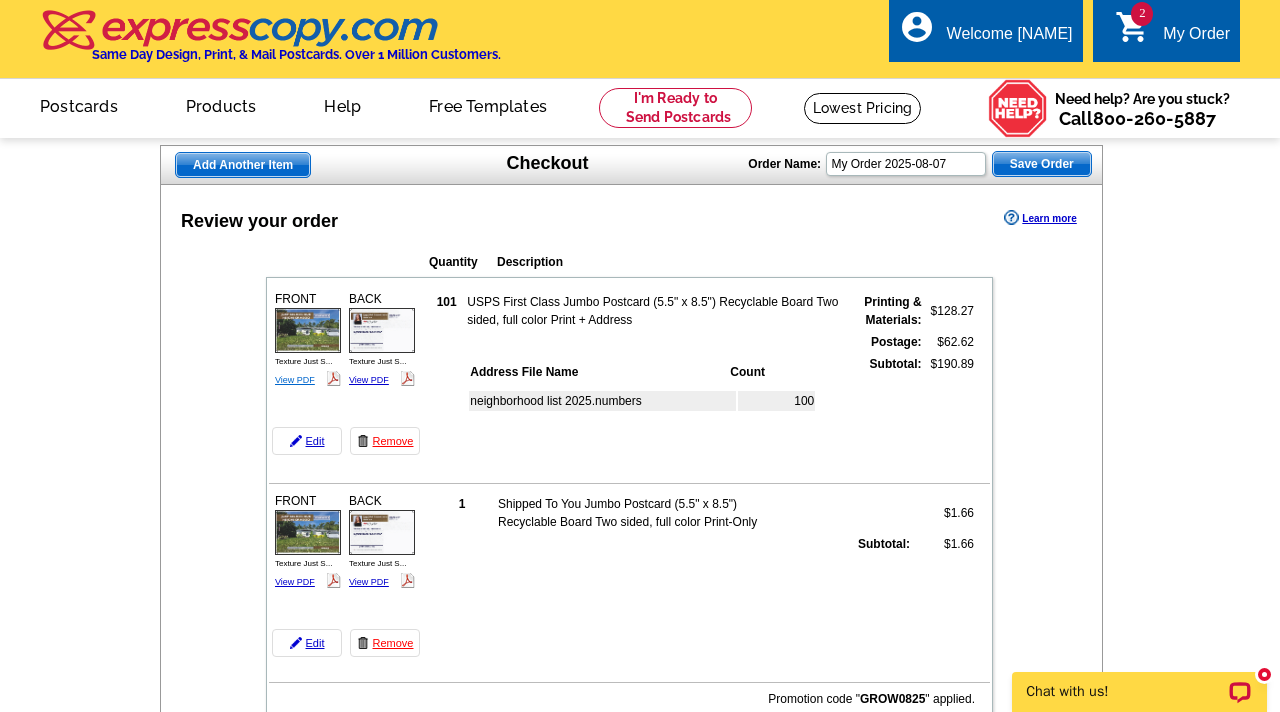 click on "View PDF" at bounding box center (295, 380) 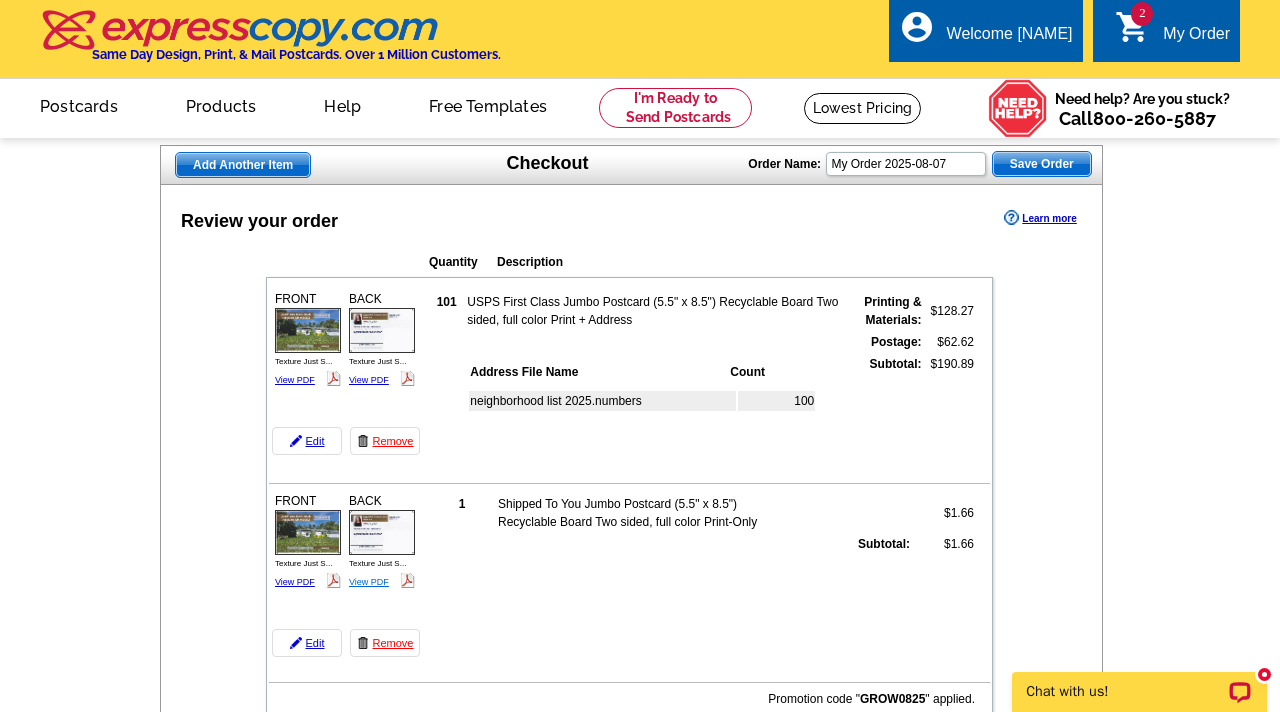 click on "View PDF" at bounding box center [369, 380] 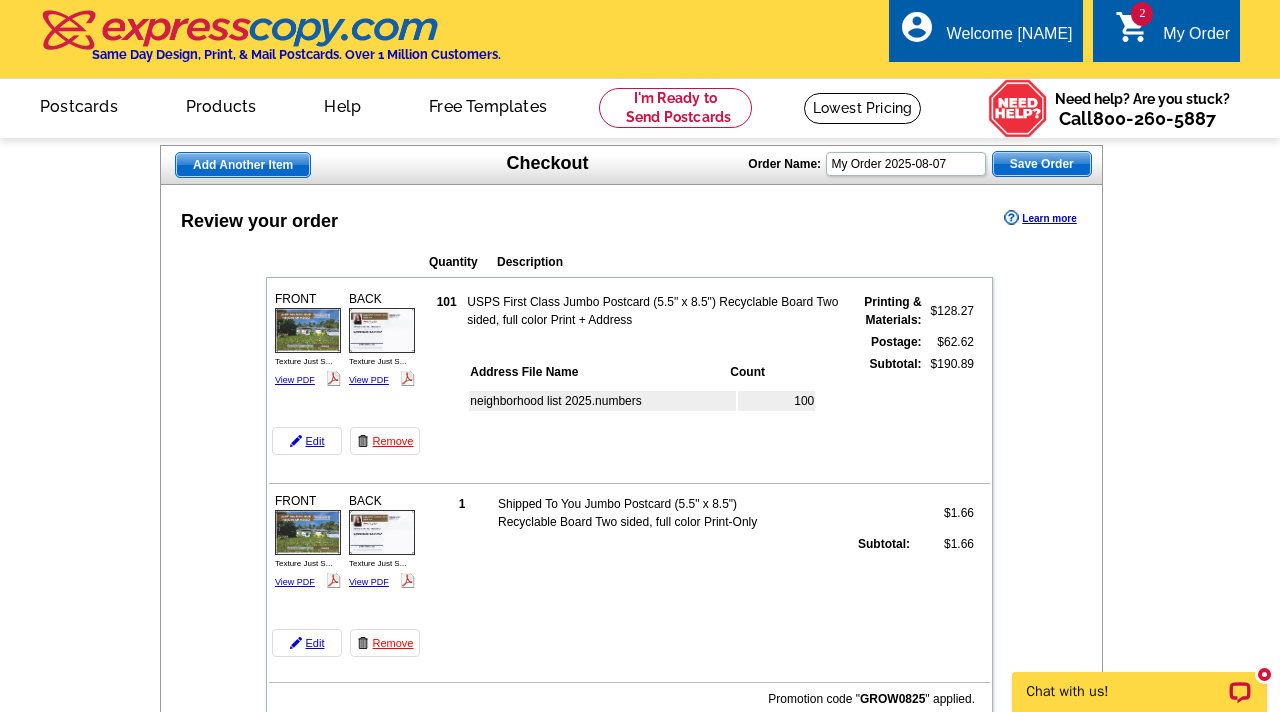 click on "Save Order" at bounding box center (1042, 164) 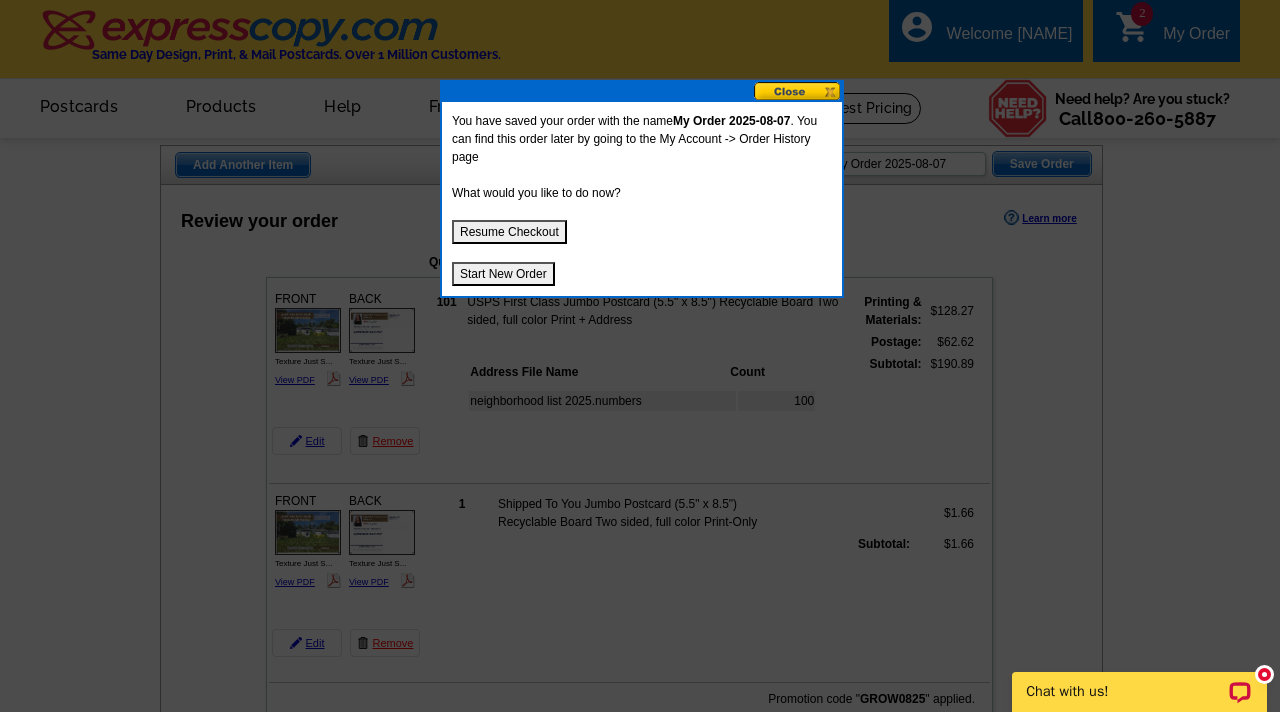 click at bounding box center [798, 91] 